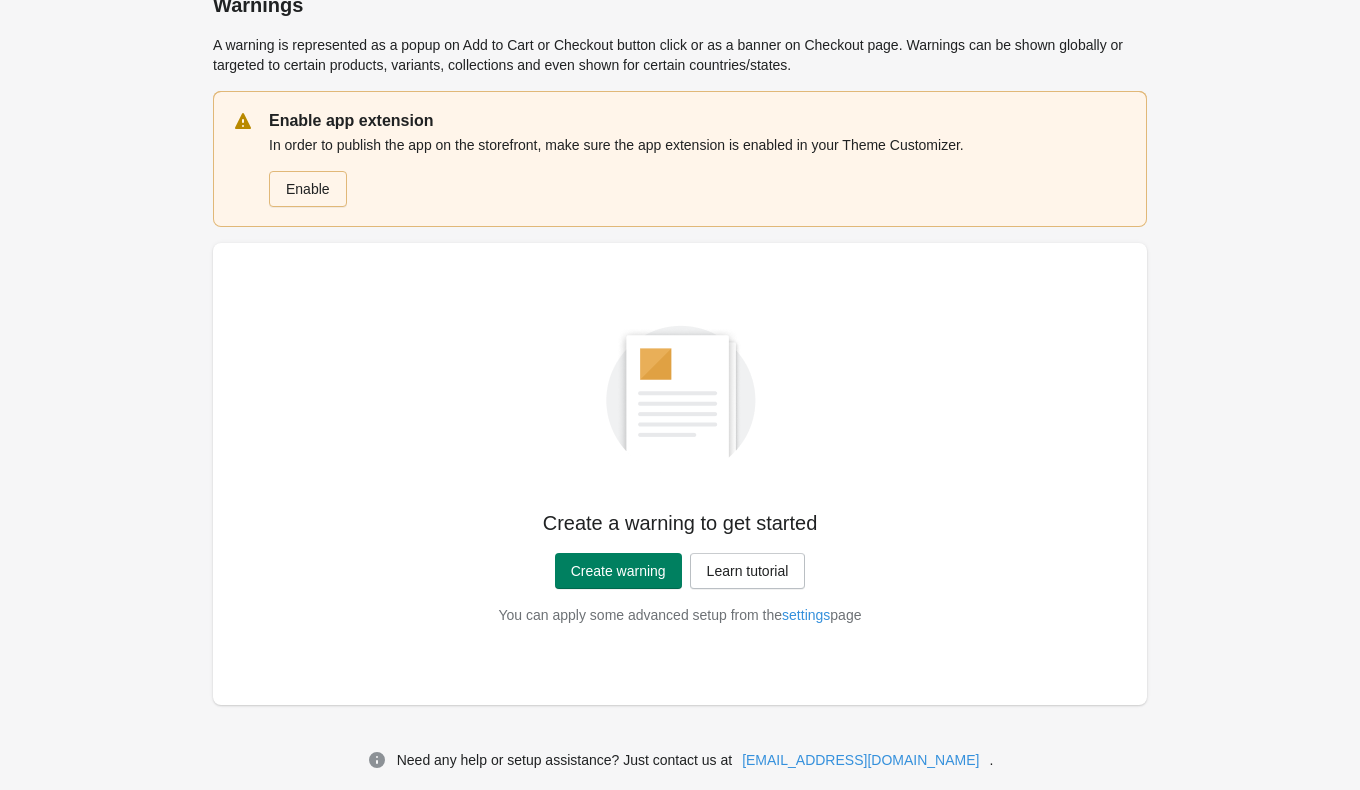 scroll, scrollTop: 26, scrollLeft: 0, axis: vertical 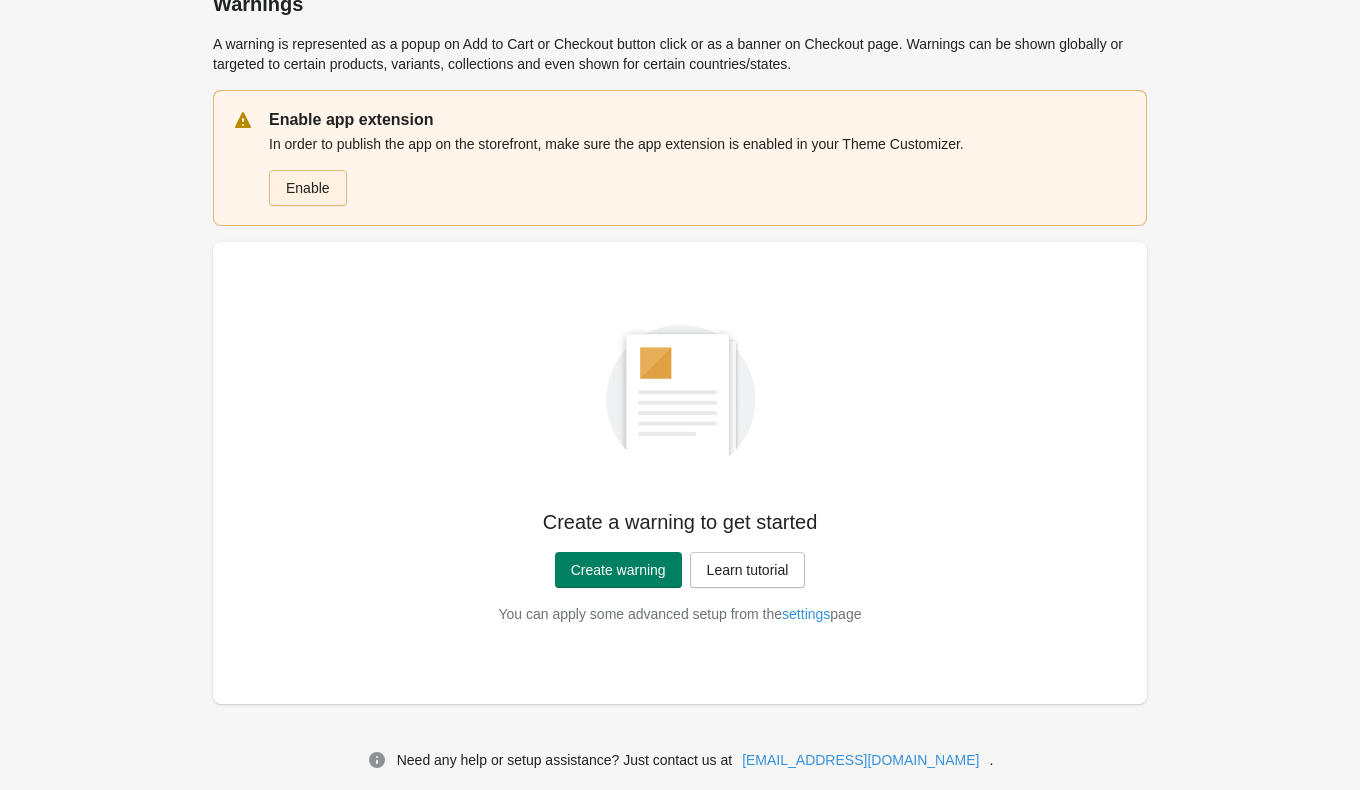 click on "Enable" at bounding box center (308, 188) 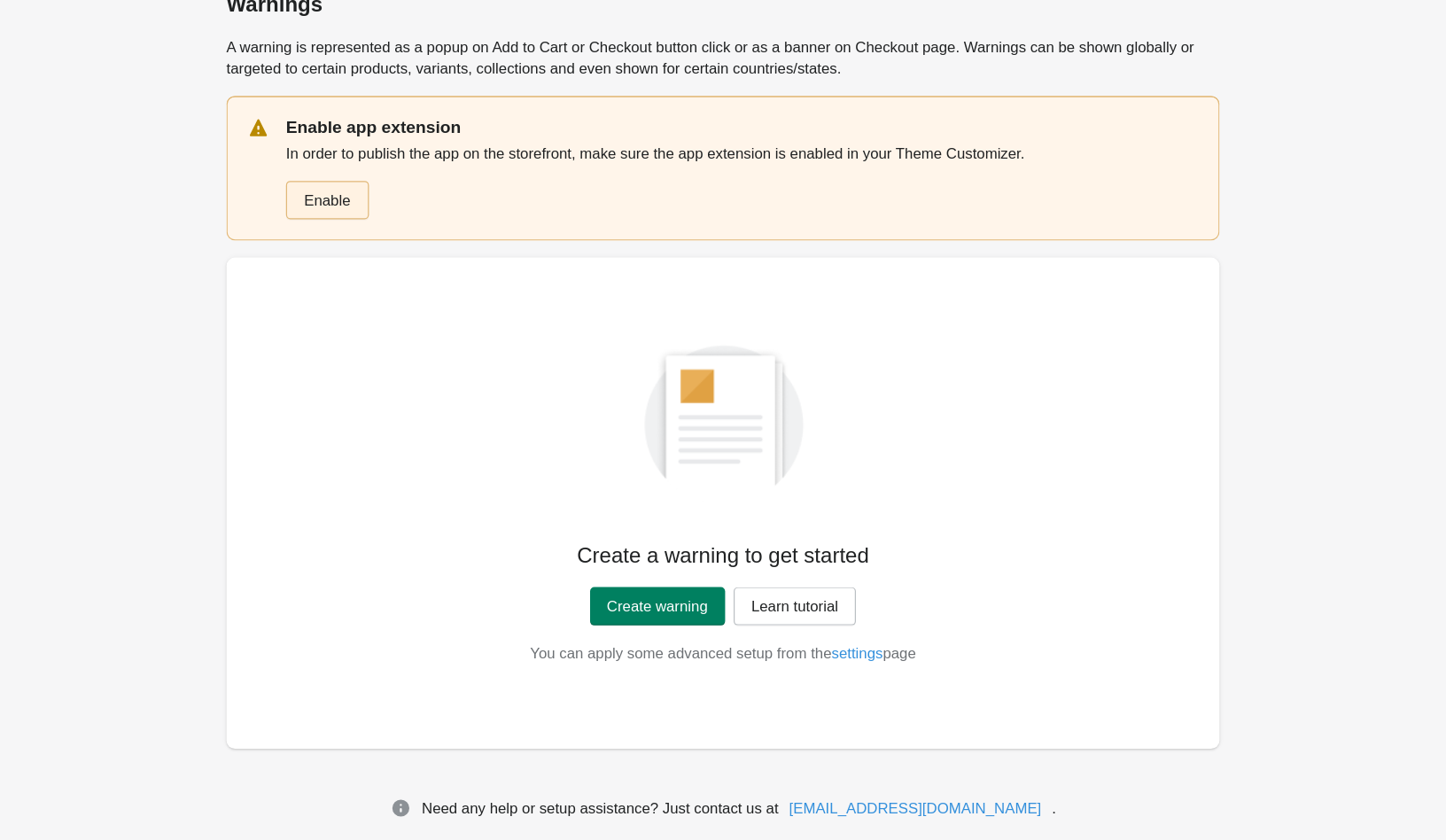 scroll, scrollTop: 0, scrollLeft: 0, axis: both 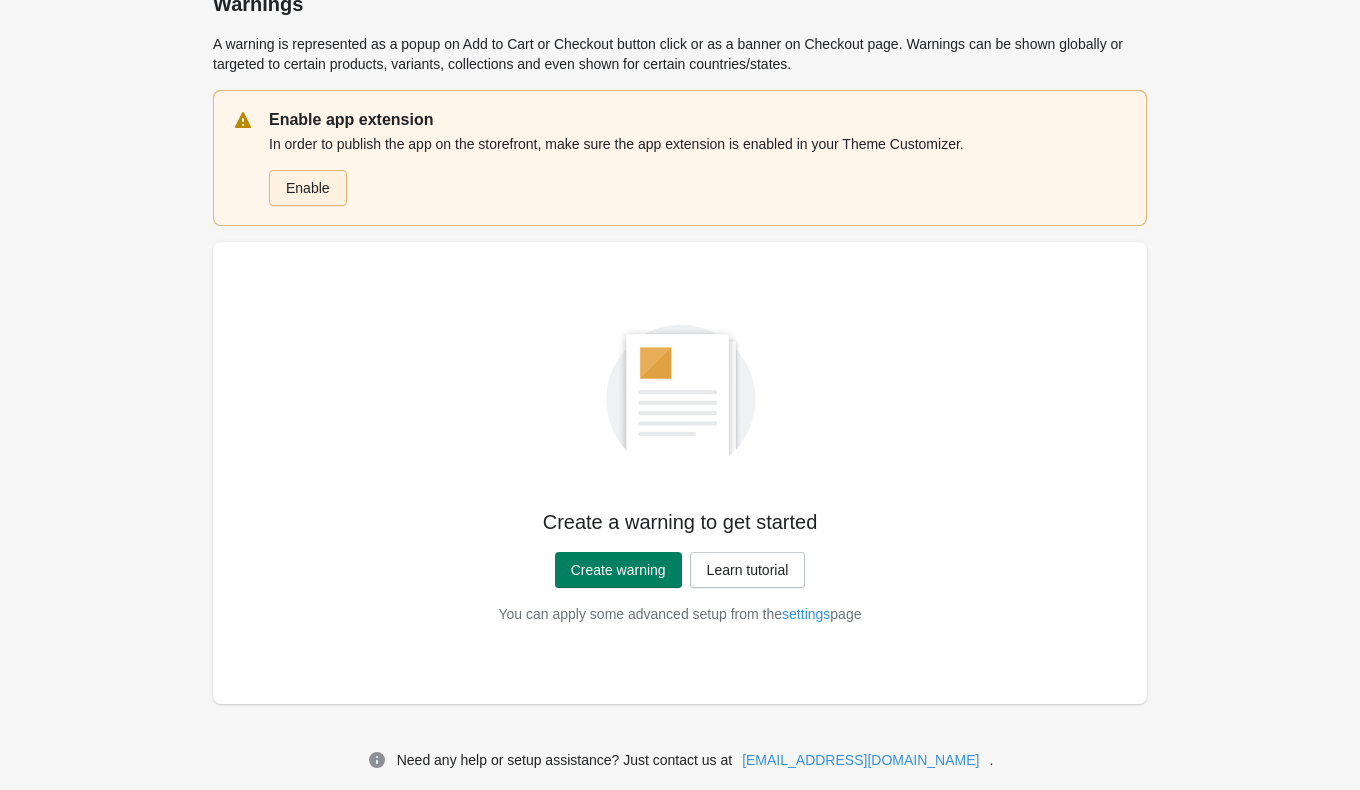 click on "Enable" at bounding box center (308, 188) 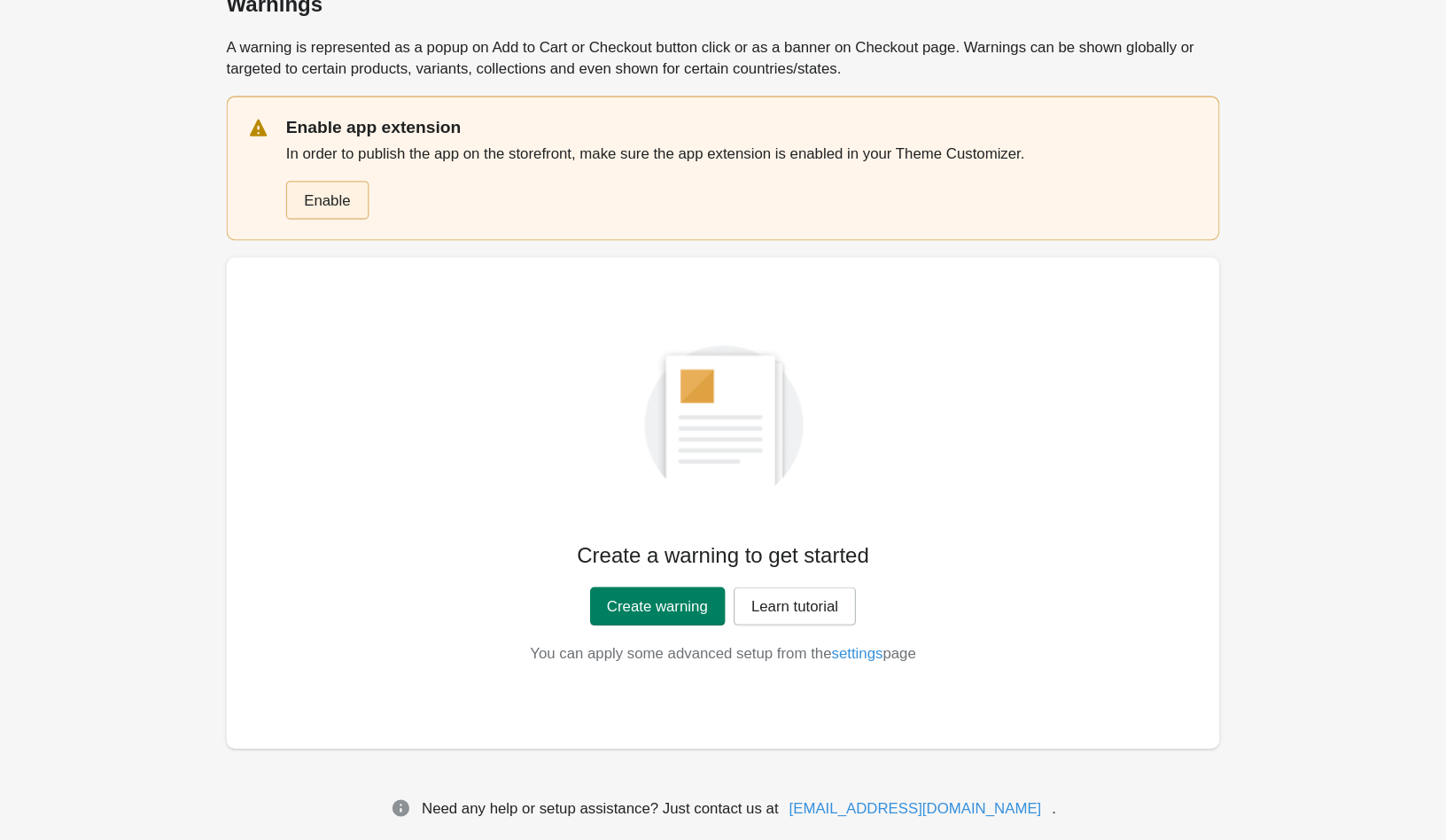 scroll, scrollTop: 0, scrollLeft: 0, axis: both 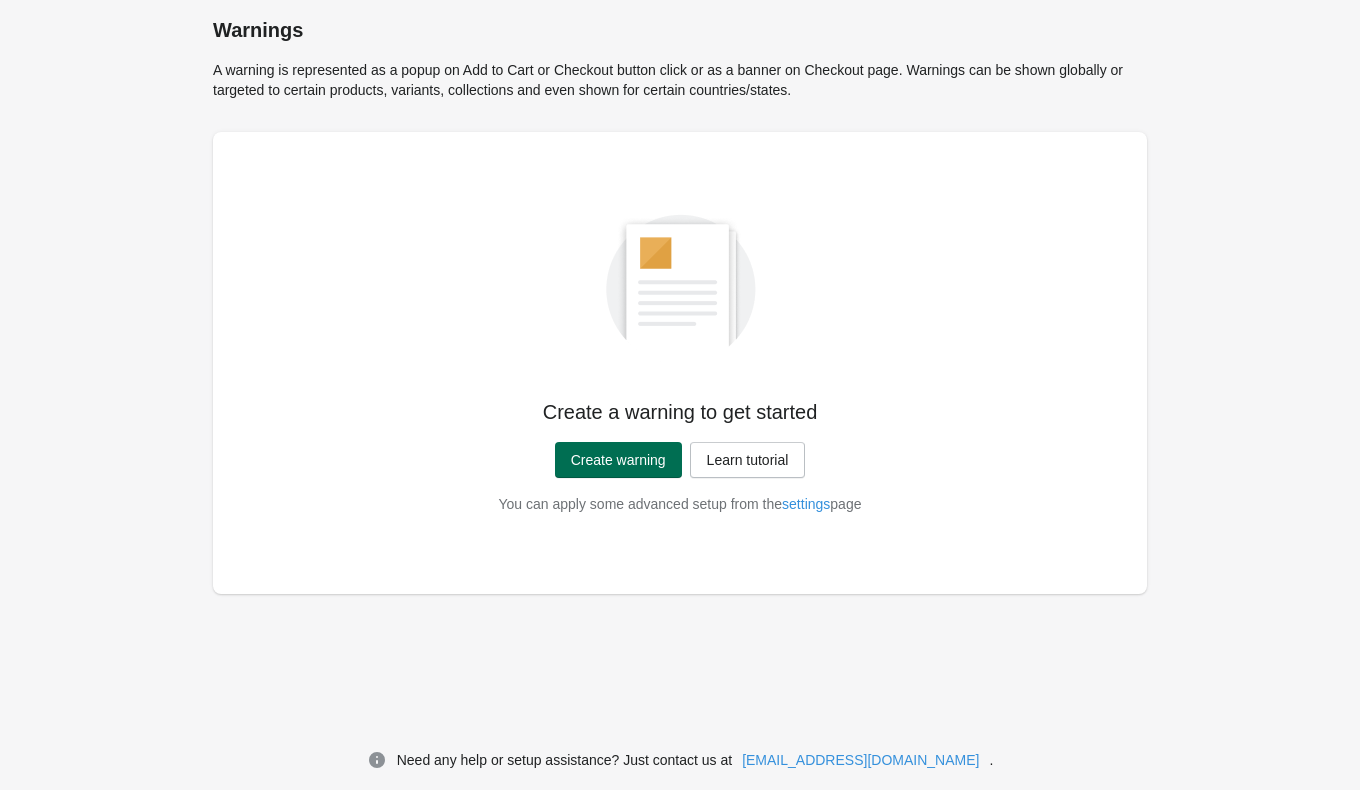 click on "Create warning" at bounding box center (618, 460) 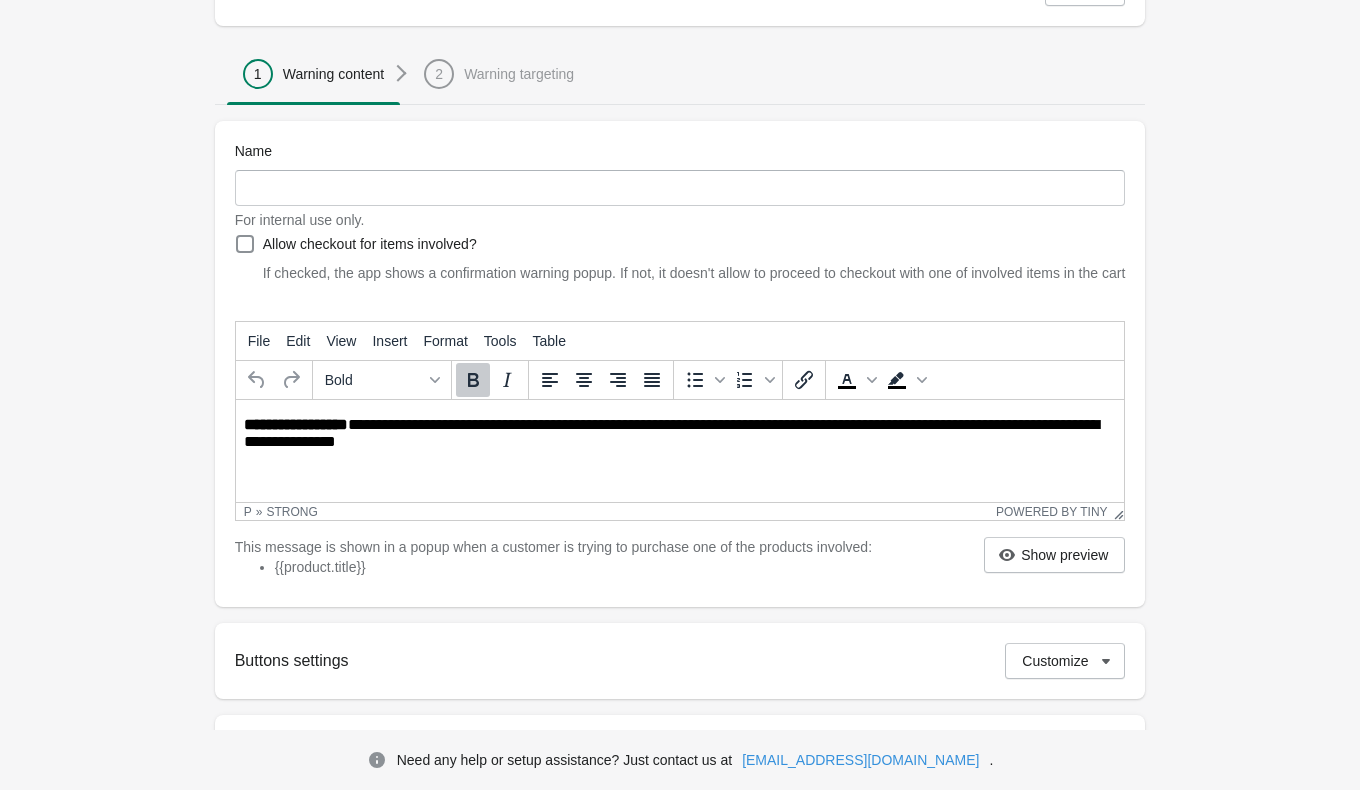 scroll, scrollTop: 0, scrollLeft: 0, axis: both 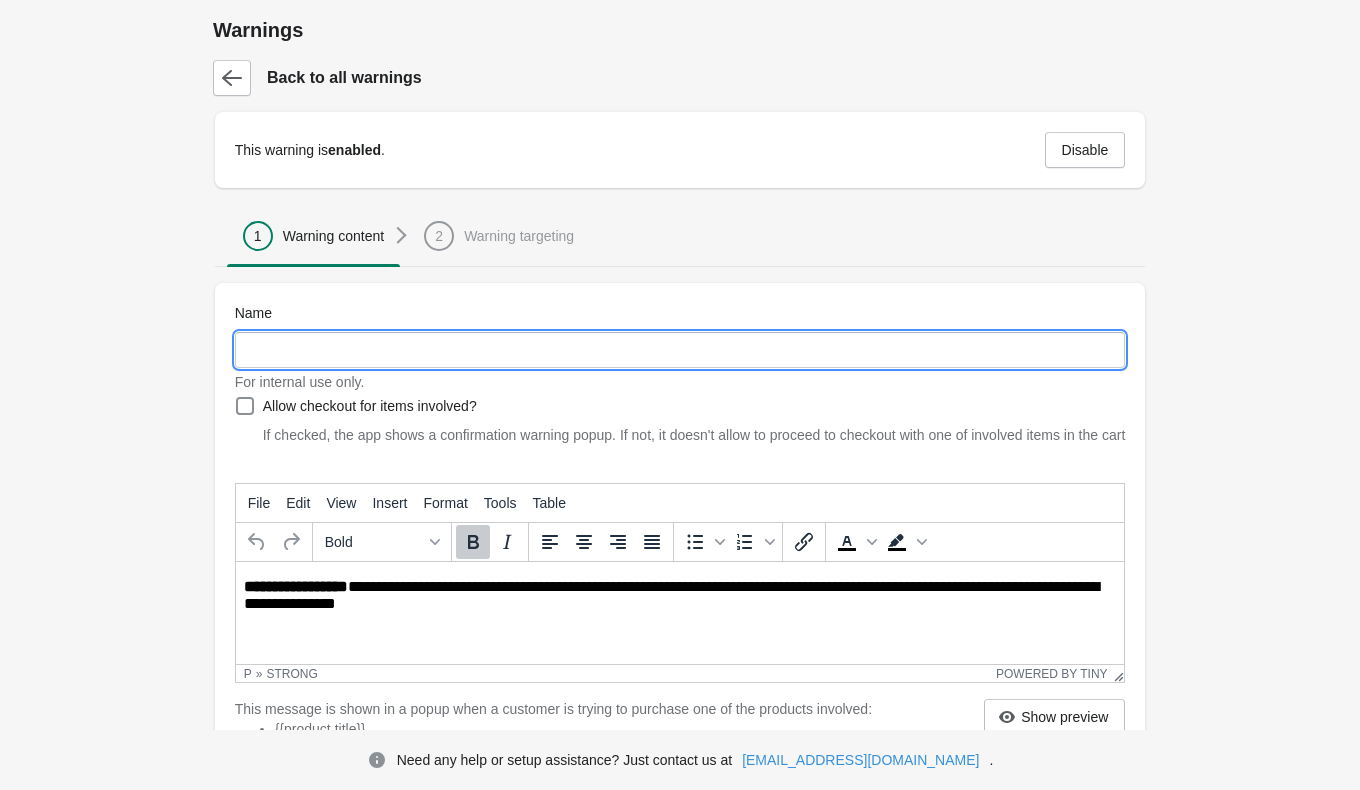 click on "Name" at bounding box center [680, 350] 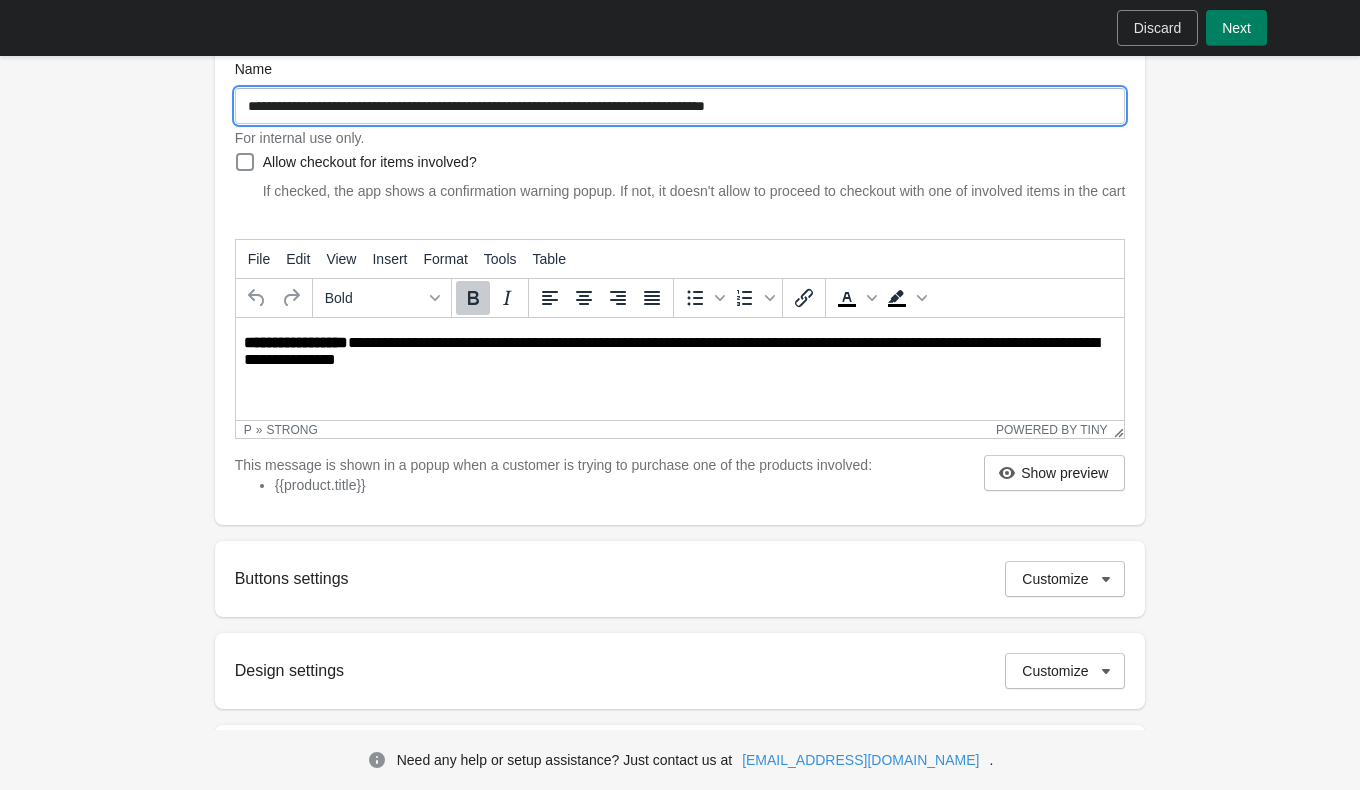 scroll, scrollTop: 230, scrollLeft: 0, axis: vertical 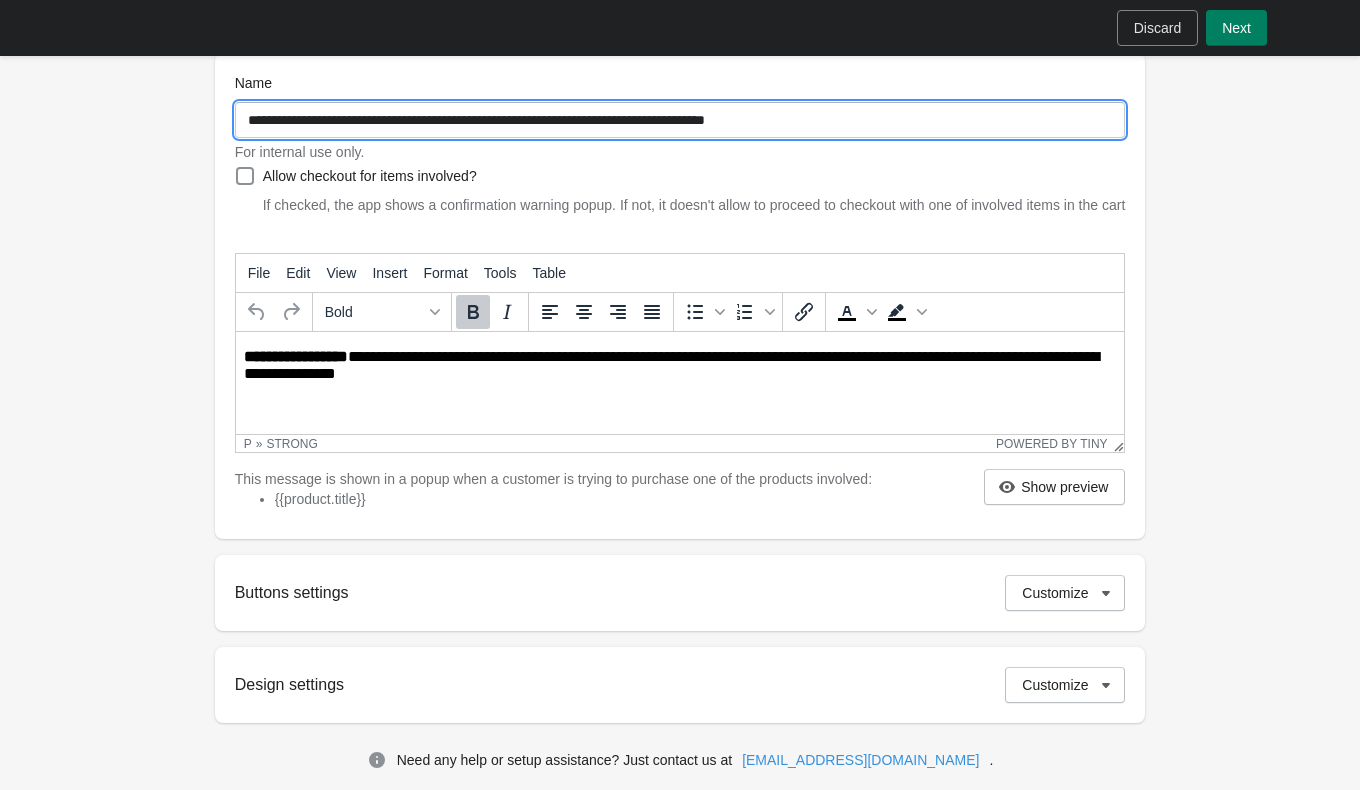type on "**********" 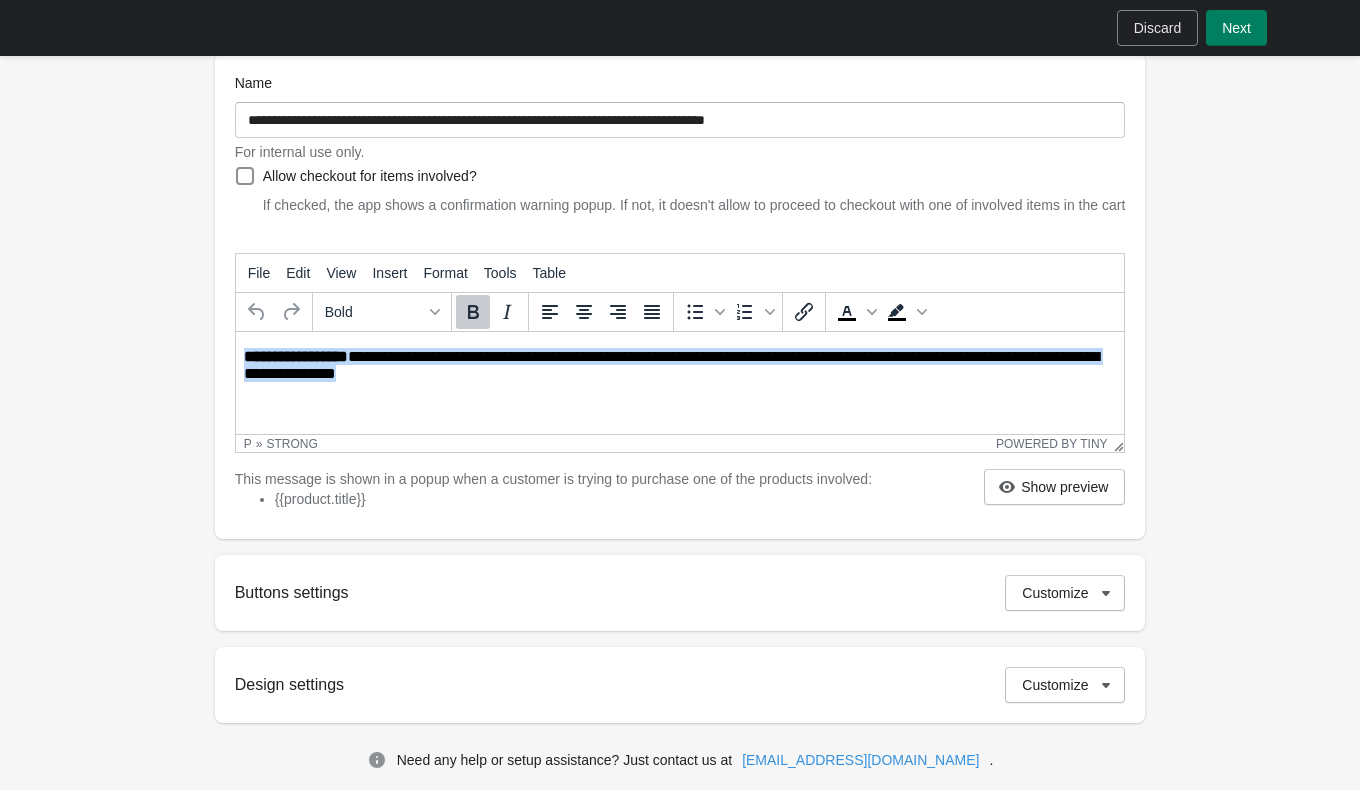 drag, startPoint x: 480, startPoint y: 376, endPoint x: 236, endPoint y: 352, distance: 245.17749 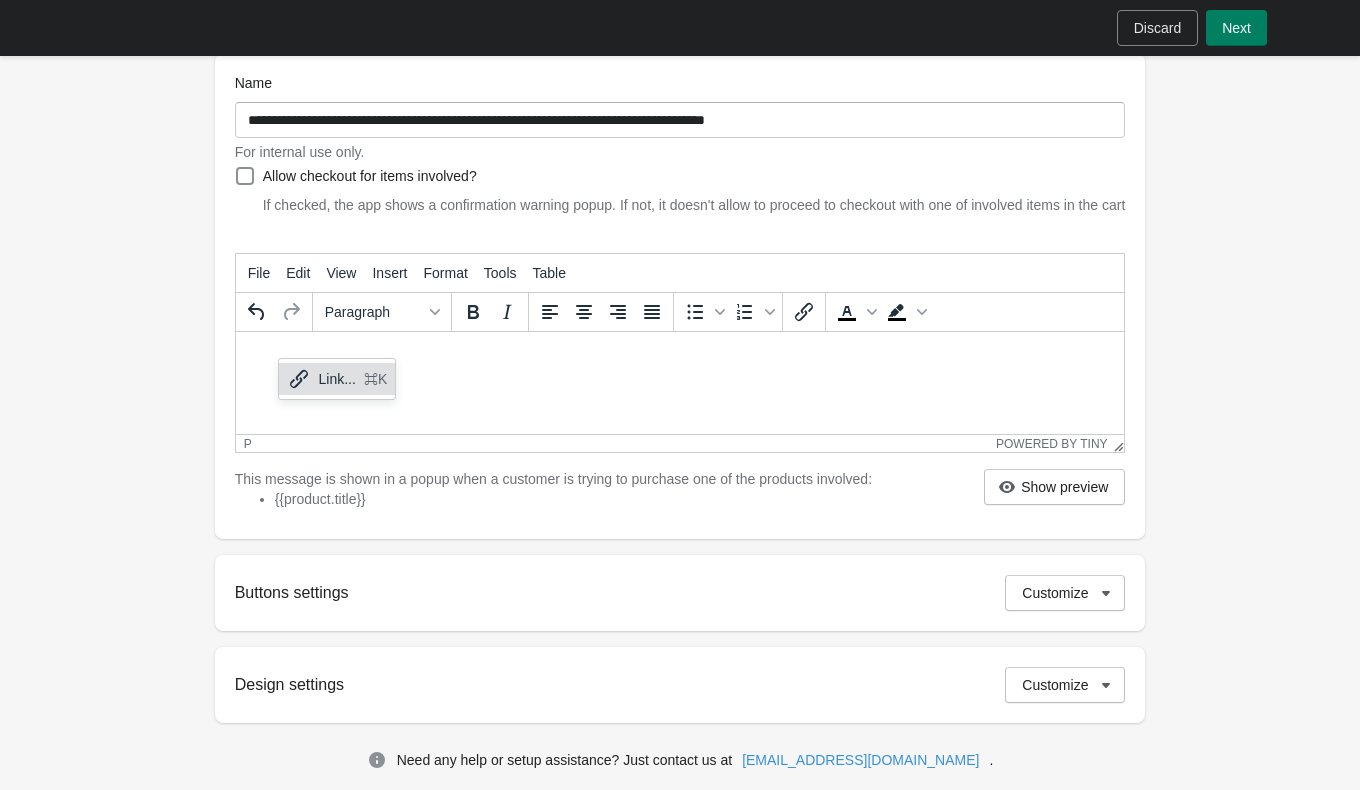 click at bounding box center [679, 356] 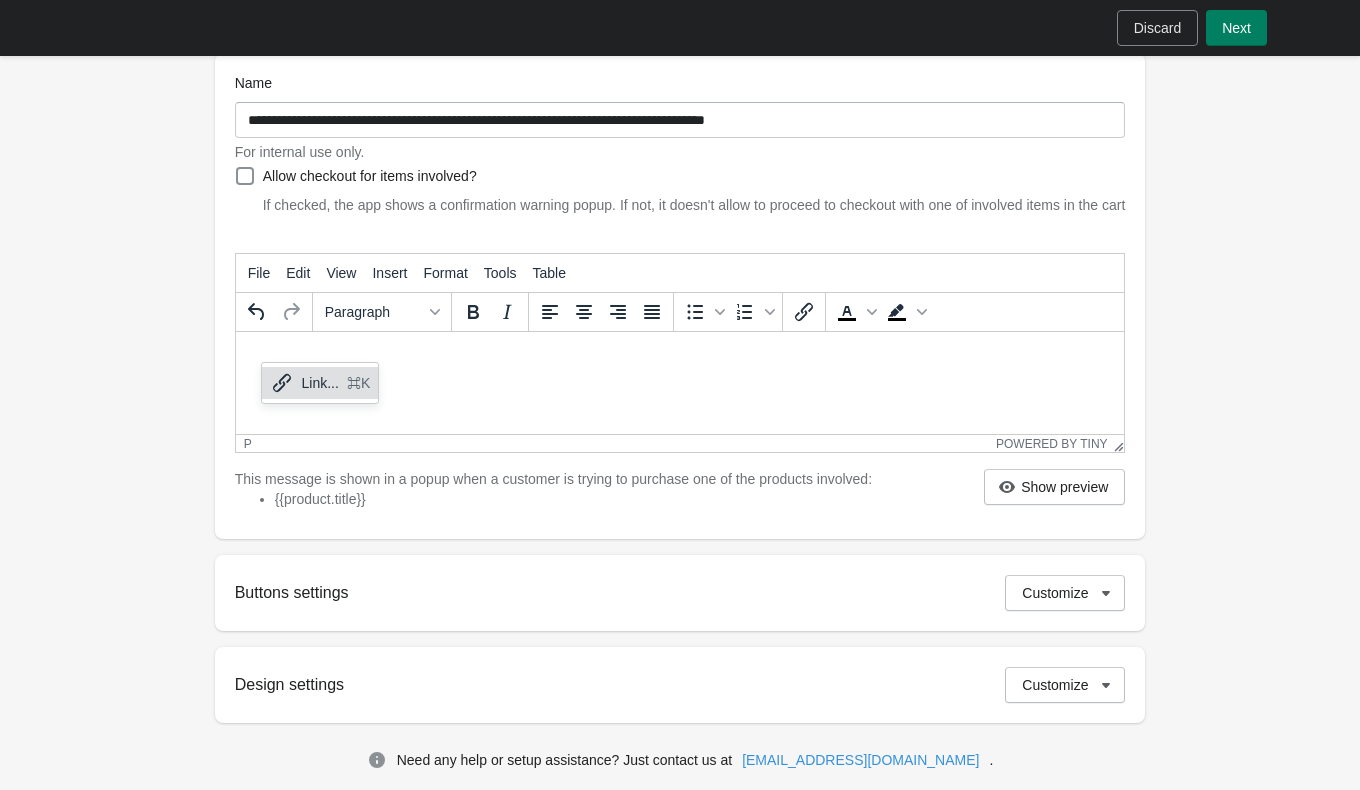click at bounding box center (679, 356) 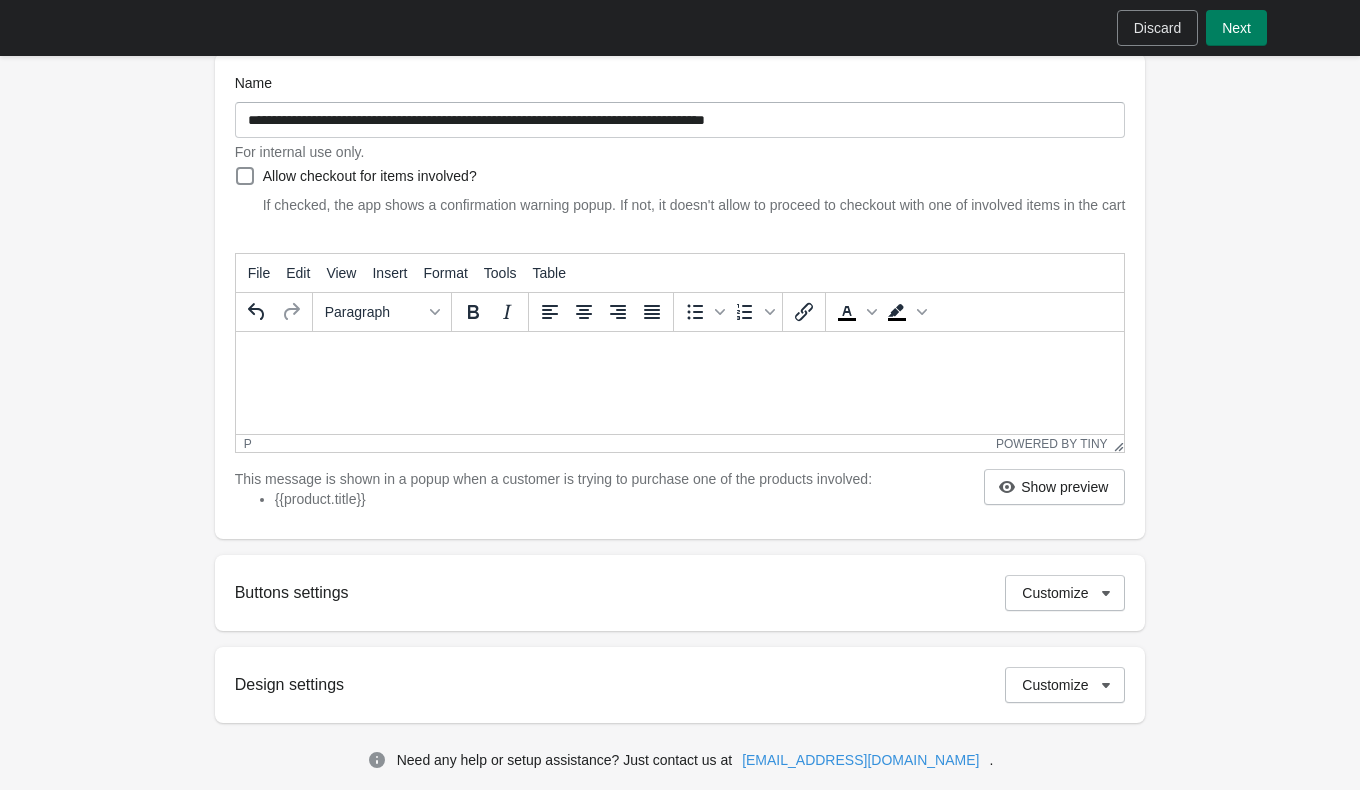 paste 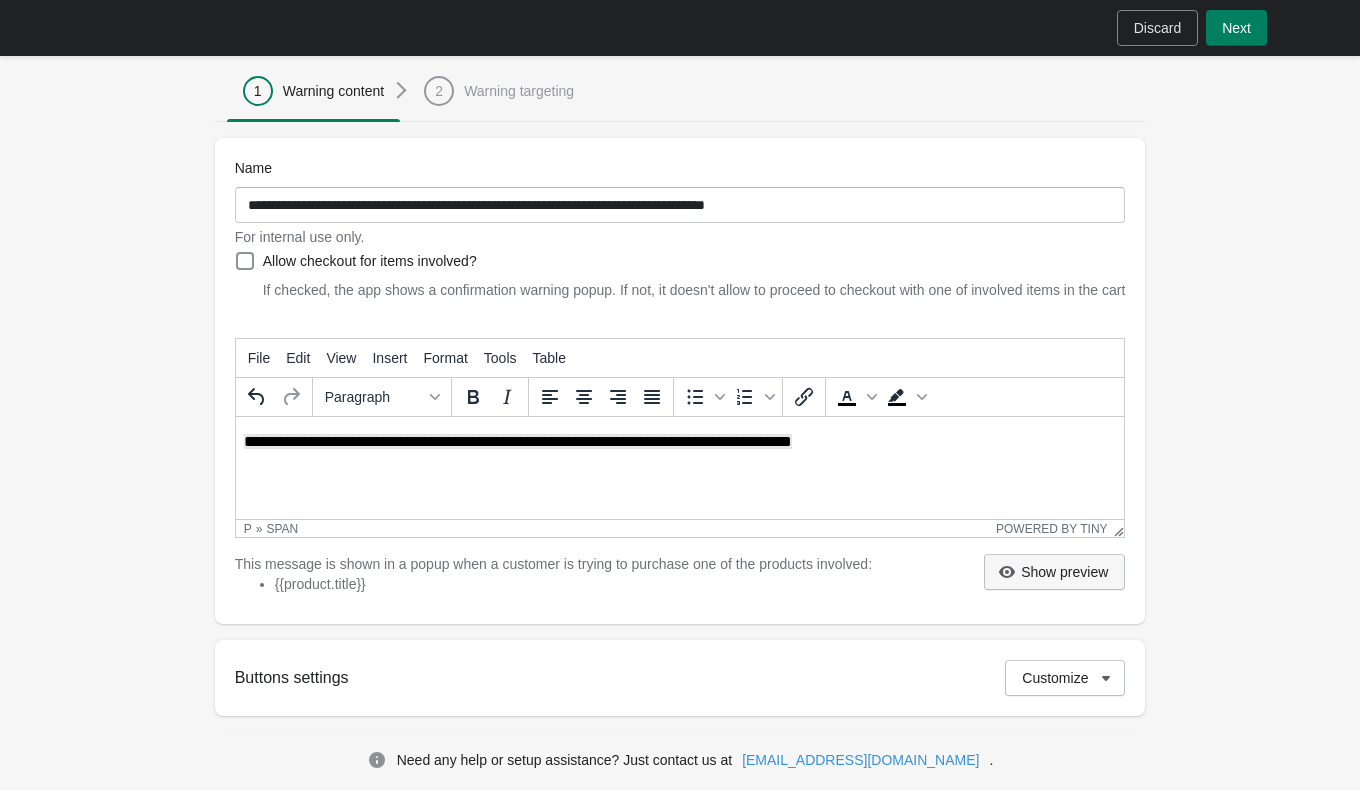 scroll, scrollTop: 150, scrollLeft: 0, axis: vertical 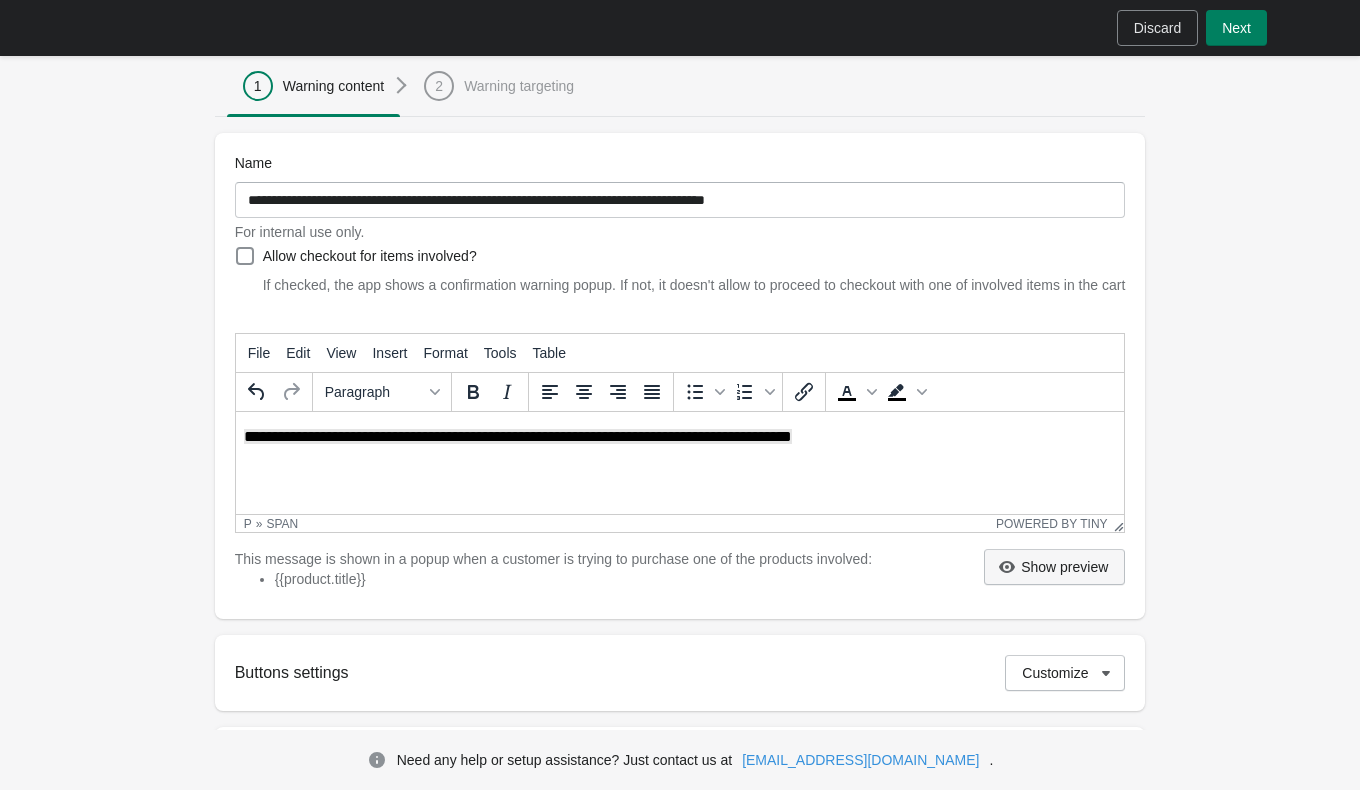 click on "Show preview" at bounding box center [1064, 567] 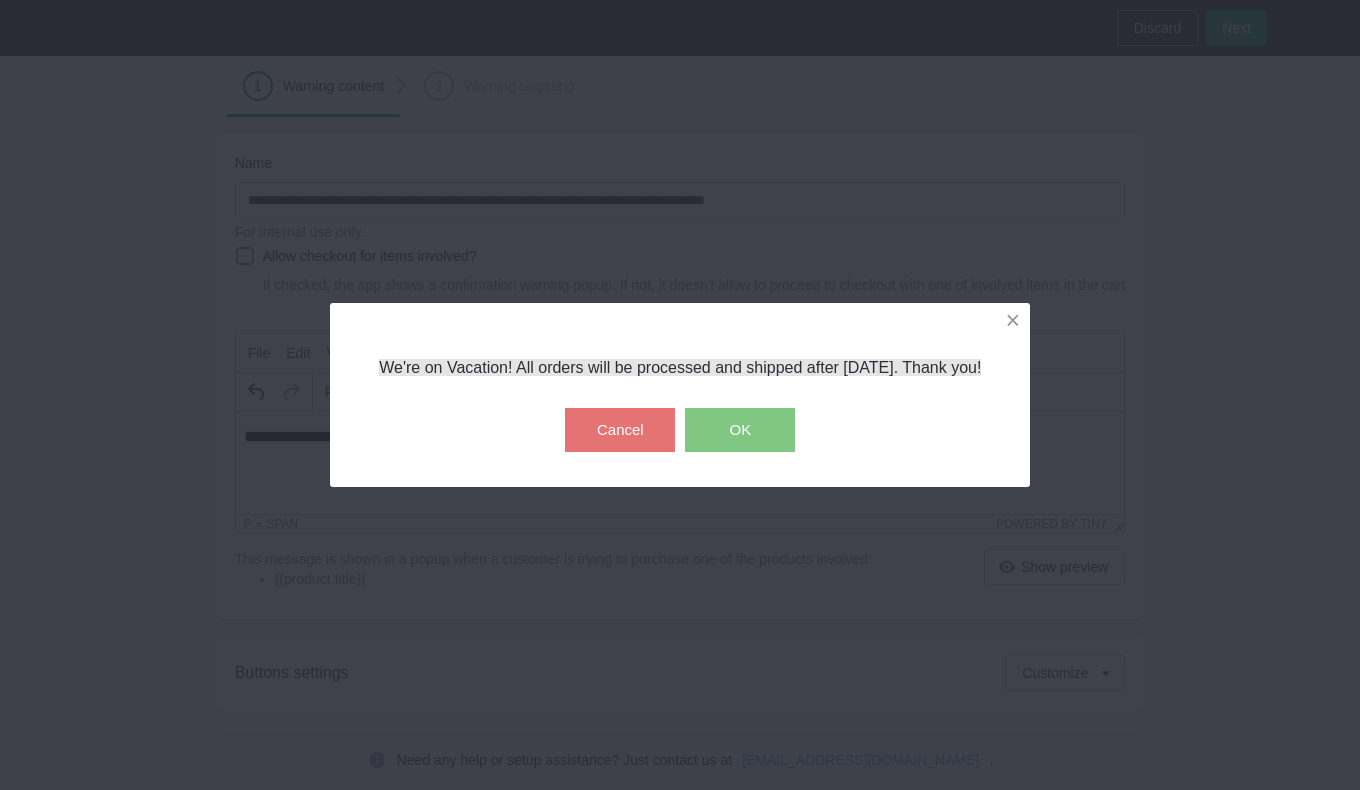 click on "OK" at bounding box center (740, 430) 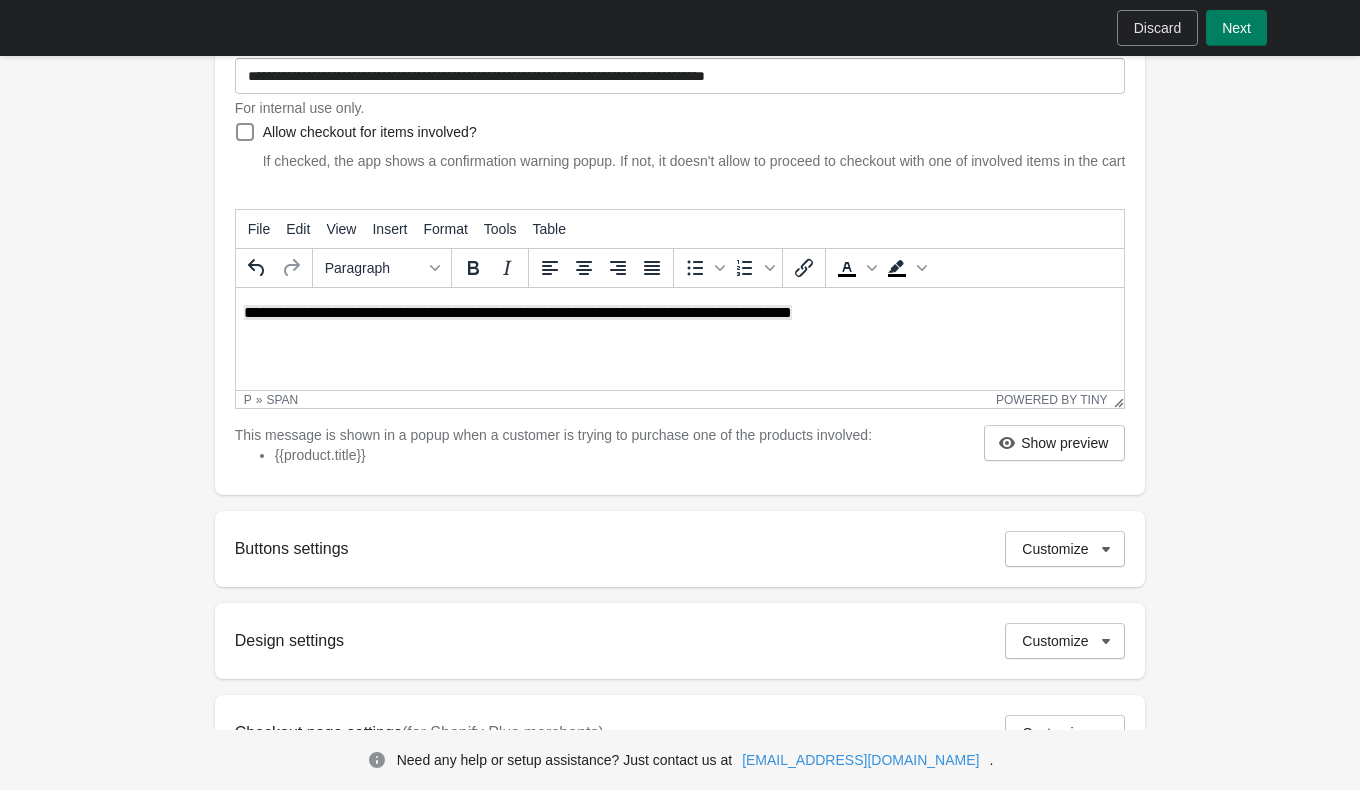 scroll, scrollTop: 276, scrollLeft: 0, axis: vertical 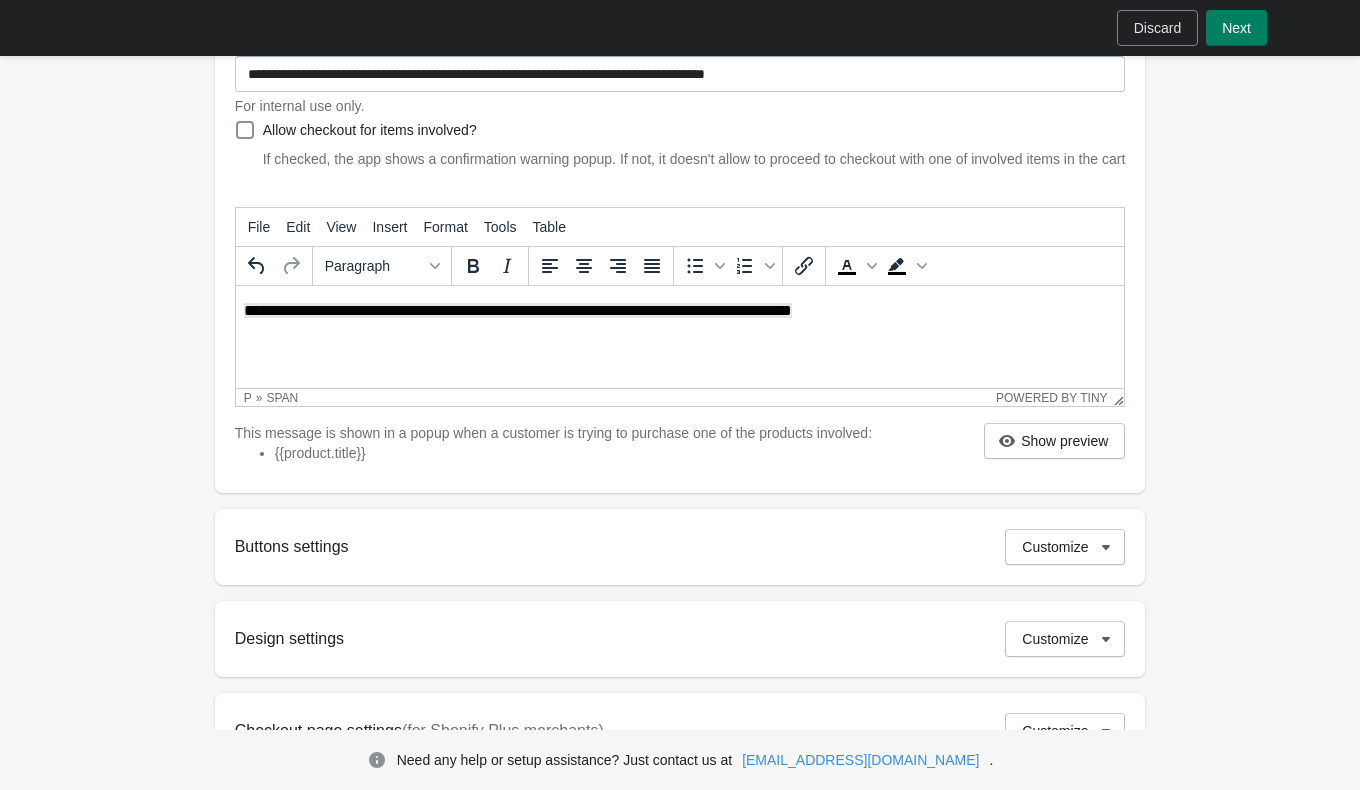 click on "**********" at bounding box center [517, 310] 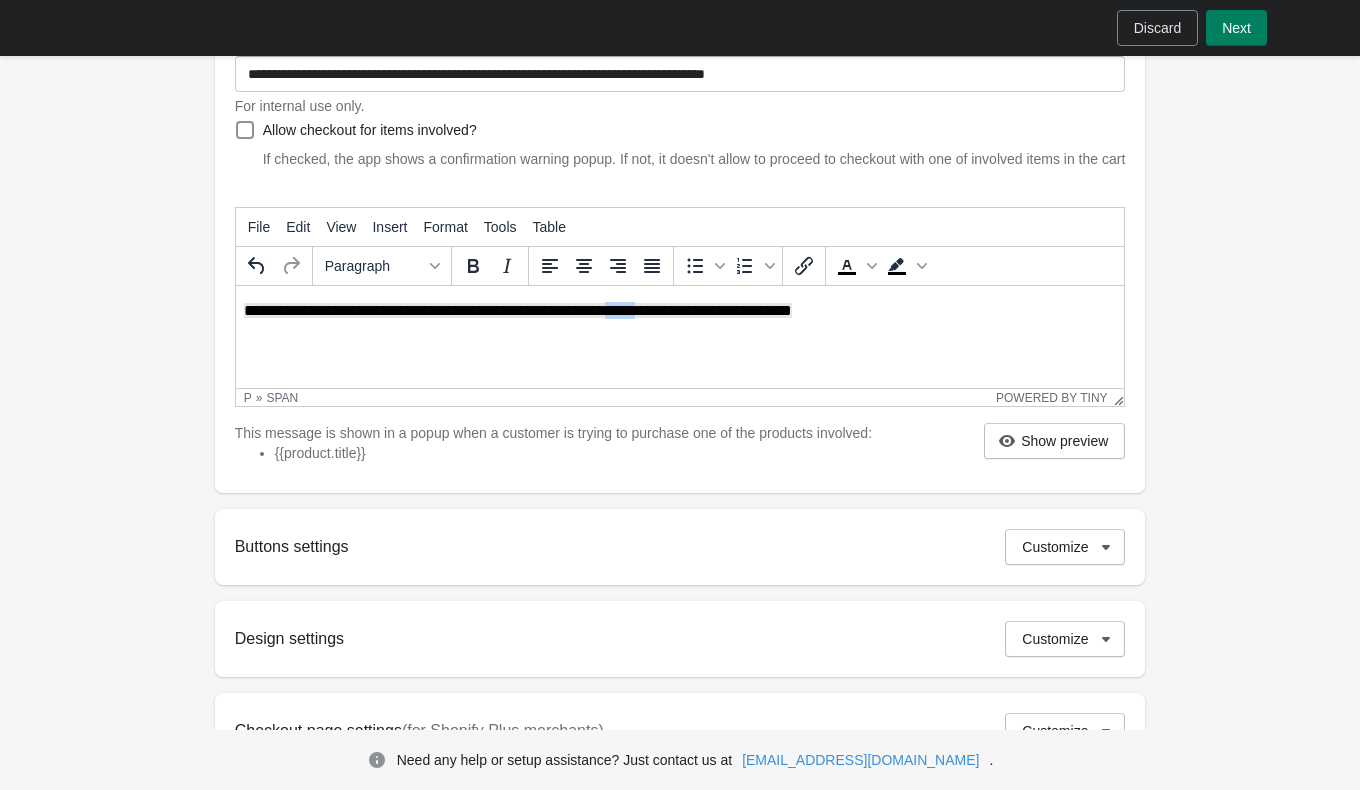 drag, startPoint x: 682, startPoint y: 314, endPoint x: 710, endPoint y: 314, distance: 28 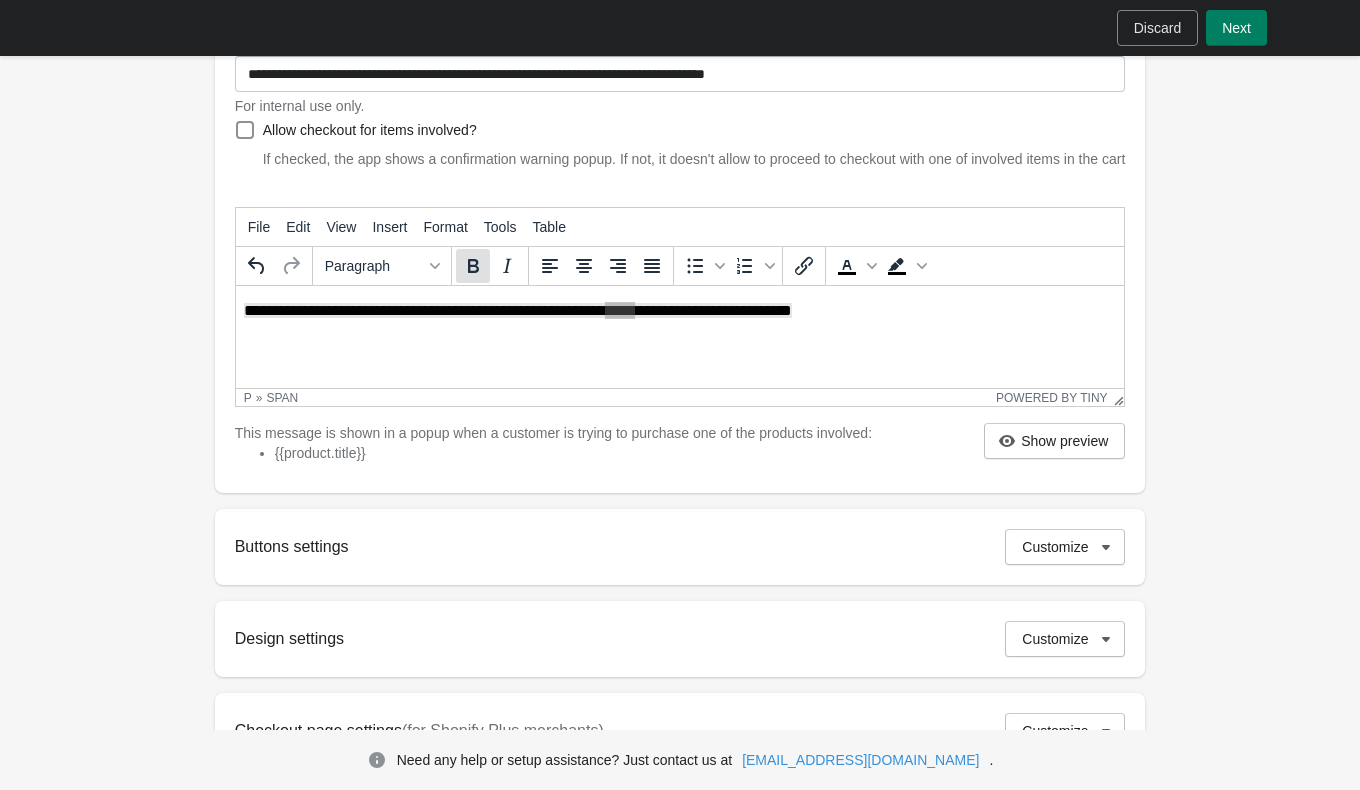 click 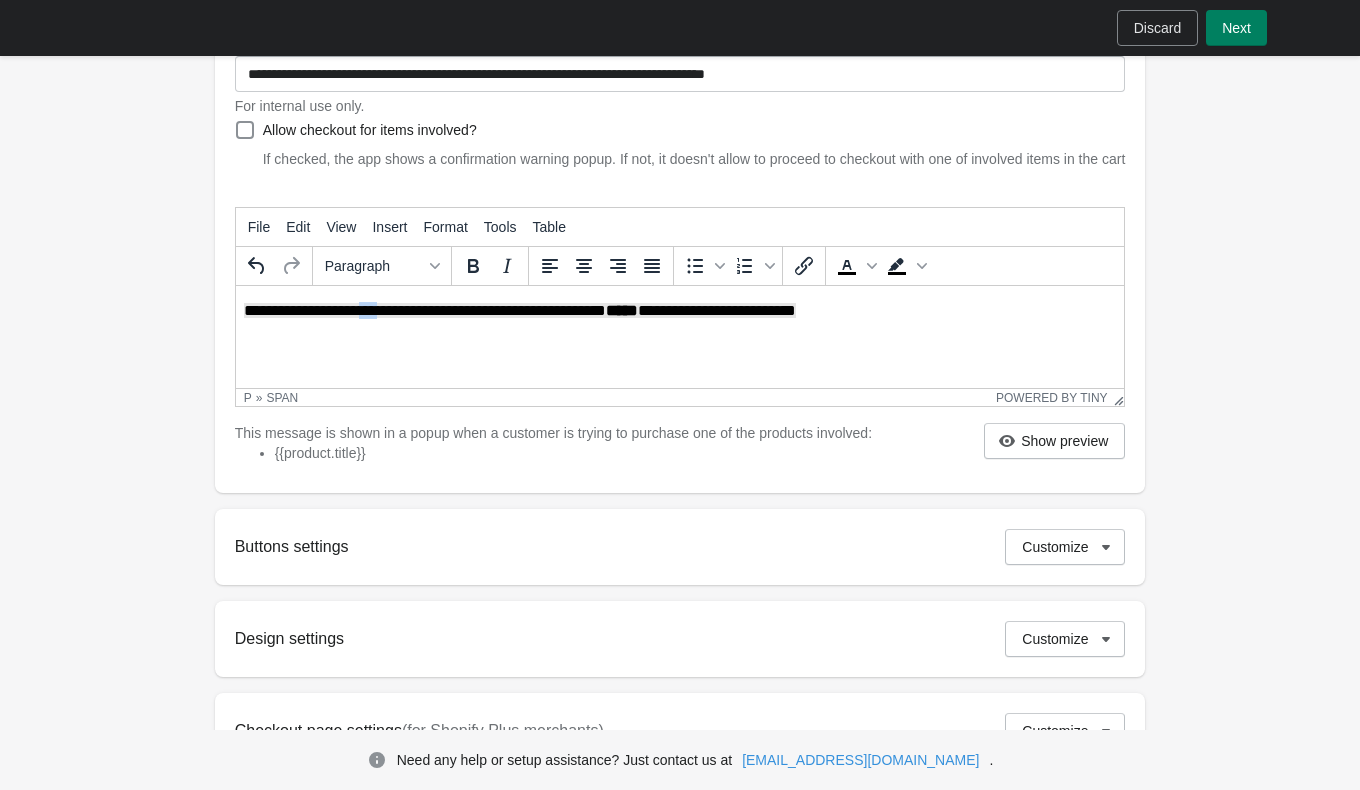 drag, startPoint x: 408, startPoint y: 313, endPoint x: 380, endPoint y: 313, distance: 28 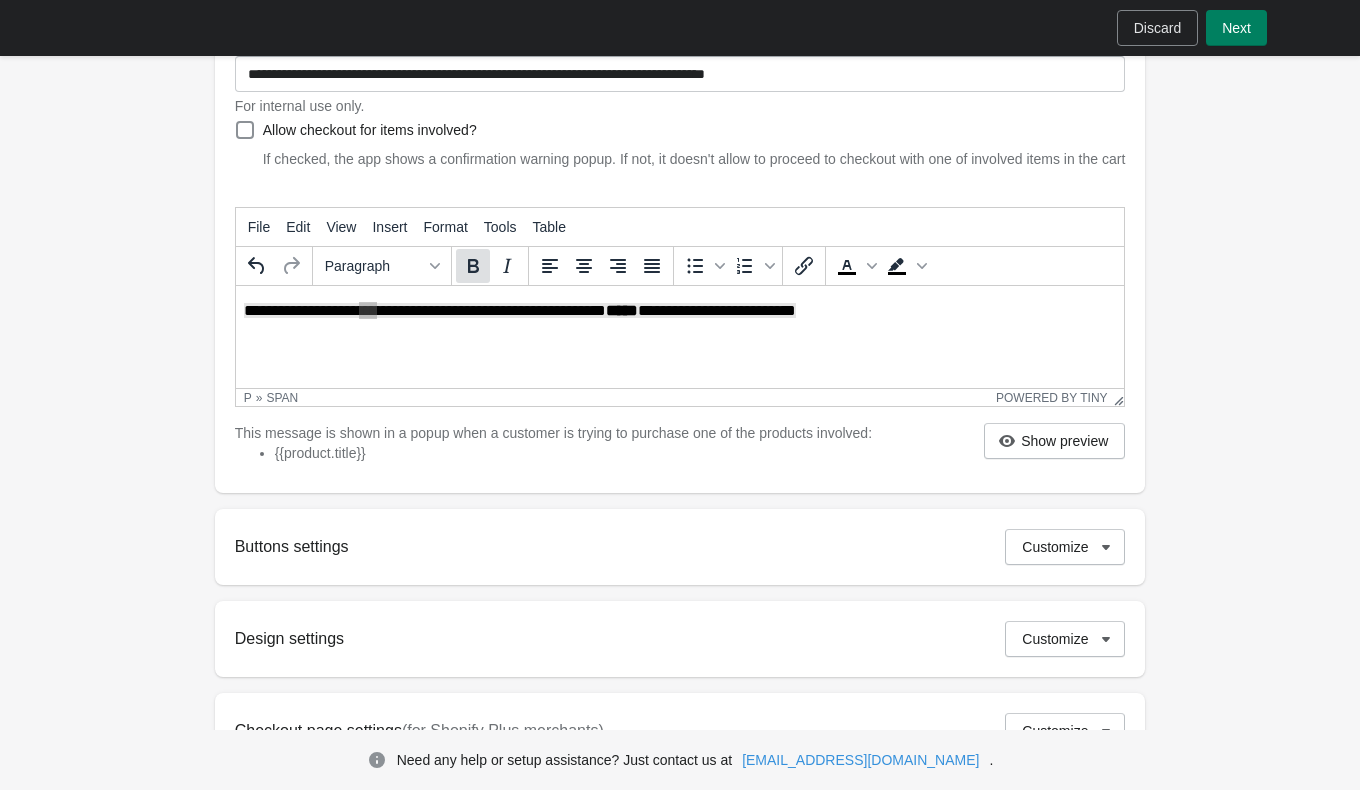 click 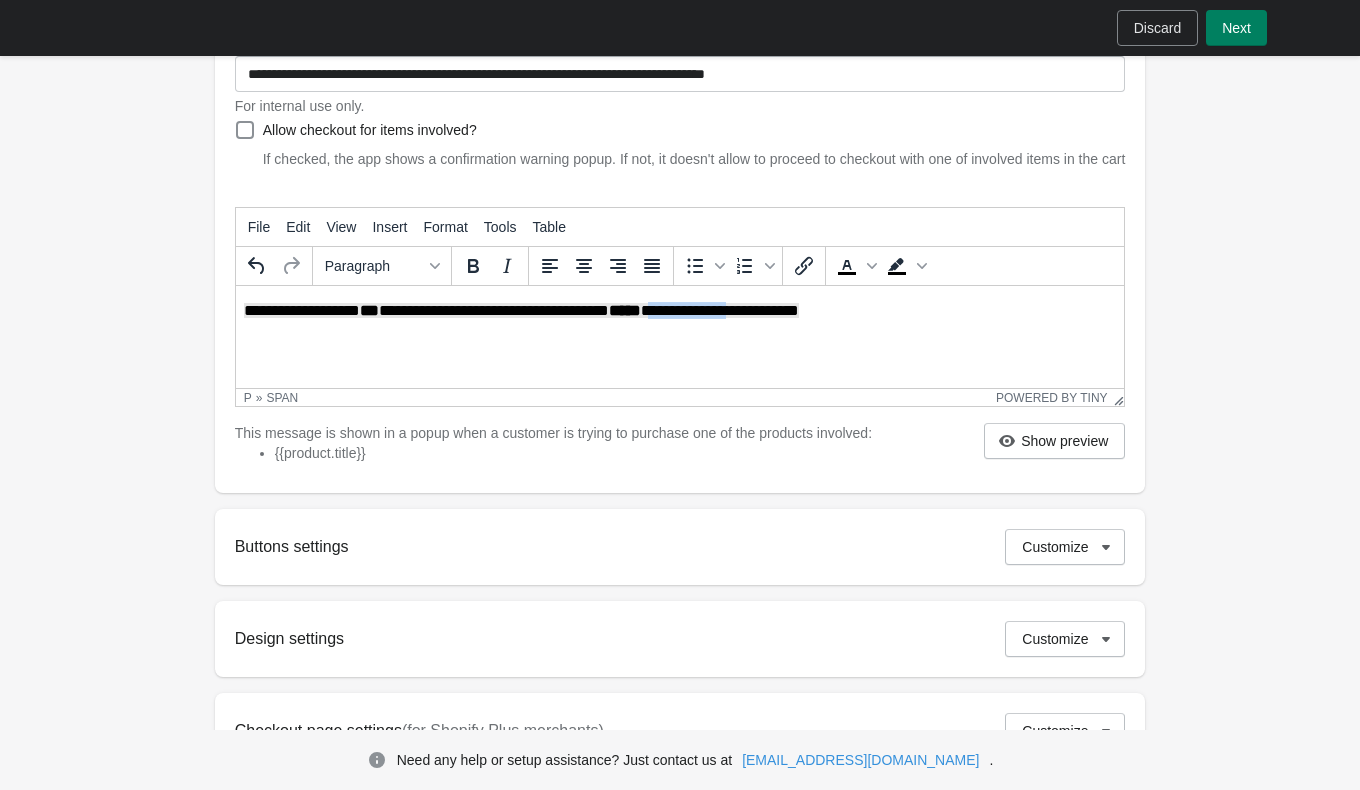 drag, startPoint x: 727, startPoint y: 310, endPoint x: 819, endPoint y: 308, distance: 92.021736 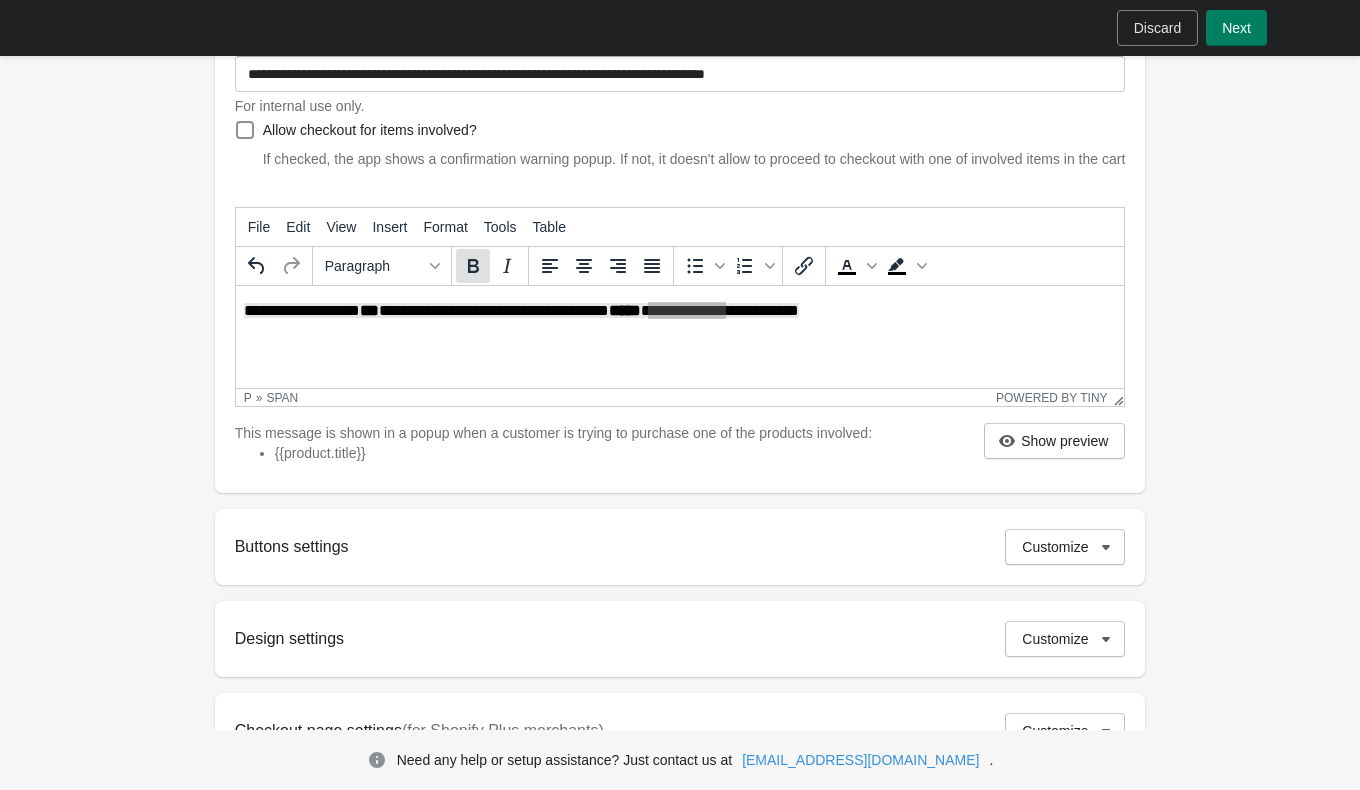 click 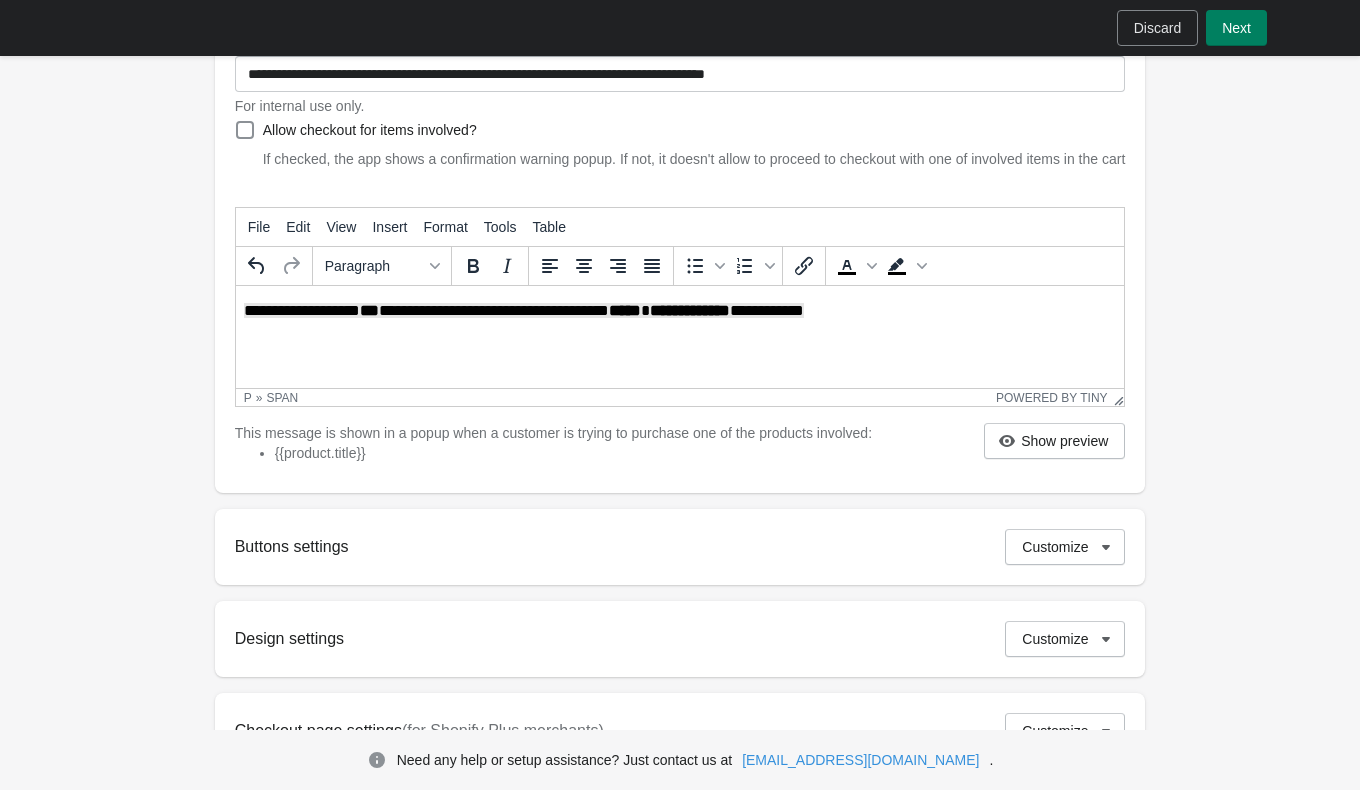 click on "**********" at bounding box center (679, 310) 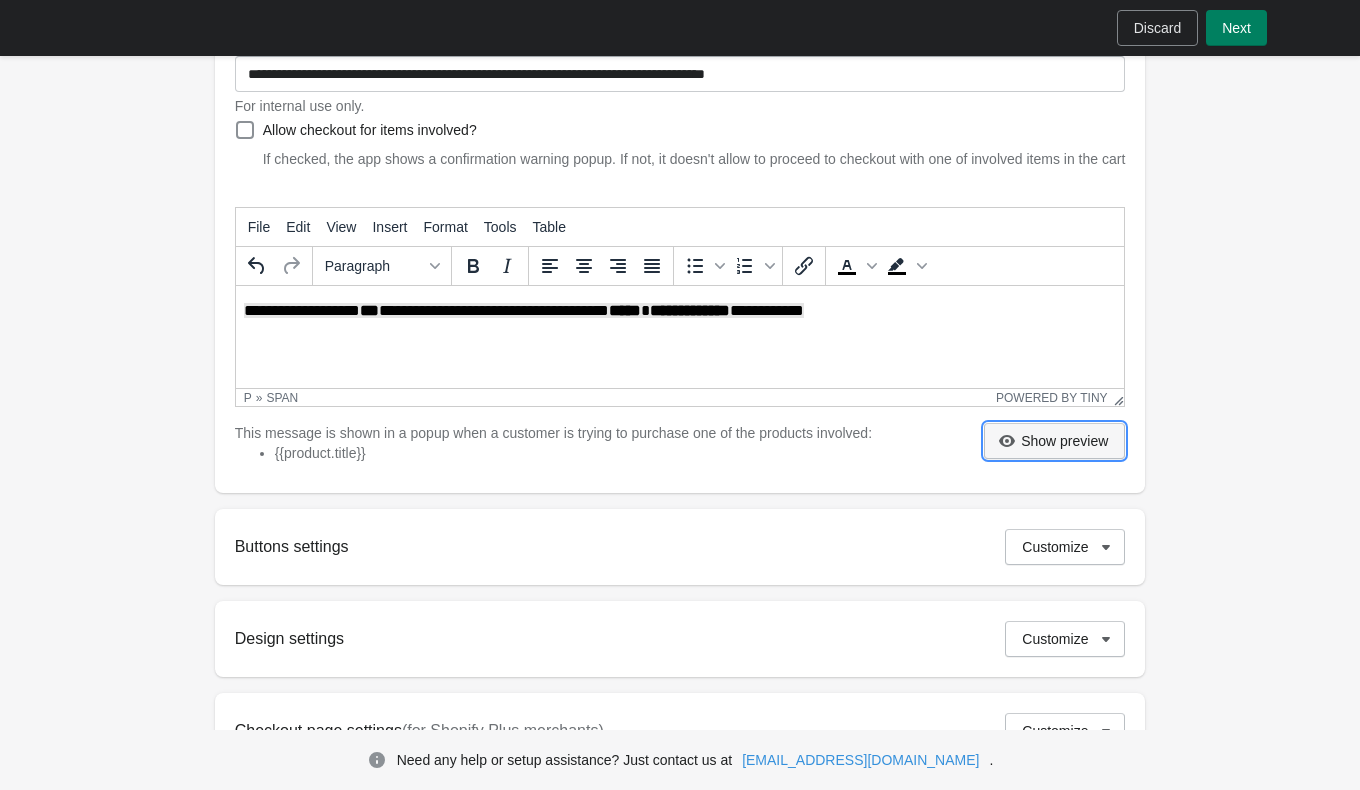 click on "Show preview" at bounding box center (1064, 441) 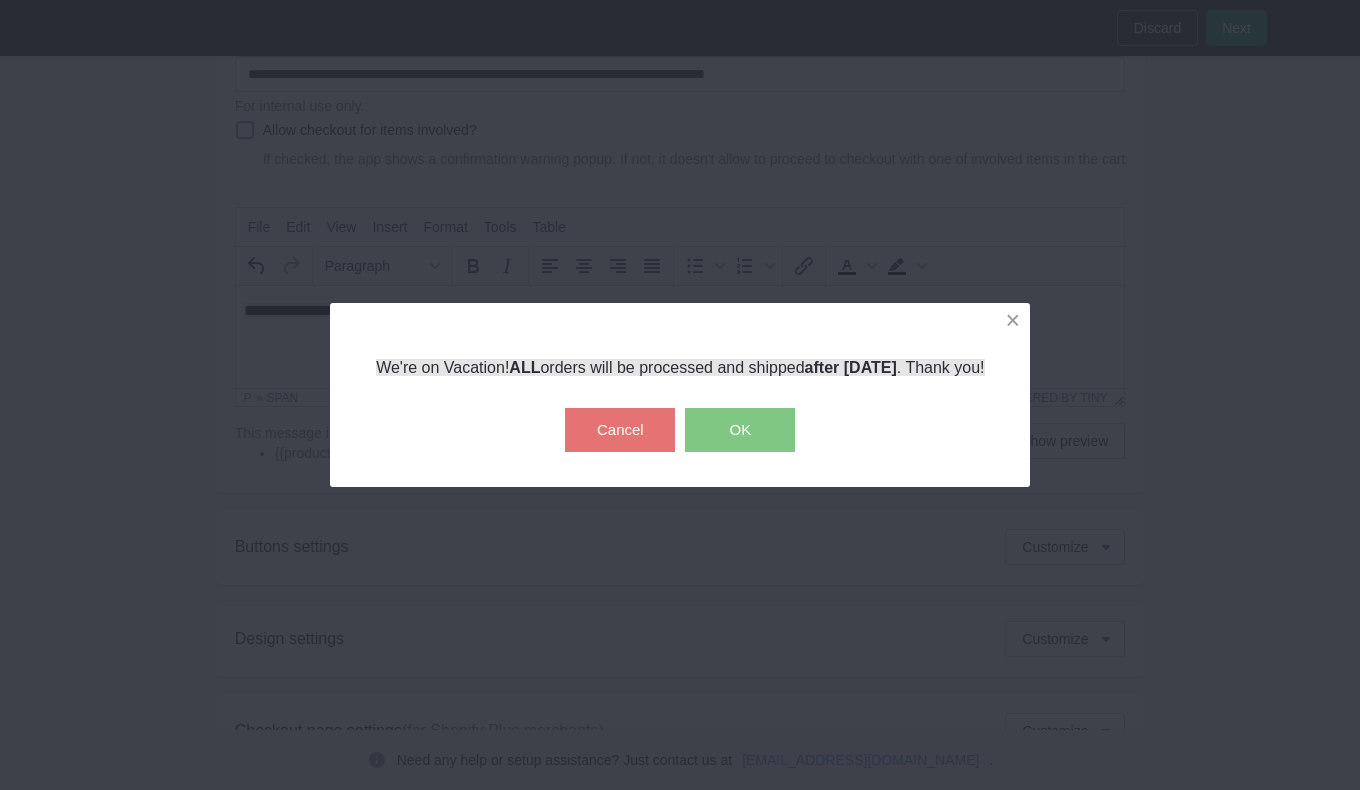 click on "OK" at bounding box center [740, 430] 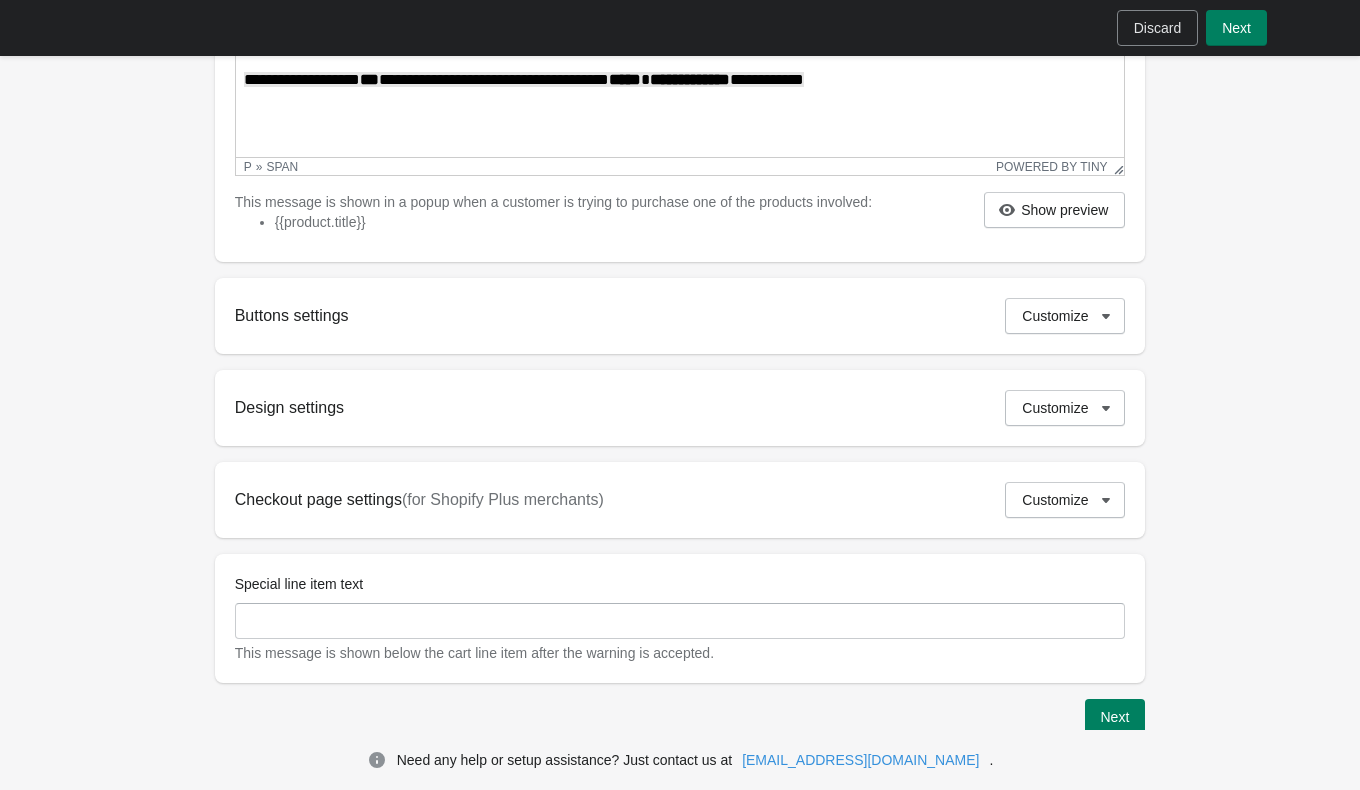 scroll, scrollTop: 508, scrollLeft: 0, axis: vertical 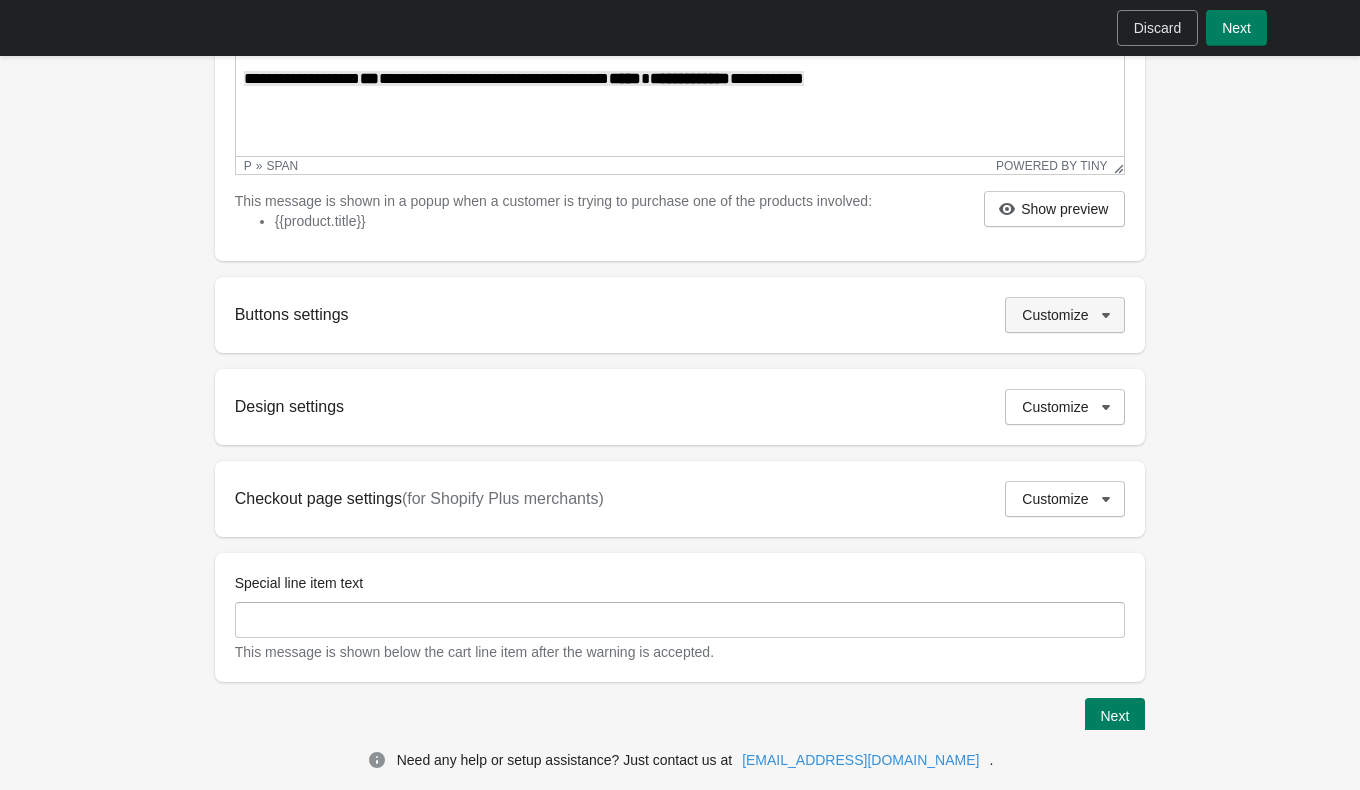 click on "Customize" at bounding box center [1065, 315] 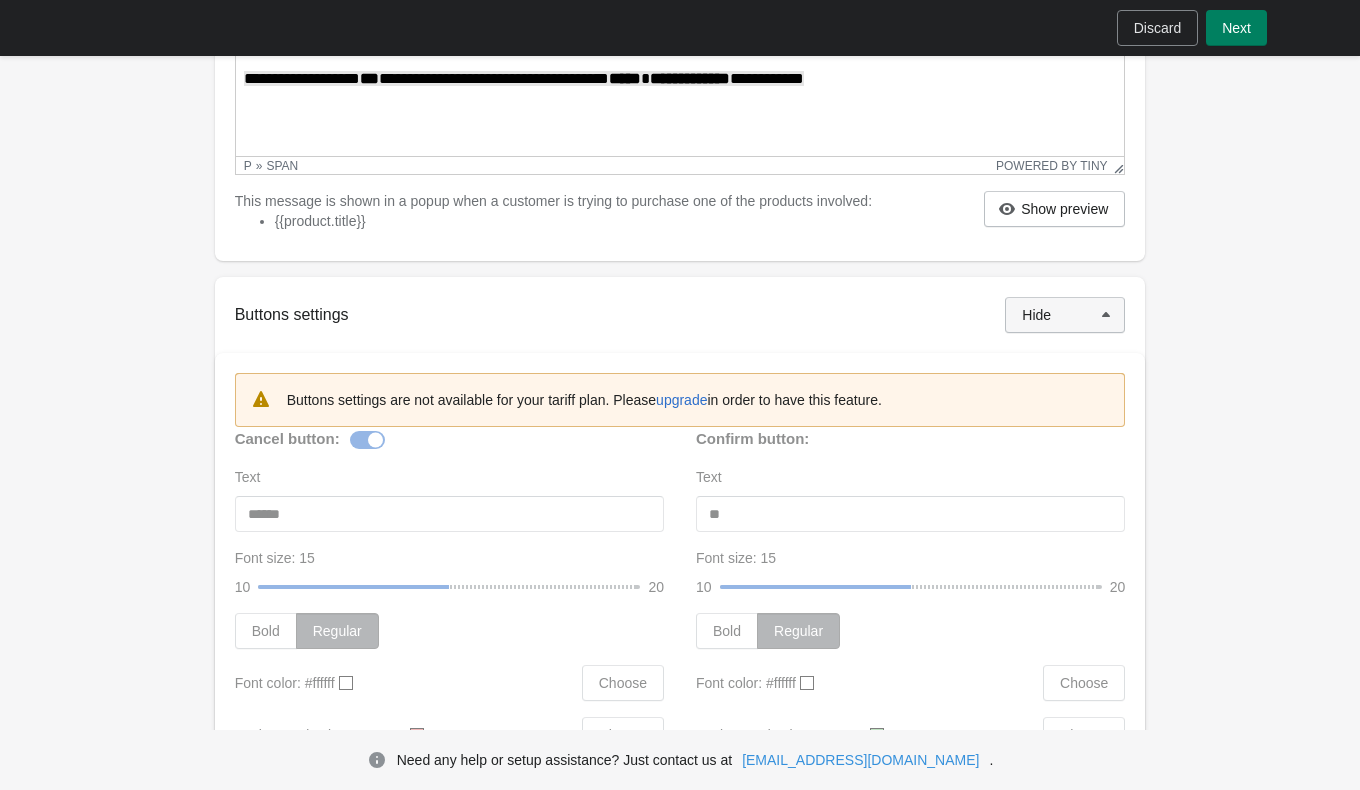 click on "Hide" at bounding box center (1065, 315) 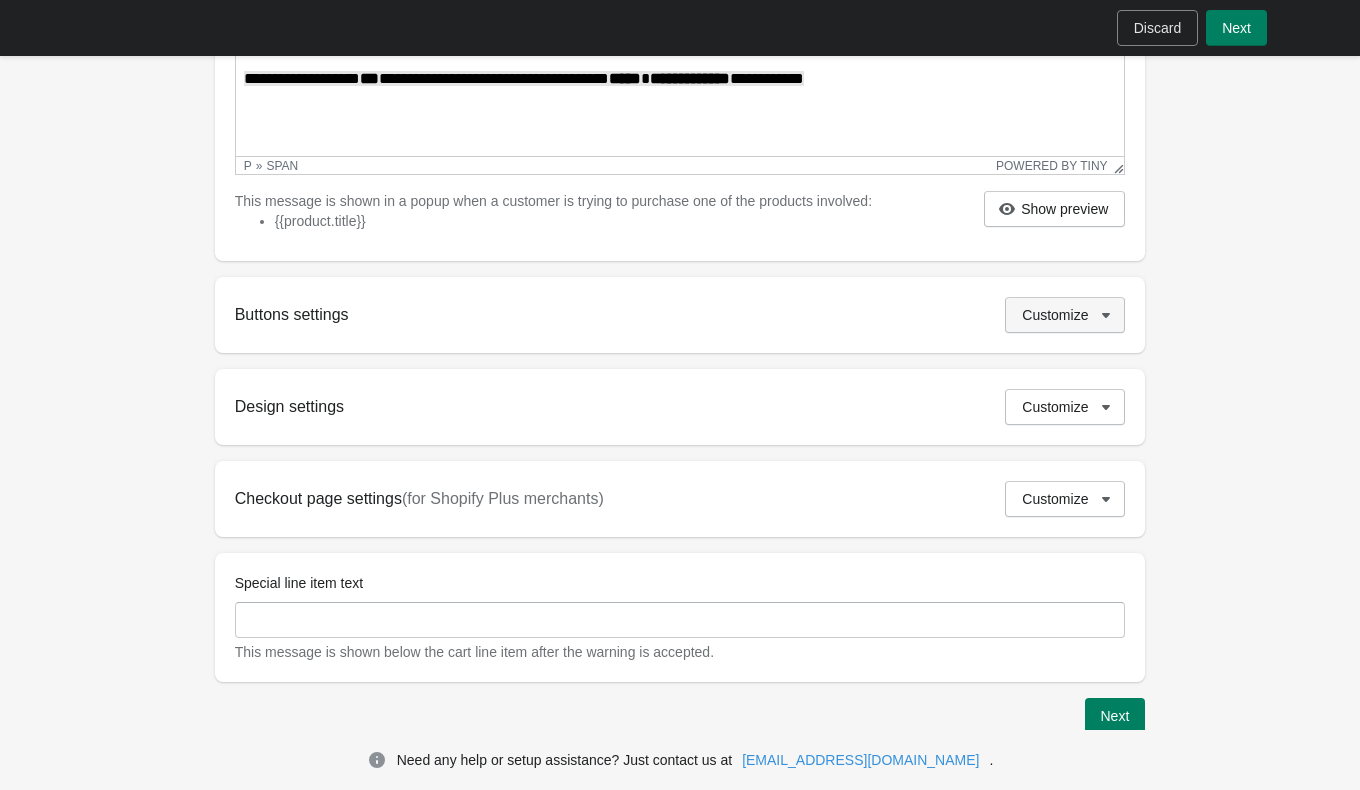 scroll, scrollTop: 557, scrollLeft: 0, axis: vertical 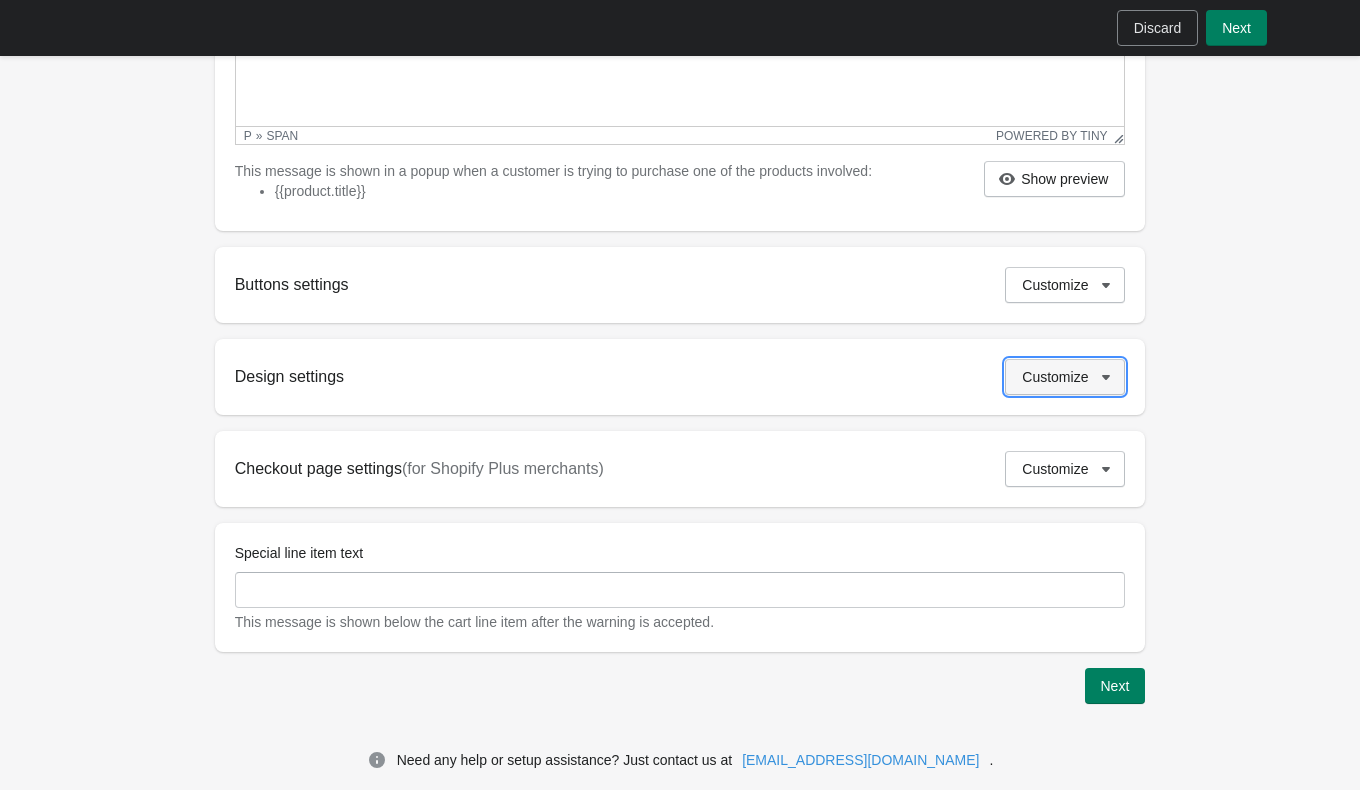 click on "Customize" at bounding box center (1065, 377) 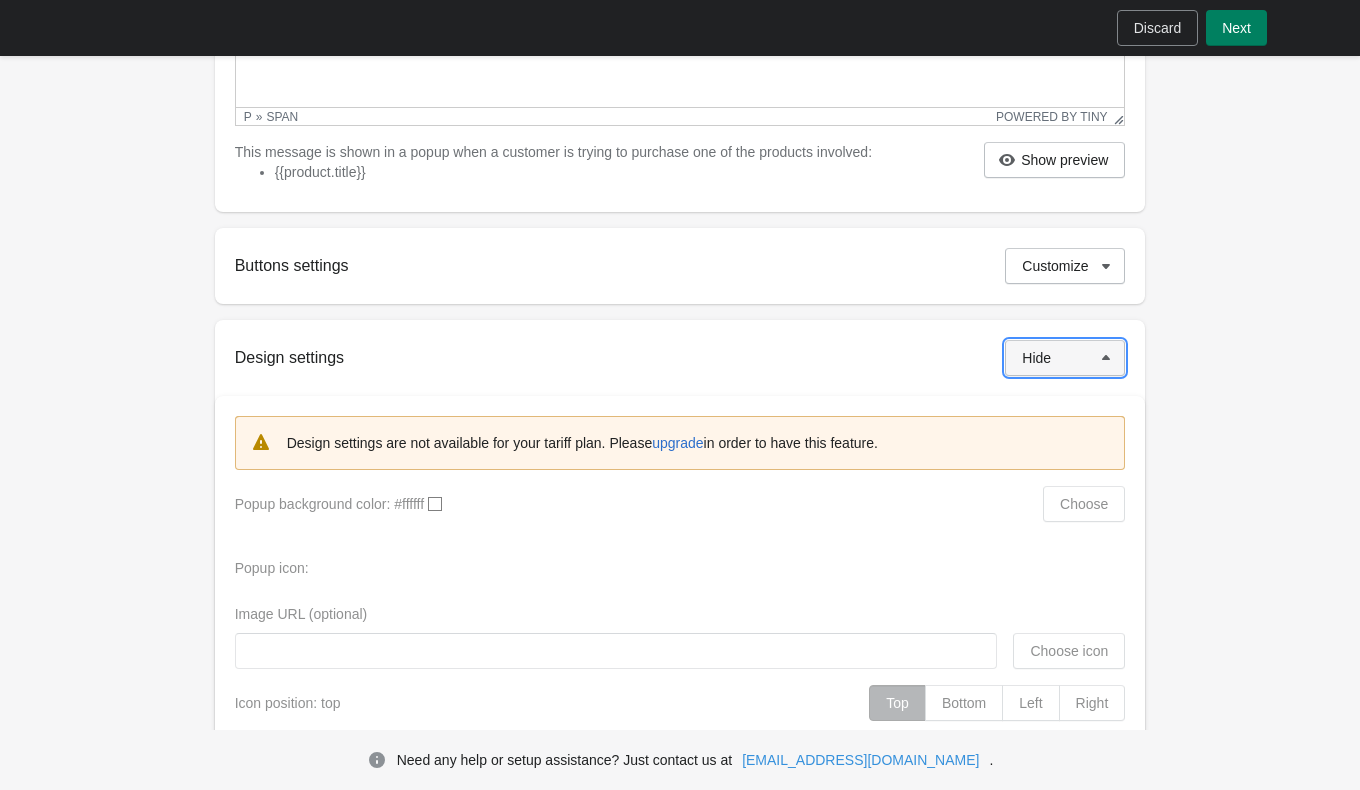 click on "Hide" at bounding box center [1065, 358] 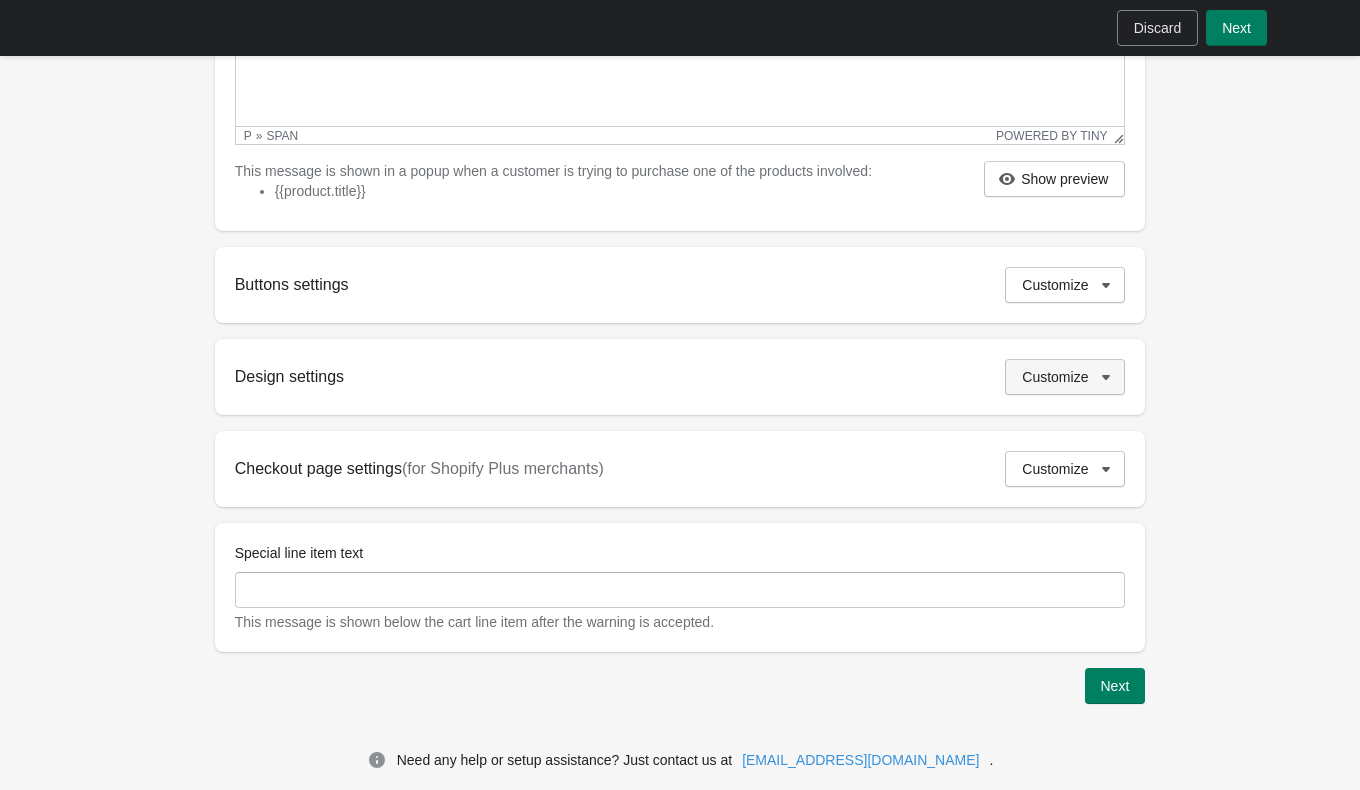 scroll, scrollTop: 557, scrollLeft: 0, axis: vertical 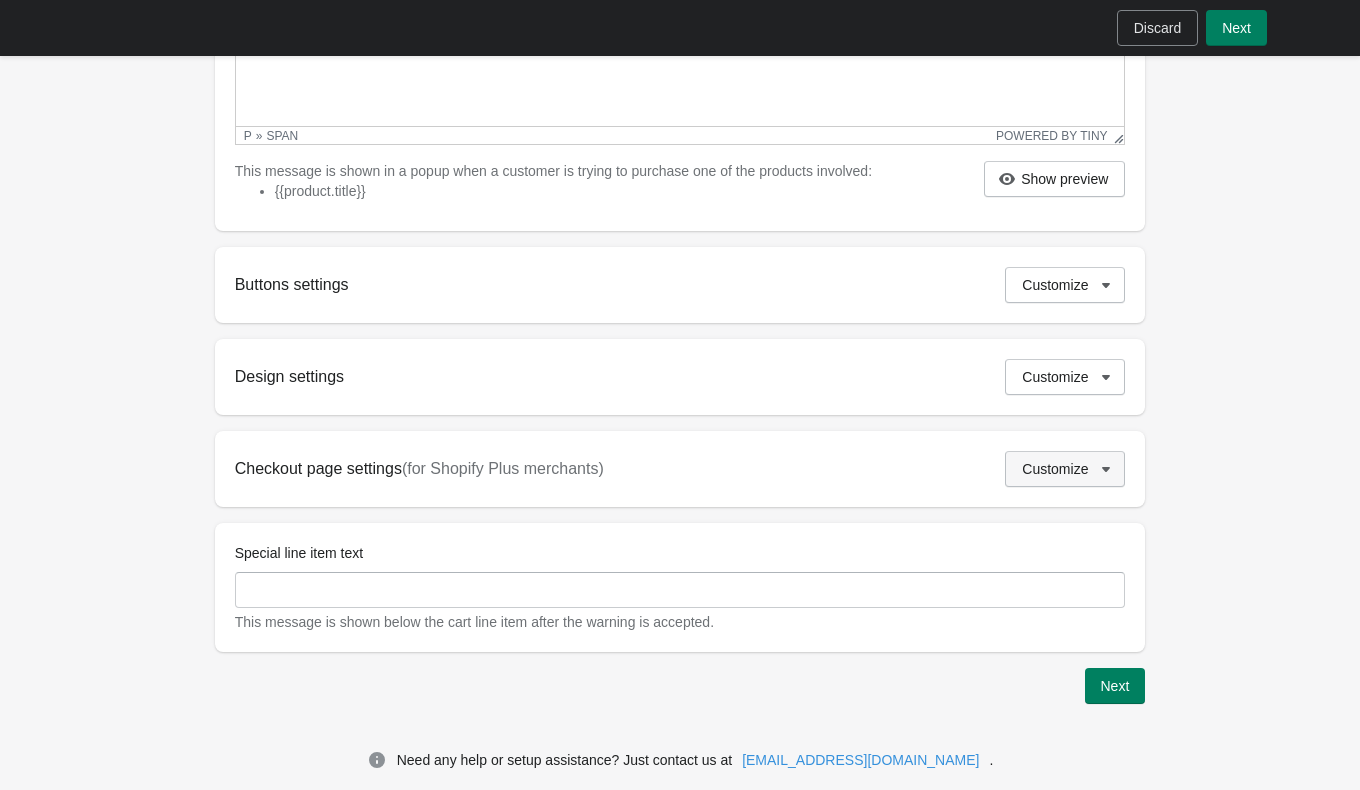 click on "Customize" at bounding box center (1065, 469) 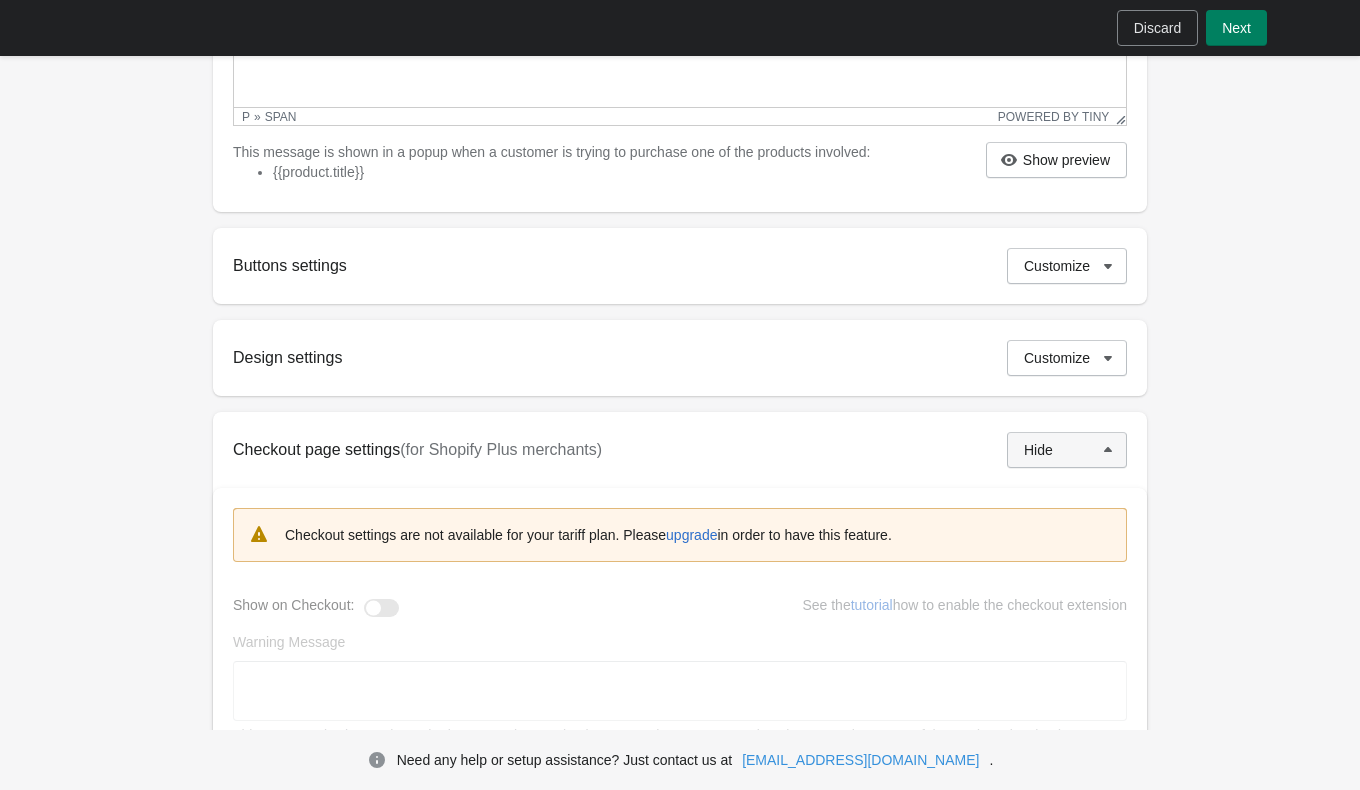 click on "Hide" at bounding box center (1067, 450) 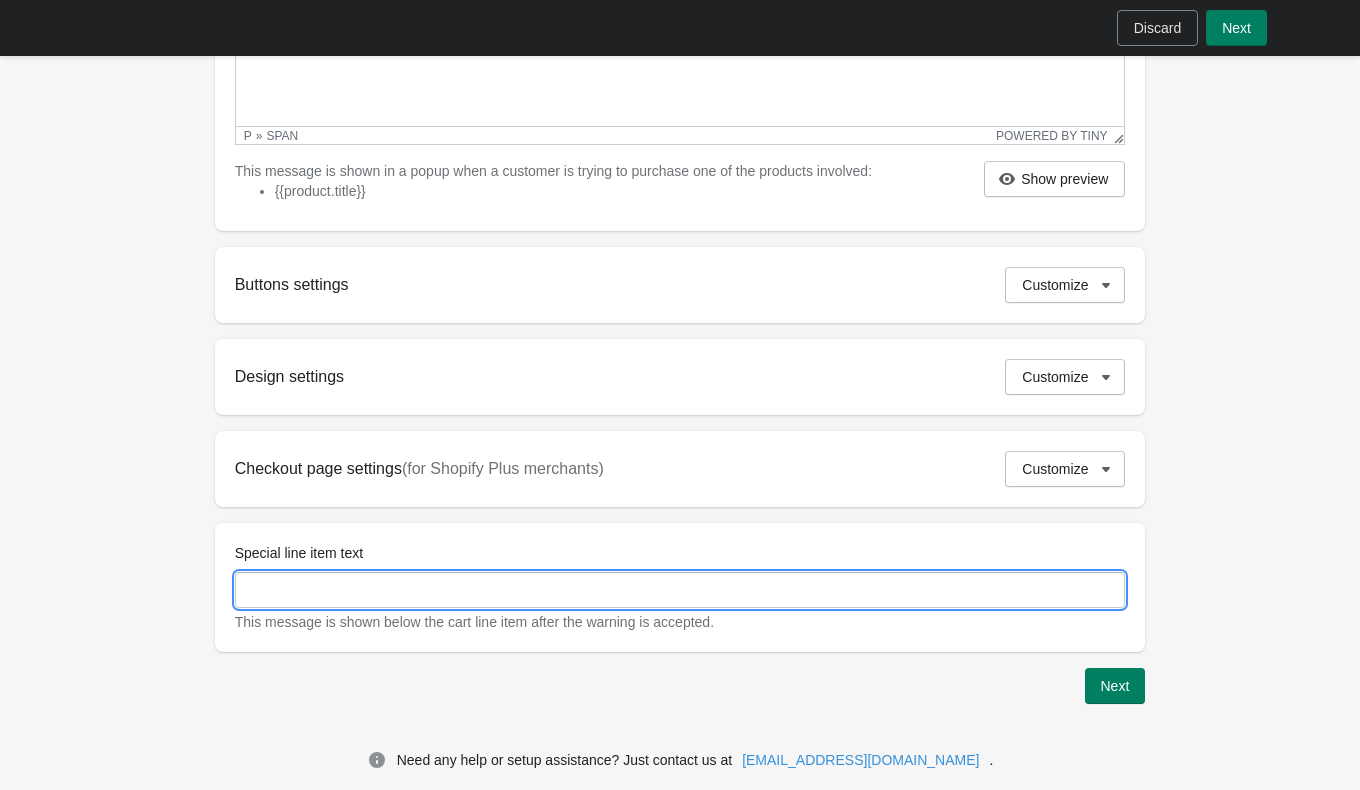 click on "Special line item text" at bounding box center [680, 590] 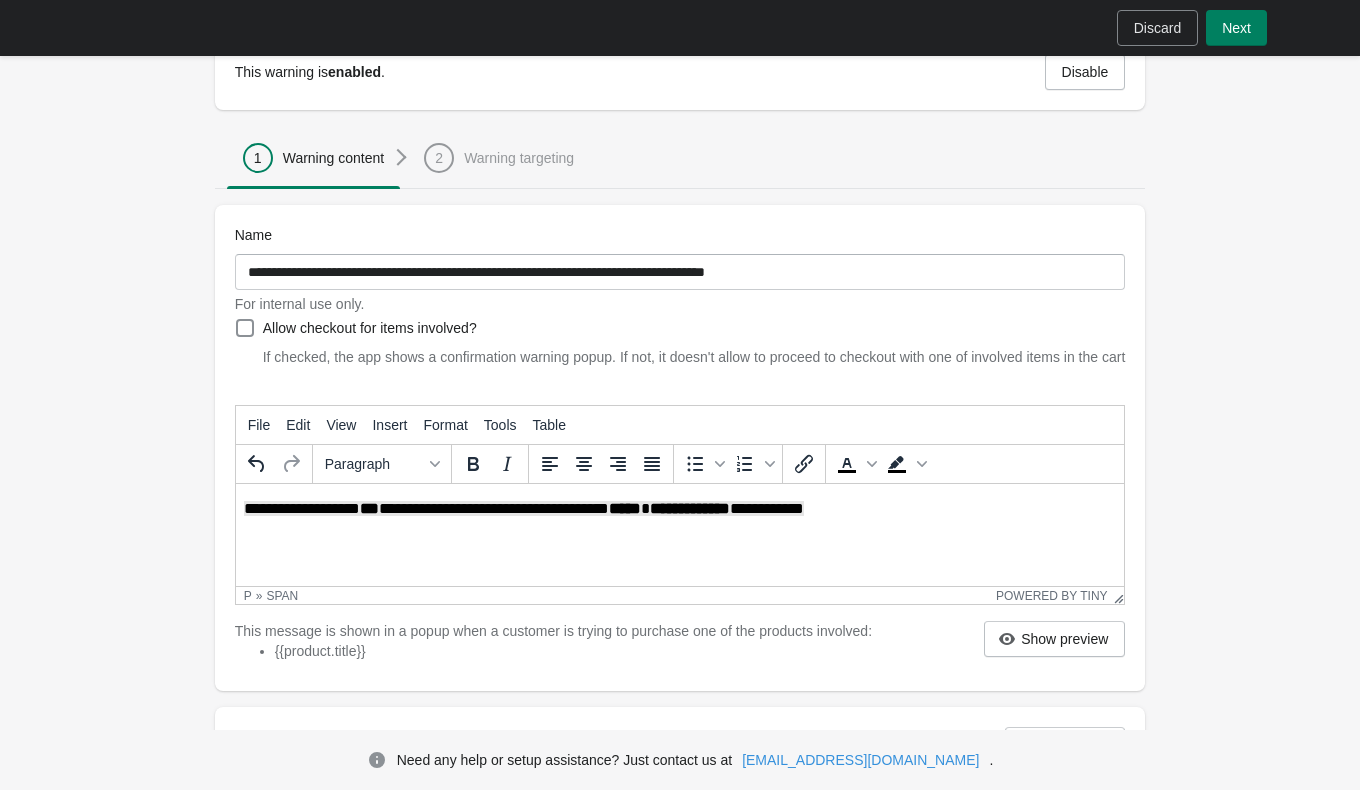 scroll, scrollTop: 557, scrollLeft: 0, axis: vertical 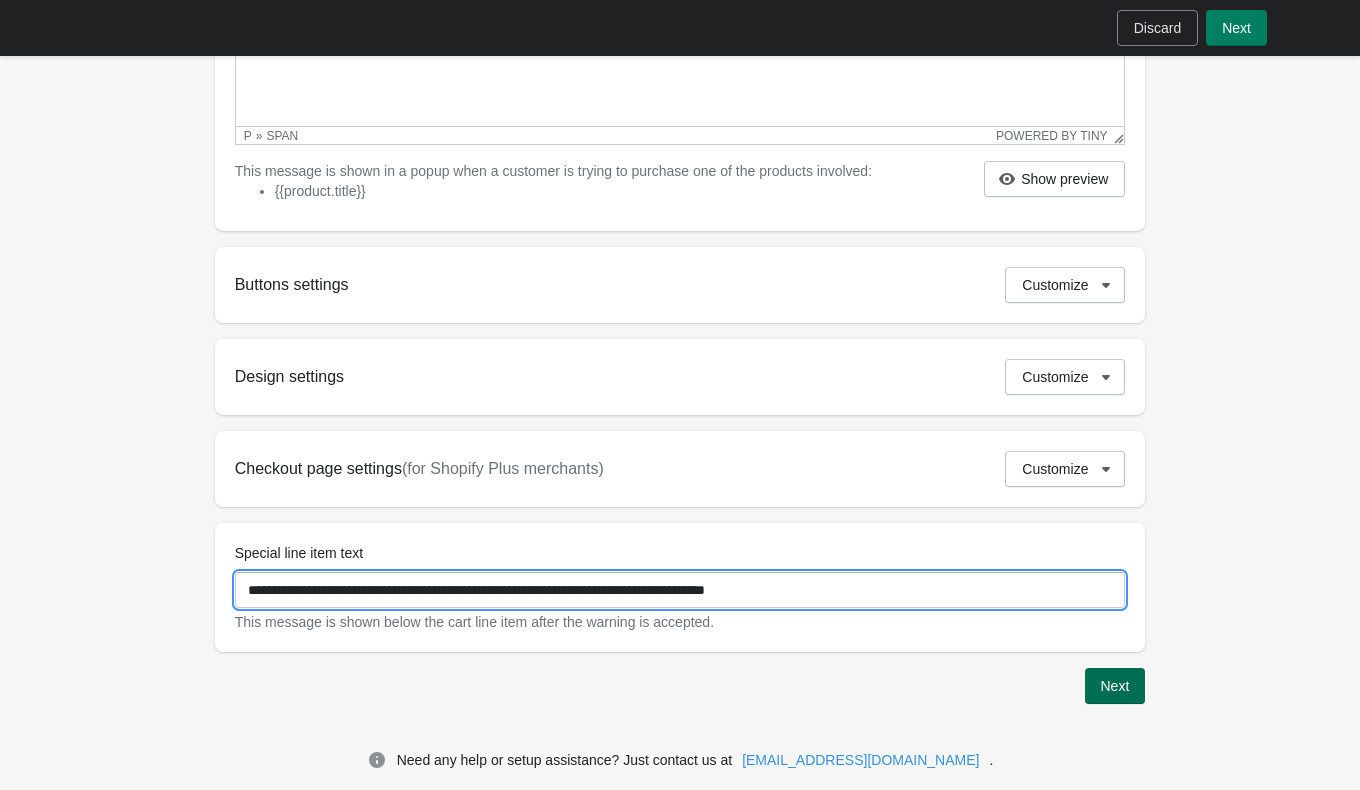 type on "**********" 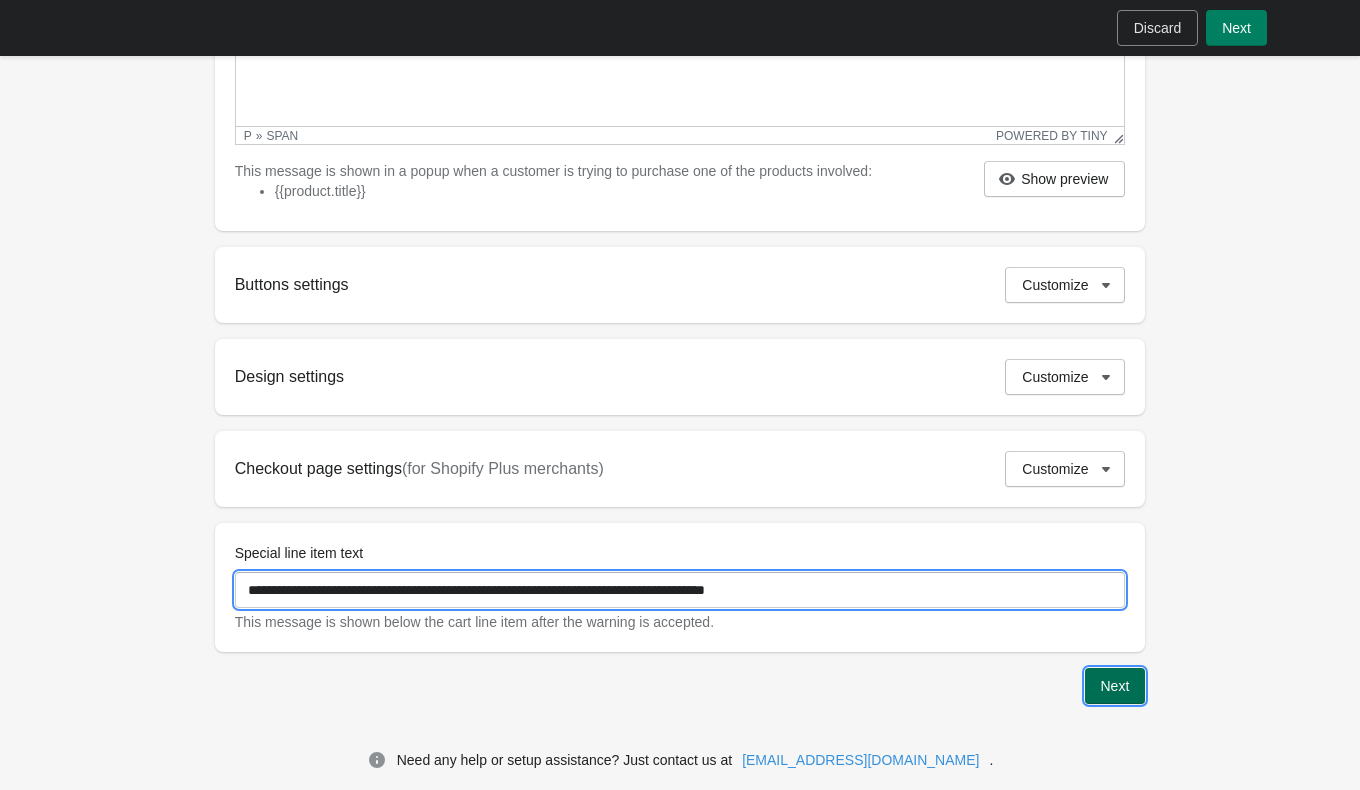 click on "Next" at bounding box center (1115, 686) 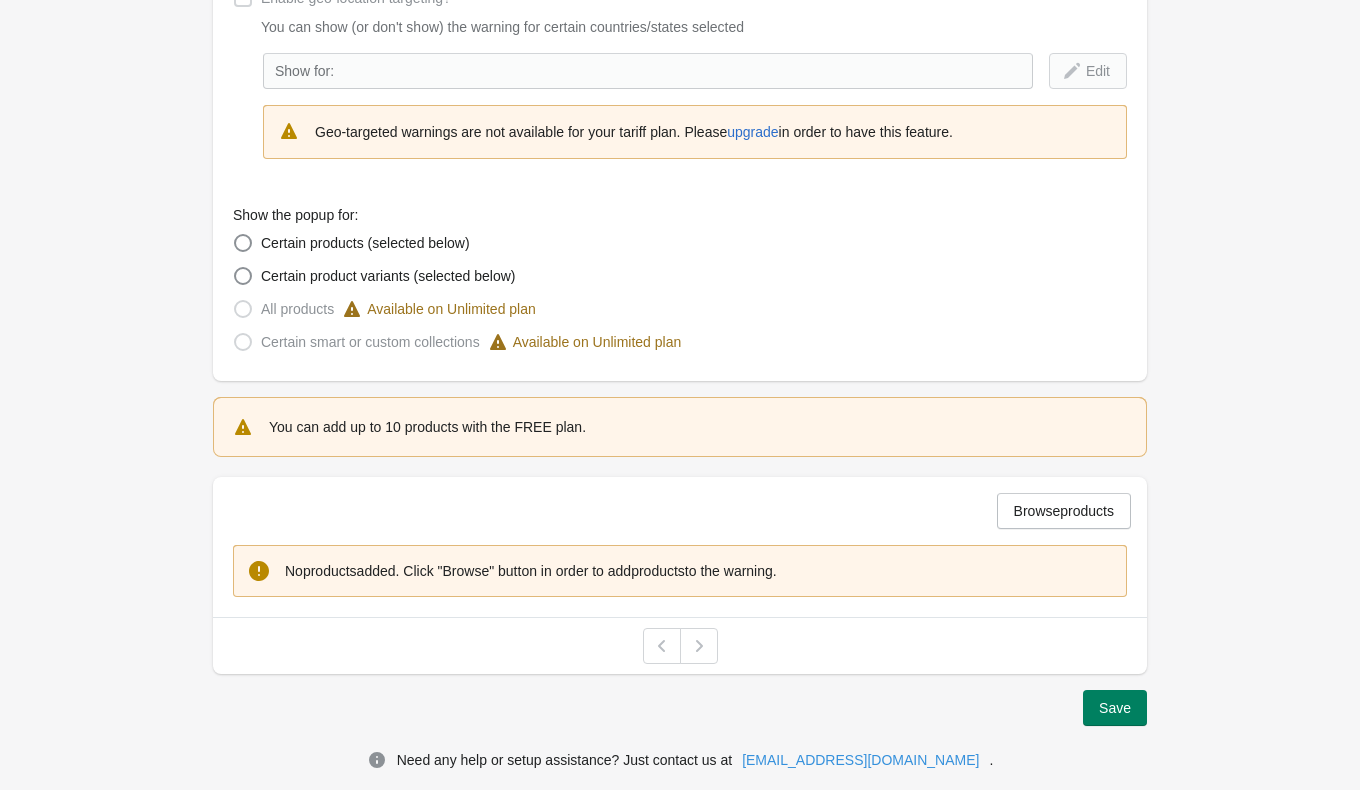 scroll, scrollTop: 422, scrollLeft: 0, axis: vertical 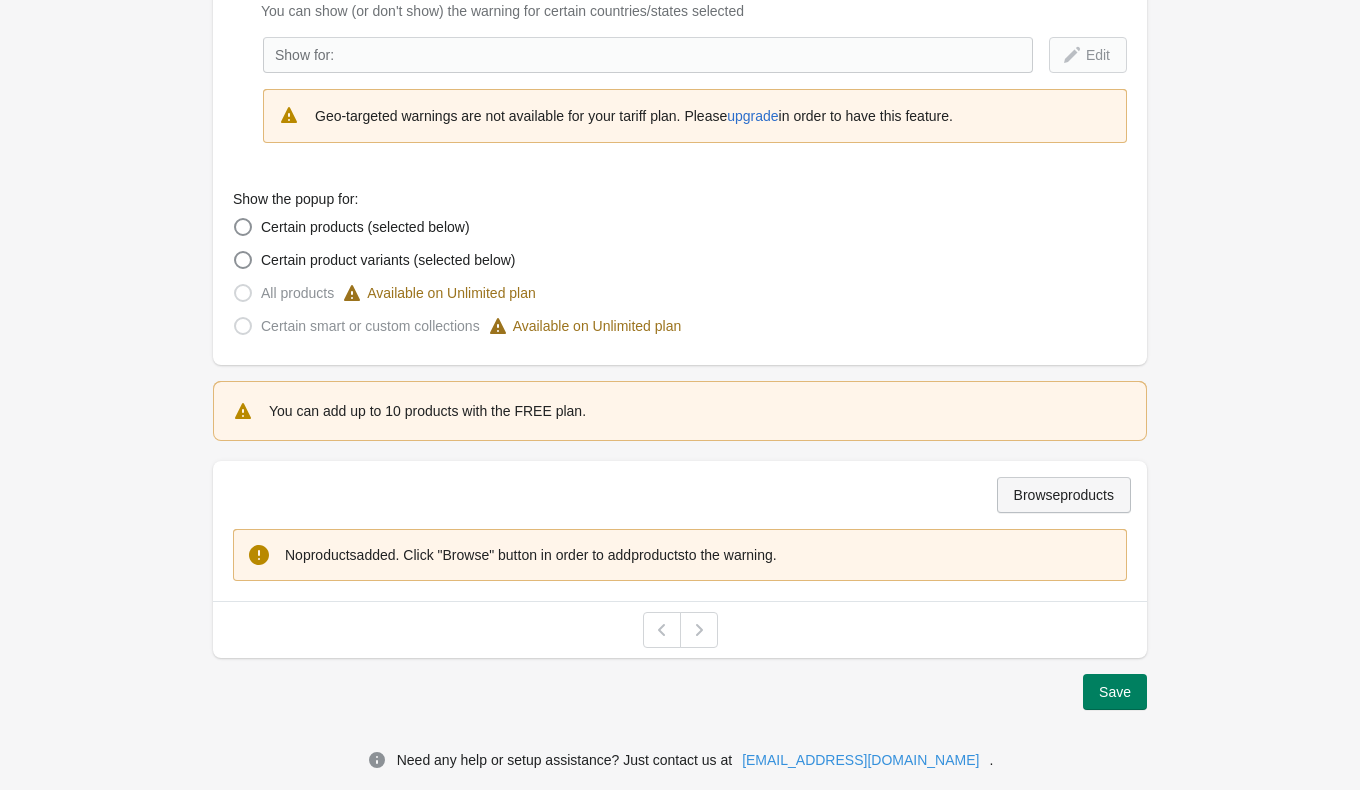 click on "Browse  products" at bounding box center (1064, 495) 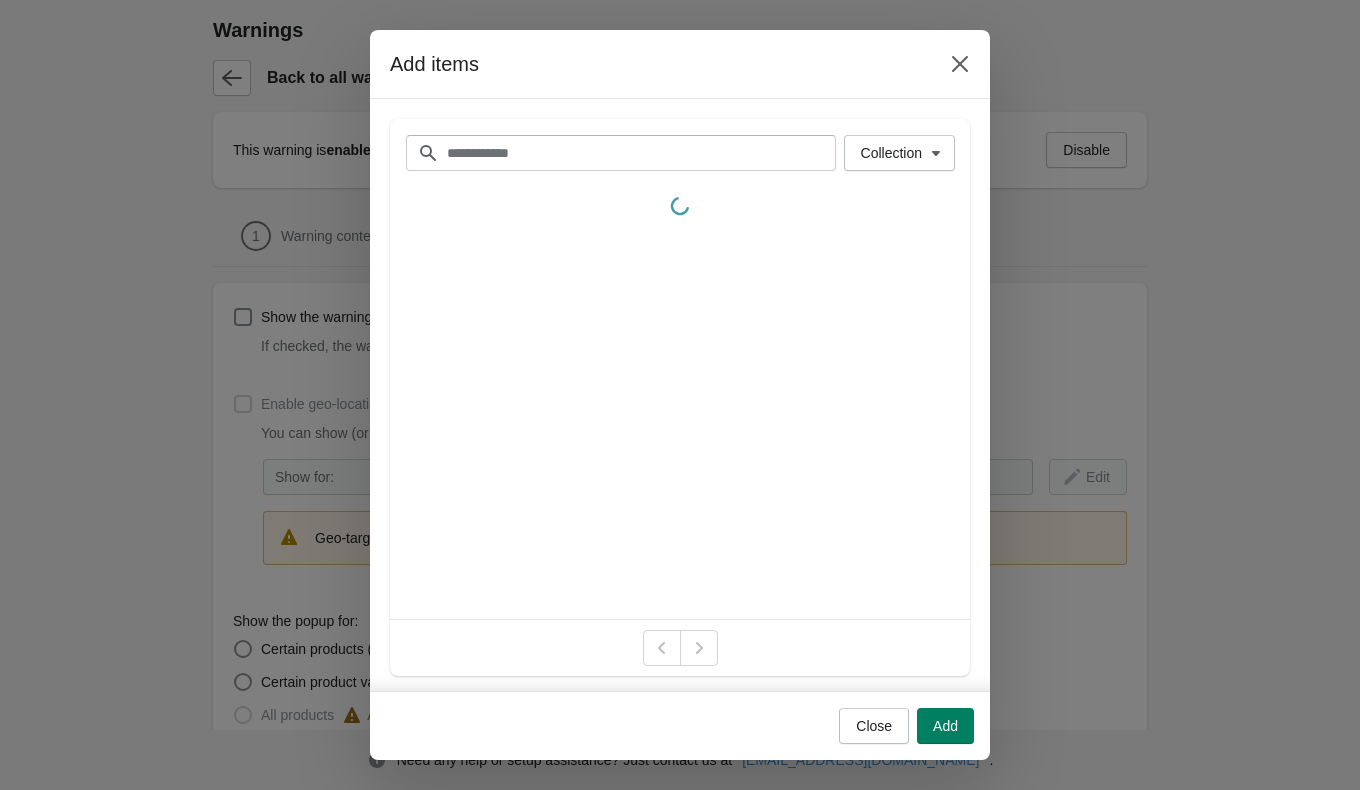 scroll, scrollTop: 0, scrollLeft: 0, axis: both 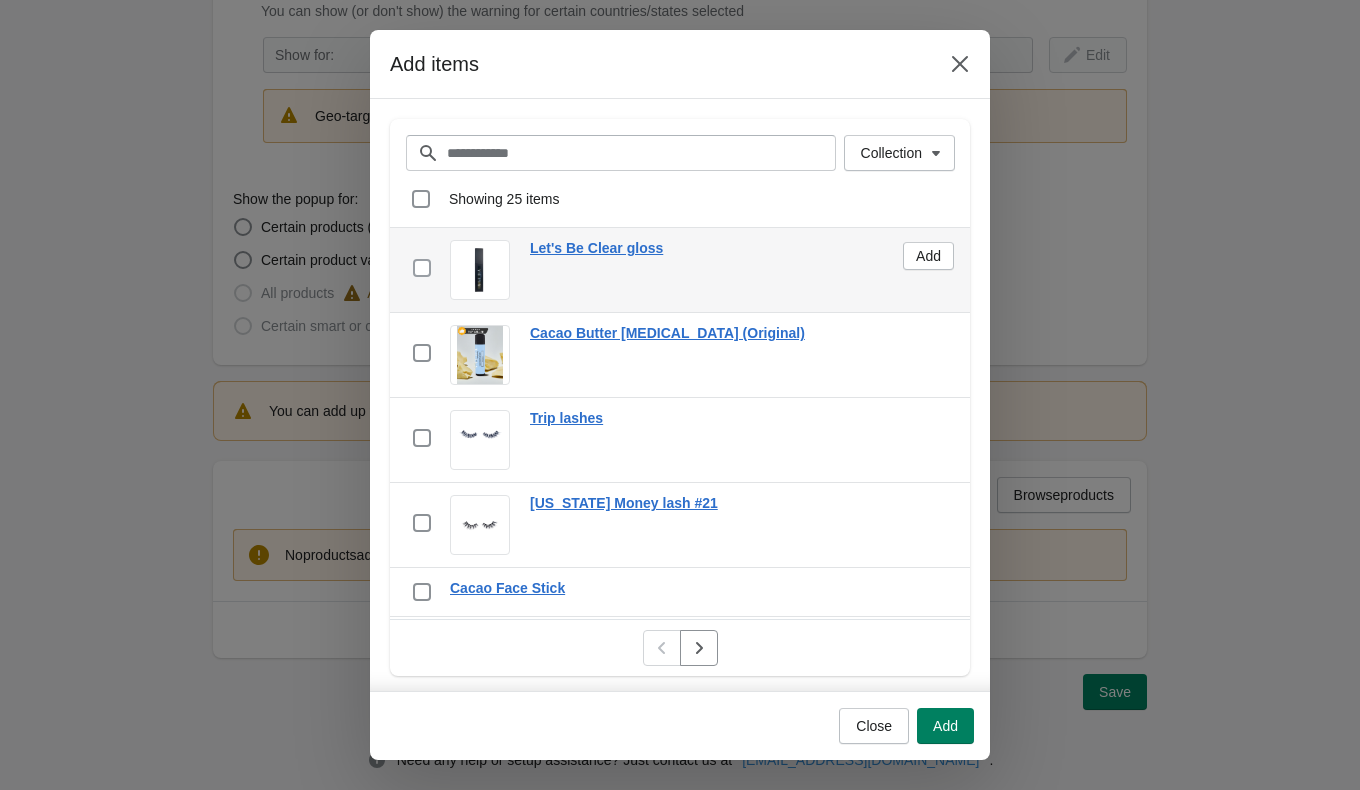 click at bounding box center [422, 268] 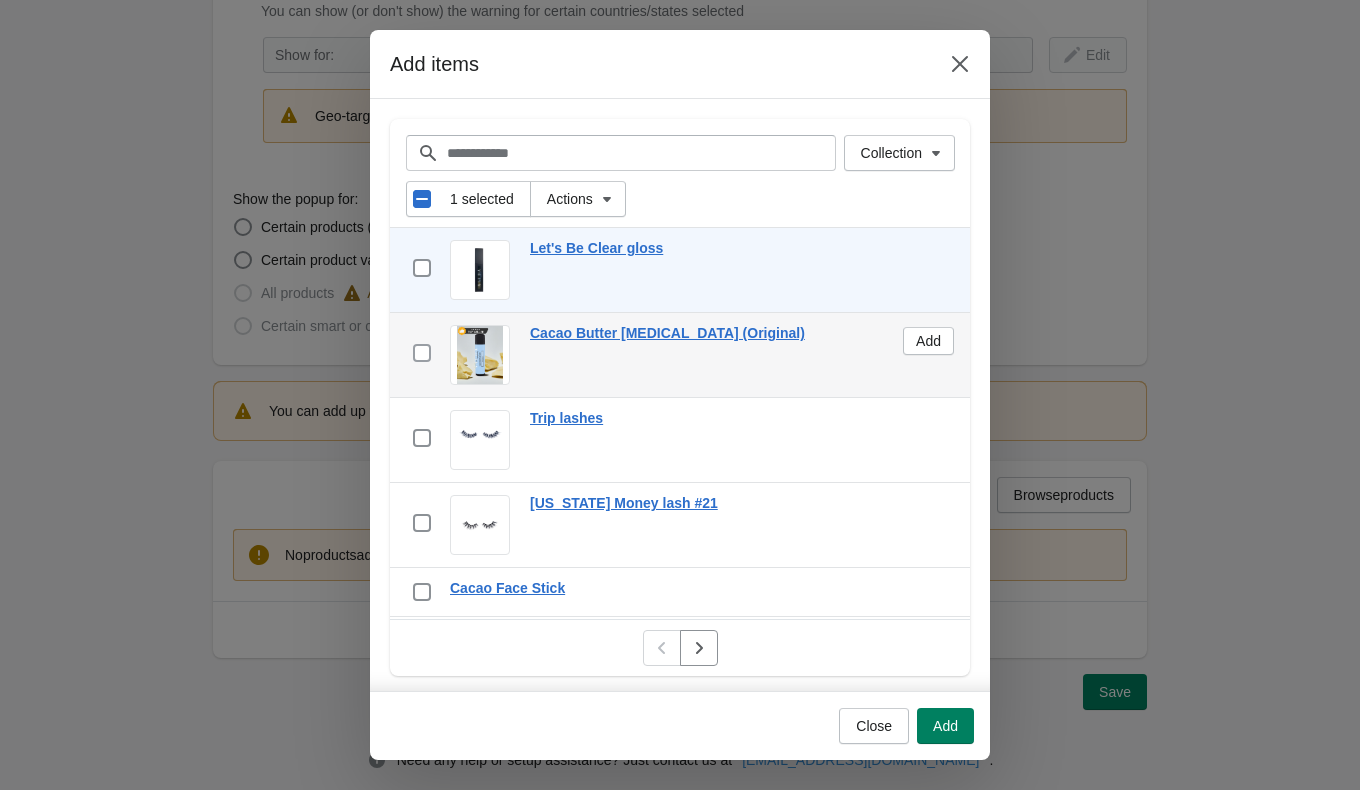 click at bounding box center [422, 353] 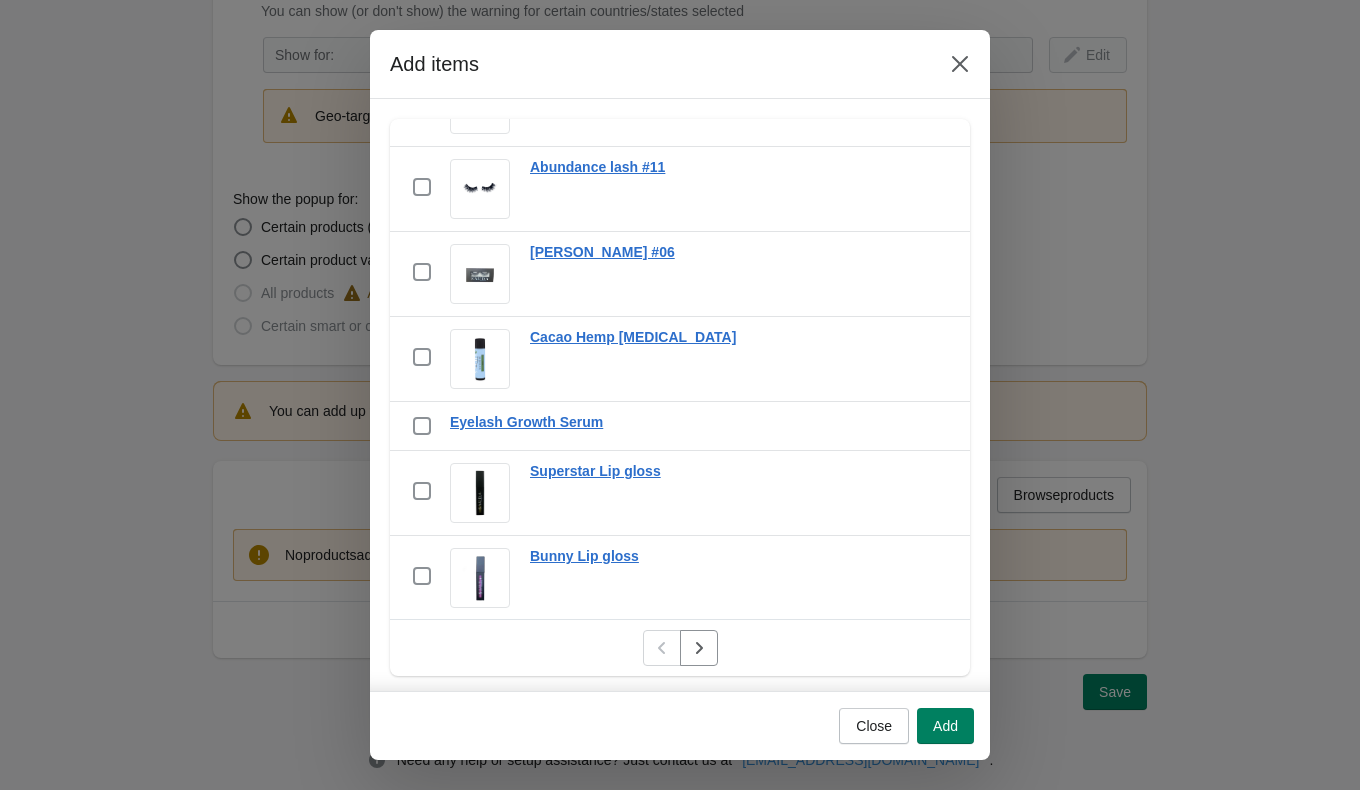 scroll, scrollTop: 773, scrollLeft: 0, axis: vertical 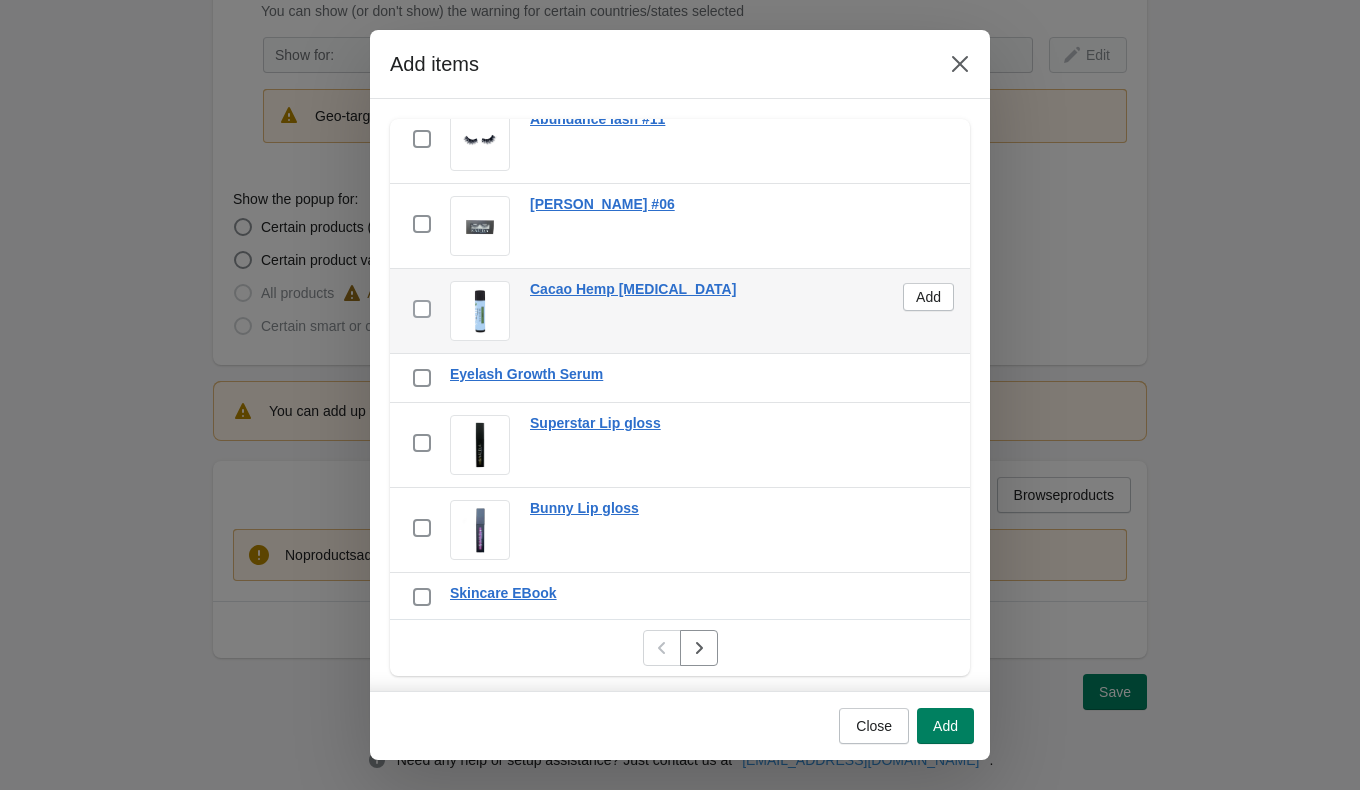 click at bounding box center [422, 309] 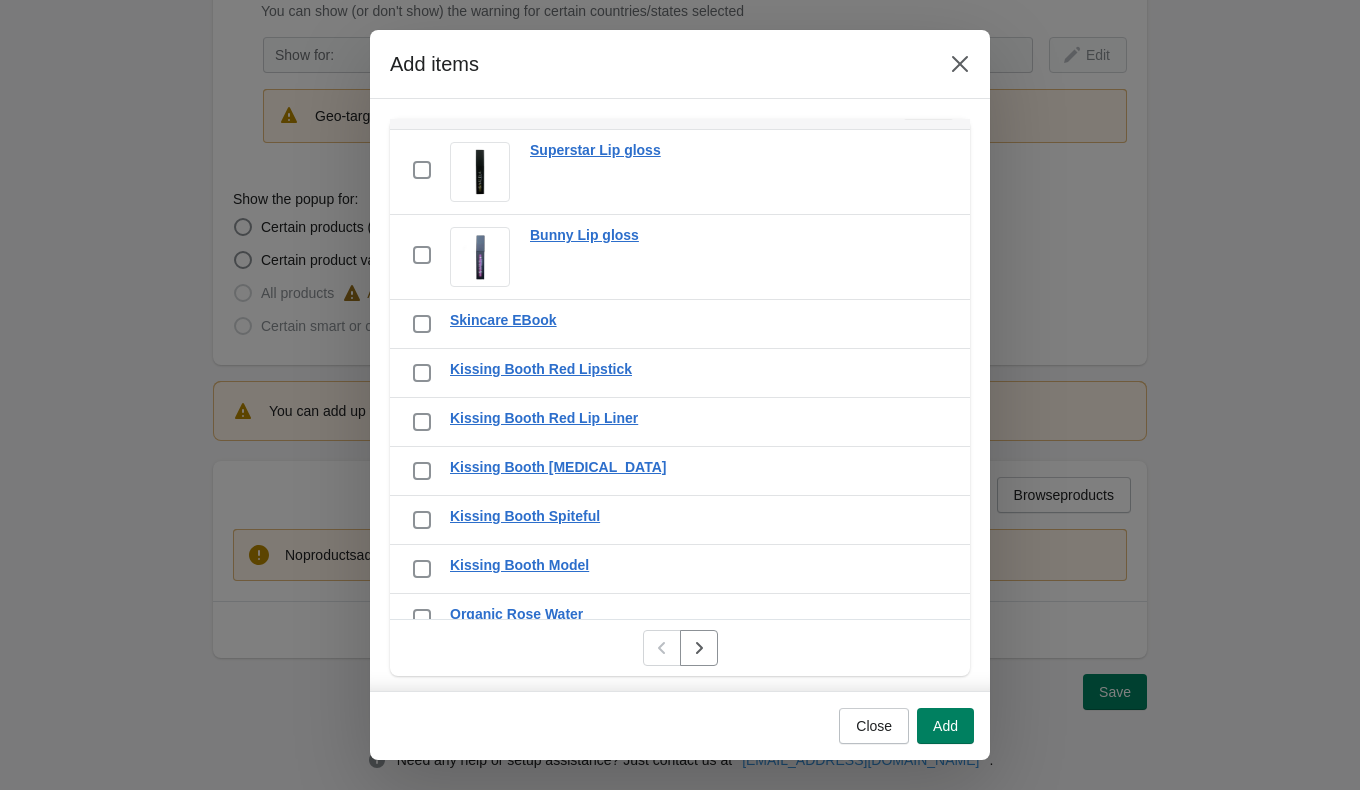 scroll, scrollTop: 1034, scrollLeft: 0, axis: vertical 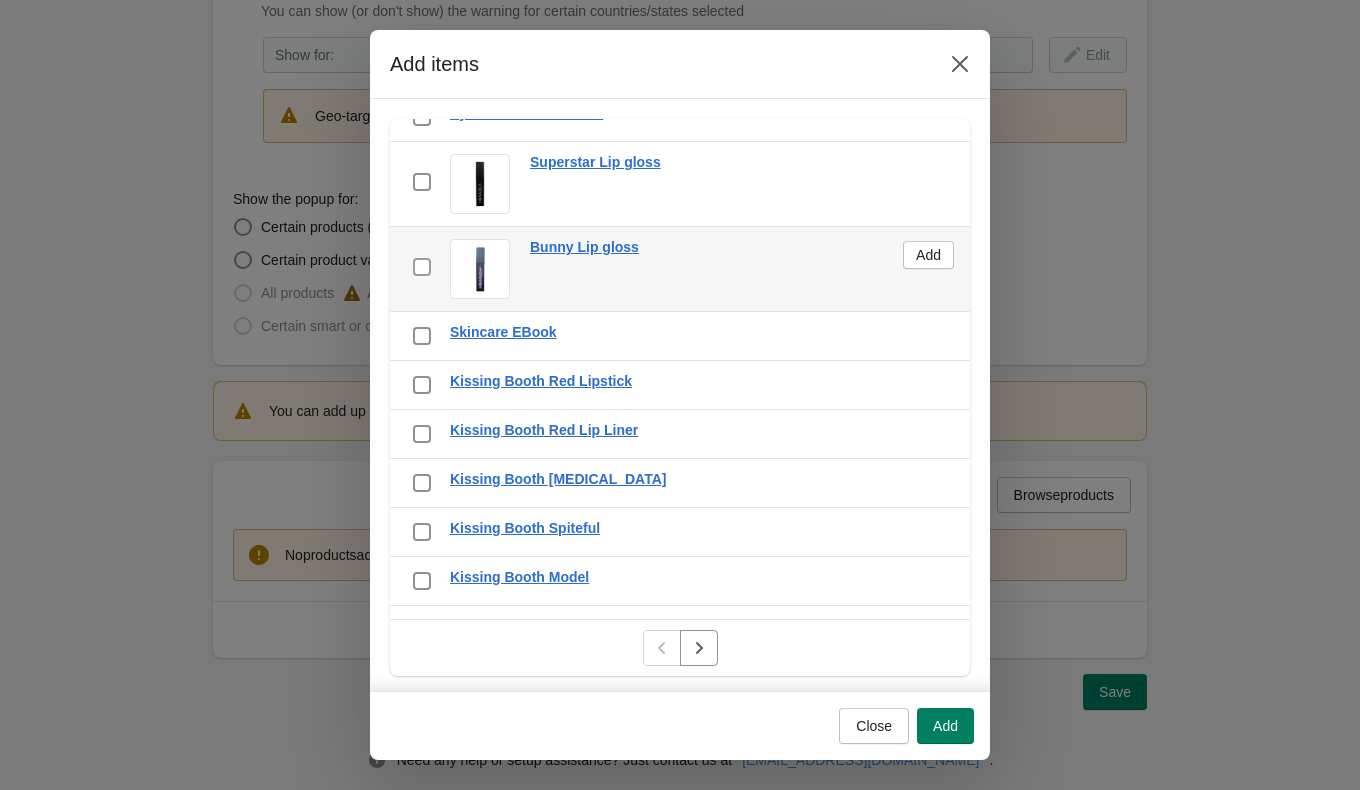 click at bounding box center [422, 267] 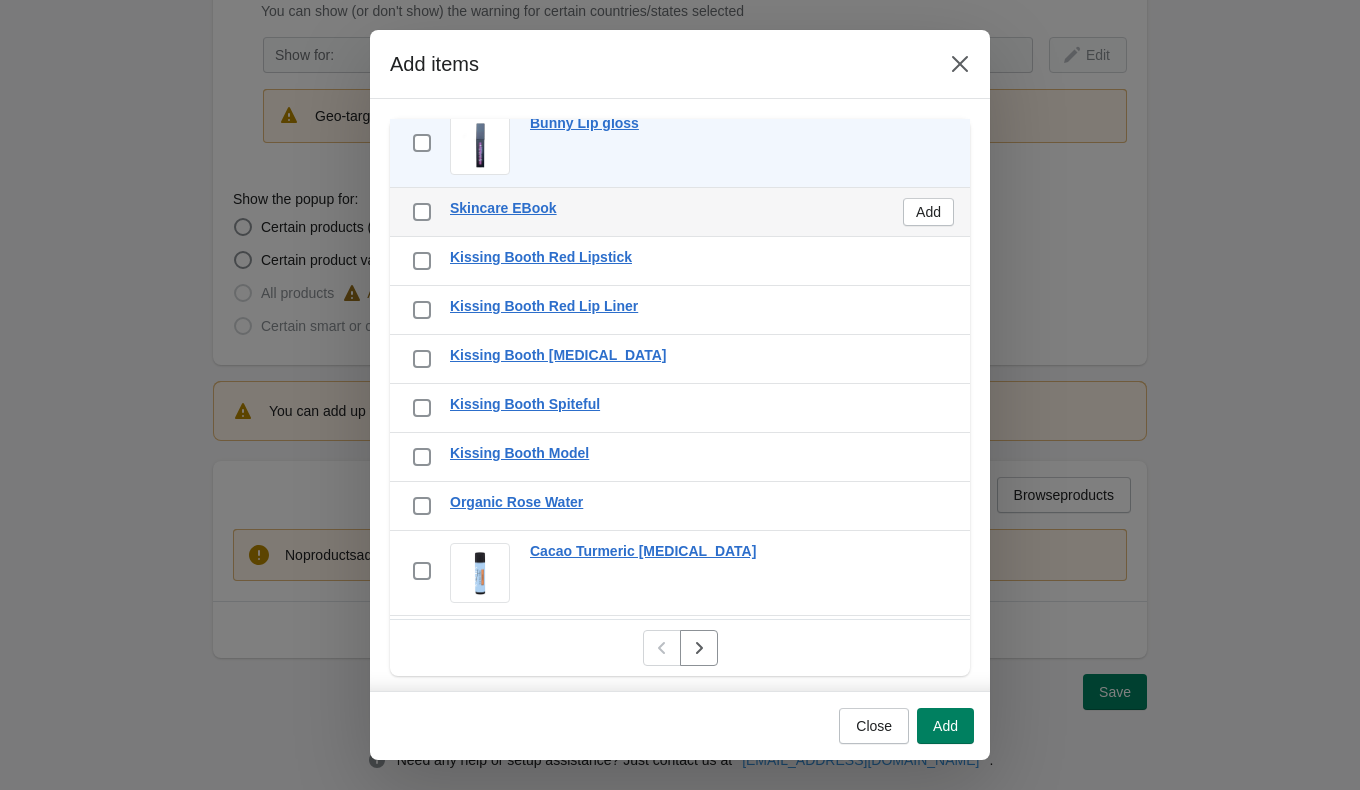 scroll, scrollTop: 1397, scrollLeft: 0, axis: vertical 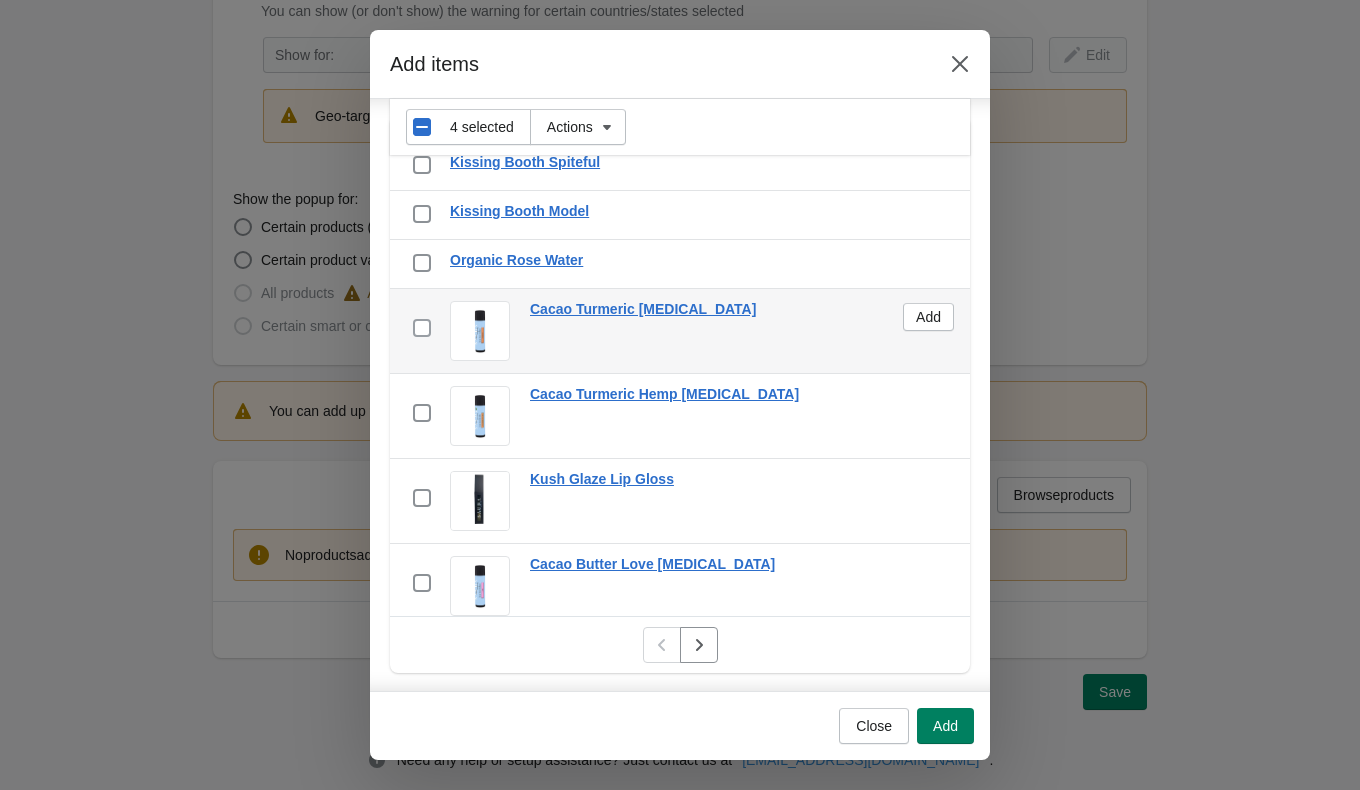 click at bounding box center (422, 328) 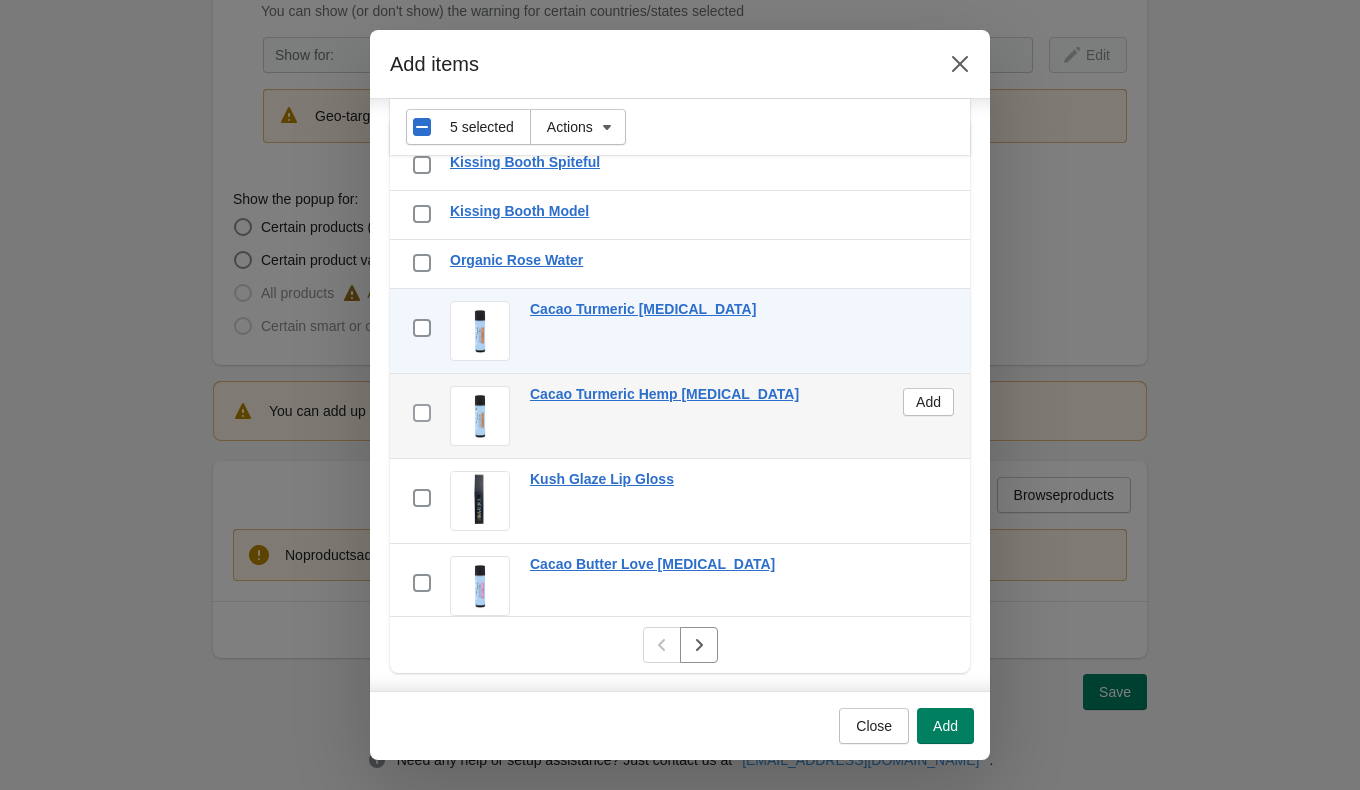 click at bounding box center (422, 413) 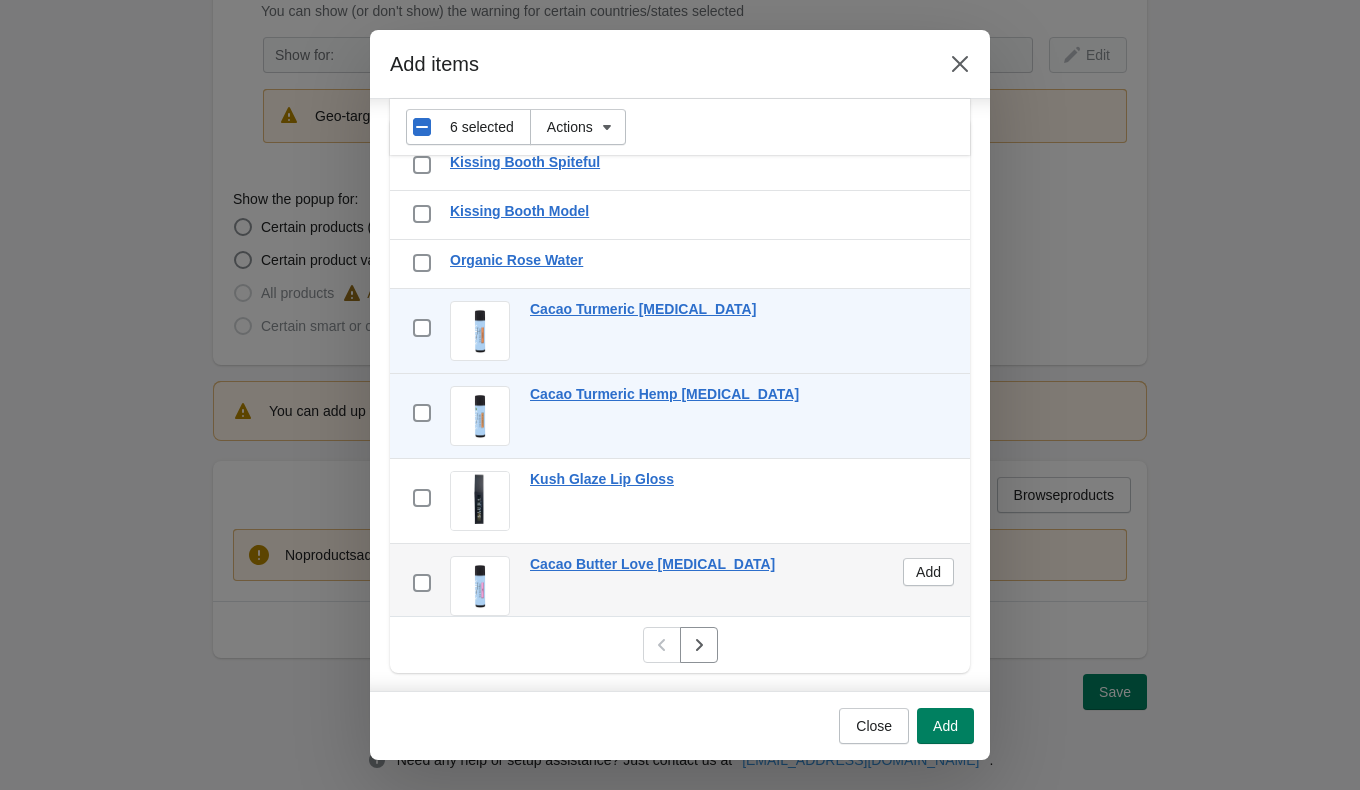 click on "checkbox" at bounding box center [422, 586] 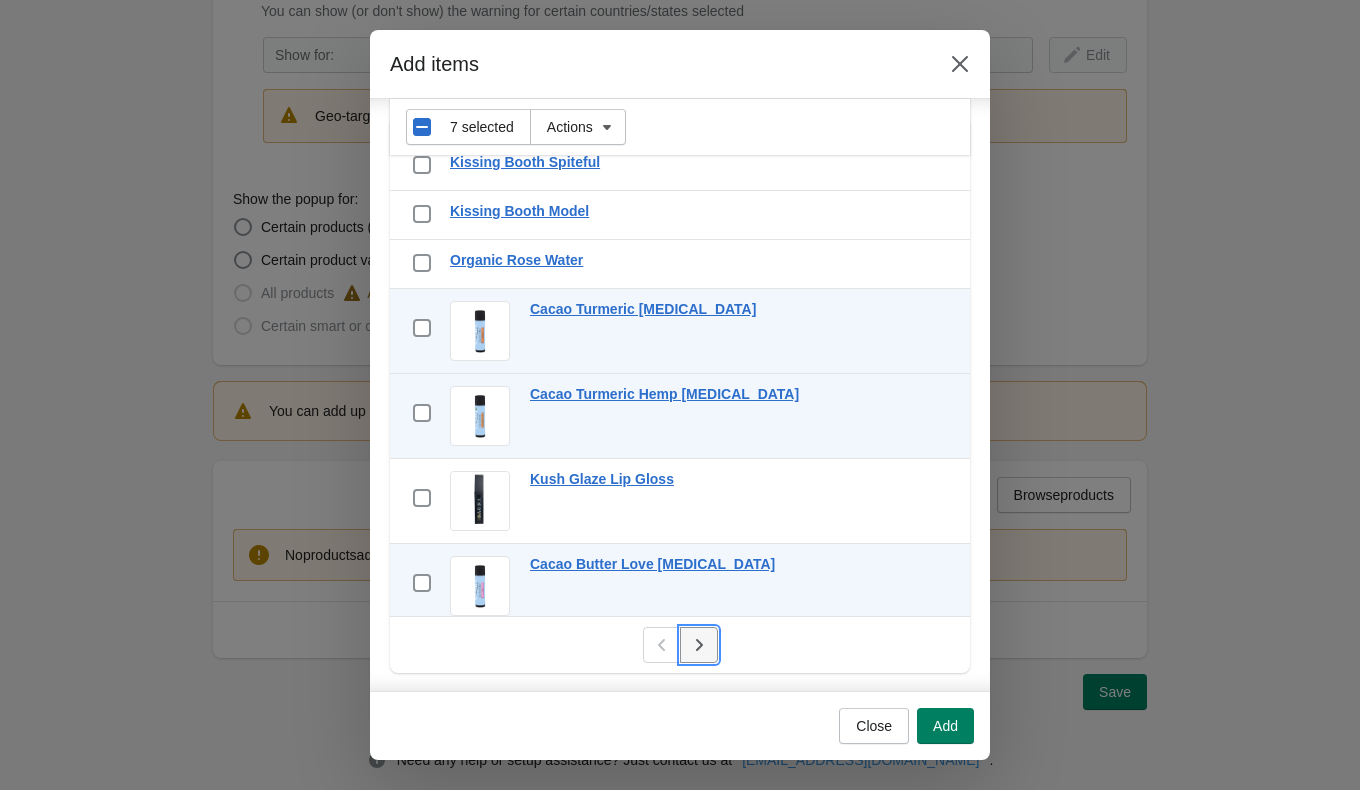 click 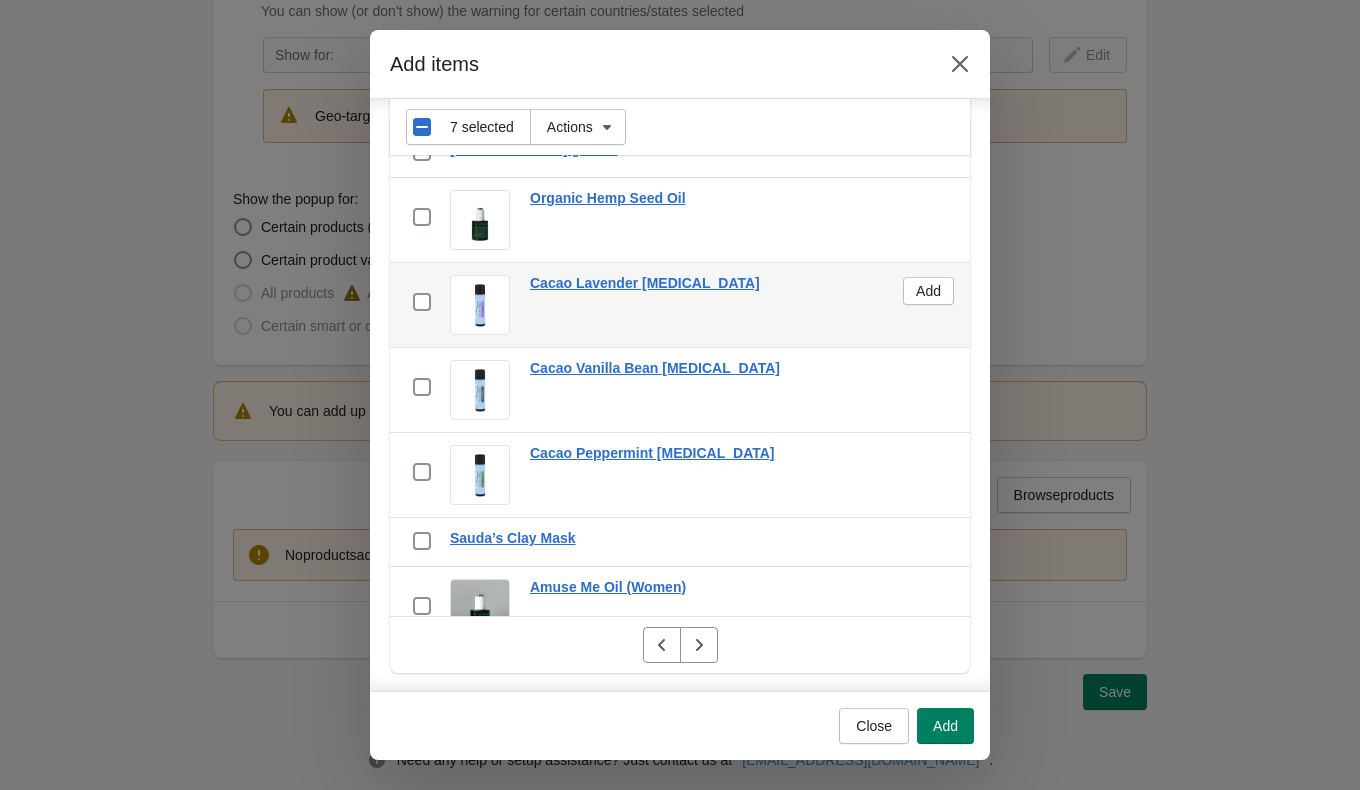scroll, scrollTop: 121, scrollLeft: 0, axis: vertical 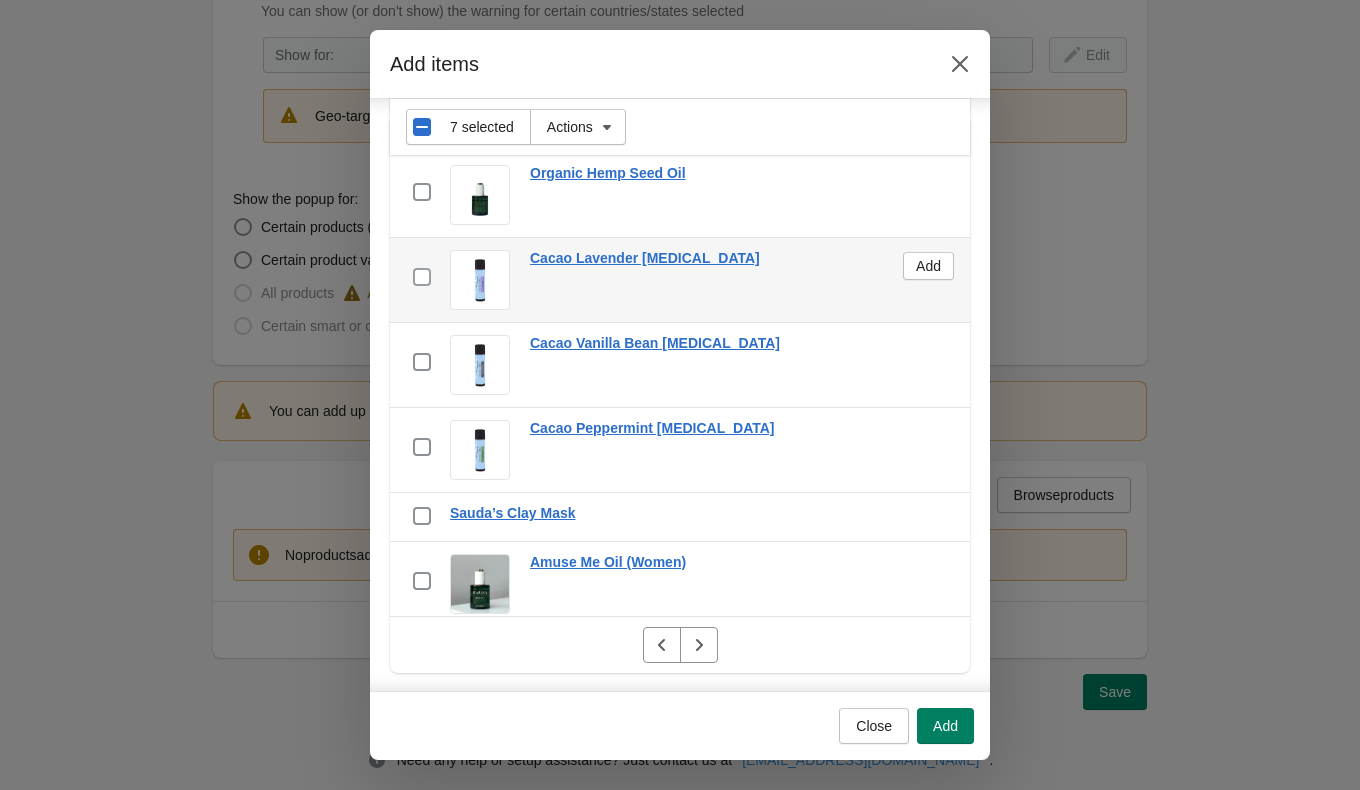 click at bounding box center (422, 277) 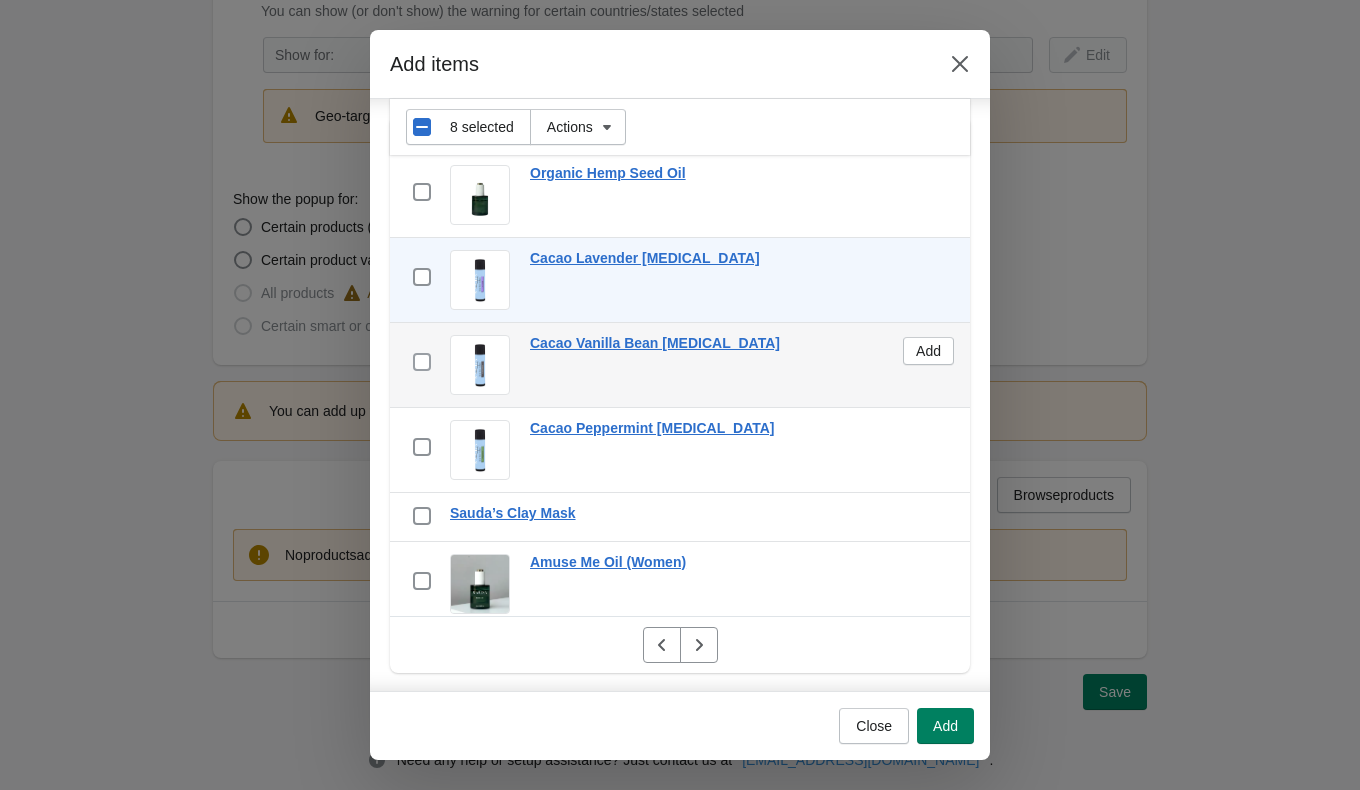 click at bounding box center [422, 362] 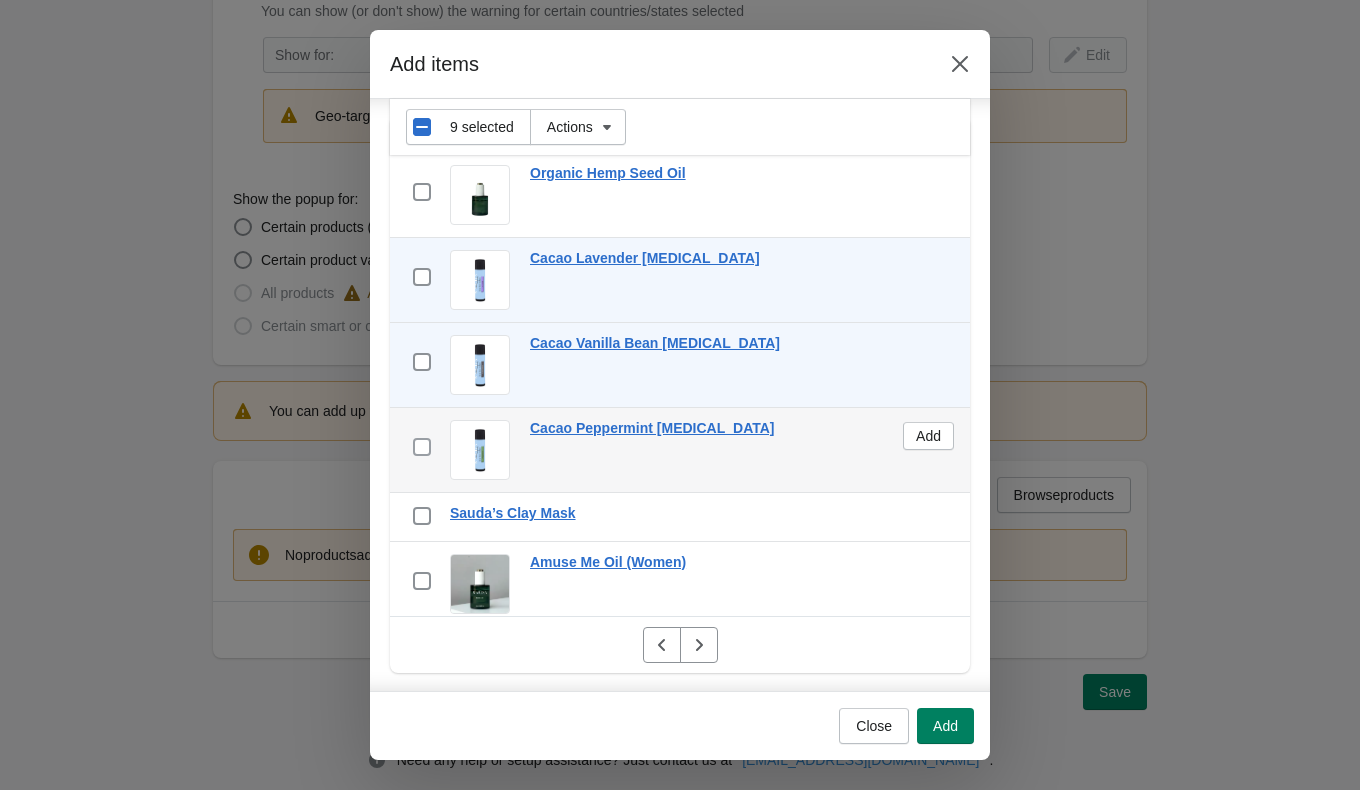 click at bounding box center [422, 447] 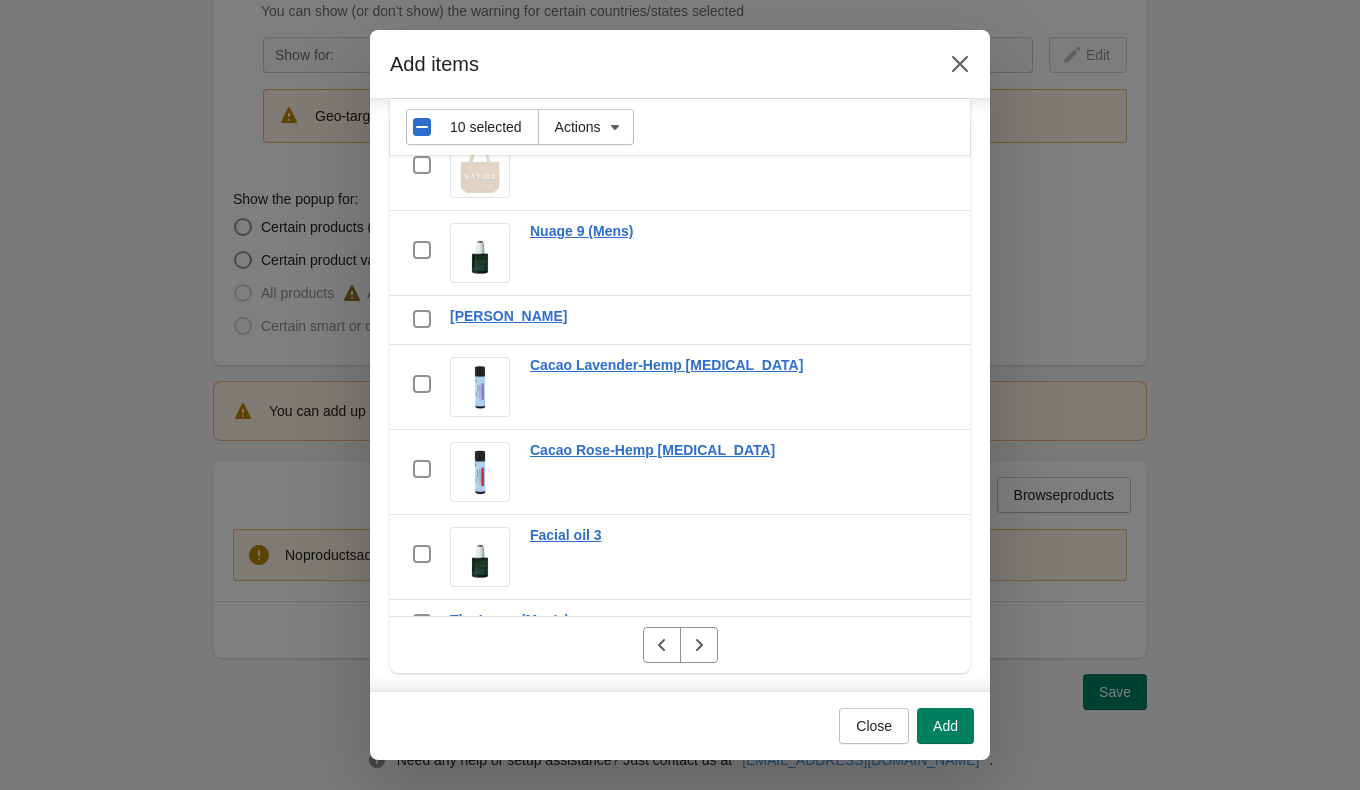 scroll, scrollTop: 1577, scrollLeft: 0, axis: vertical 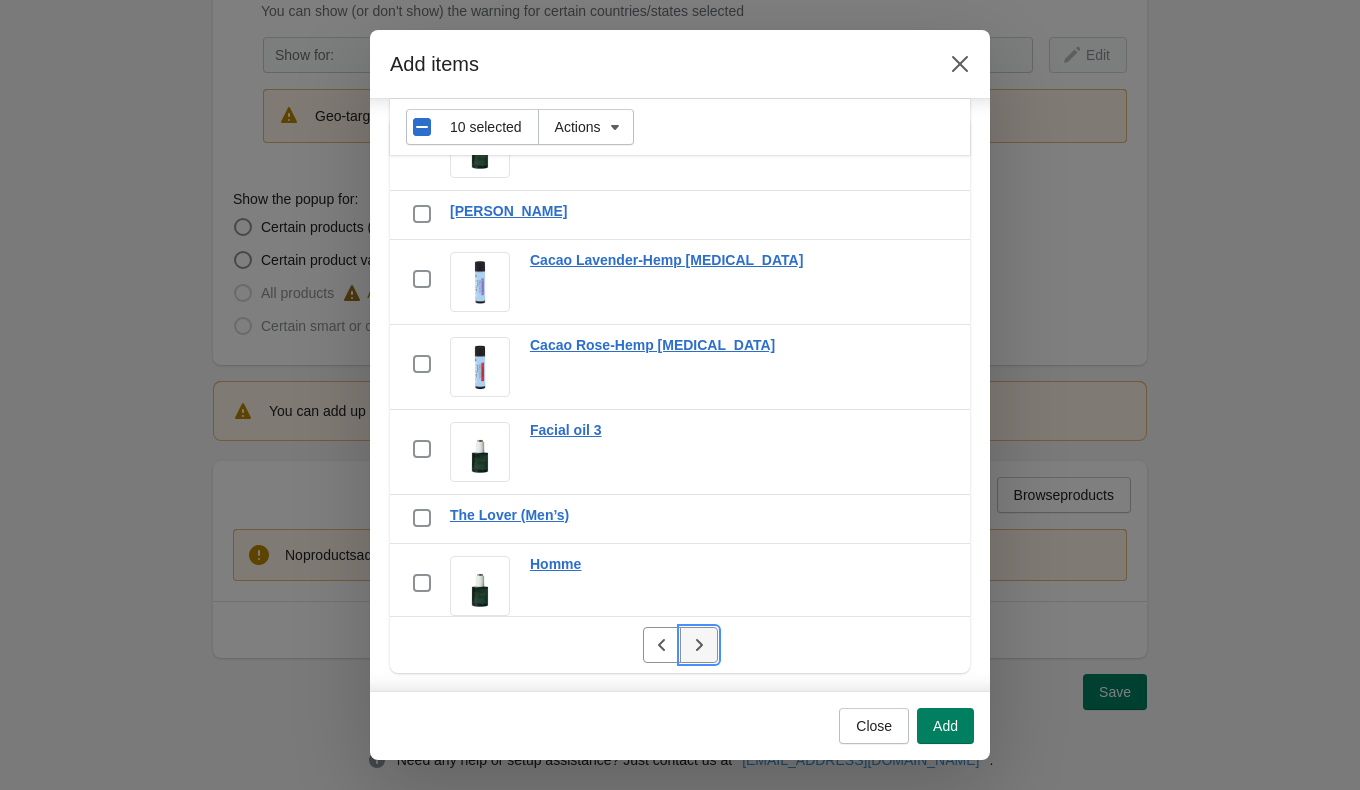 click 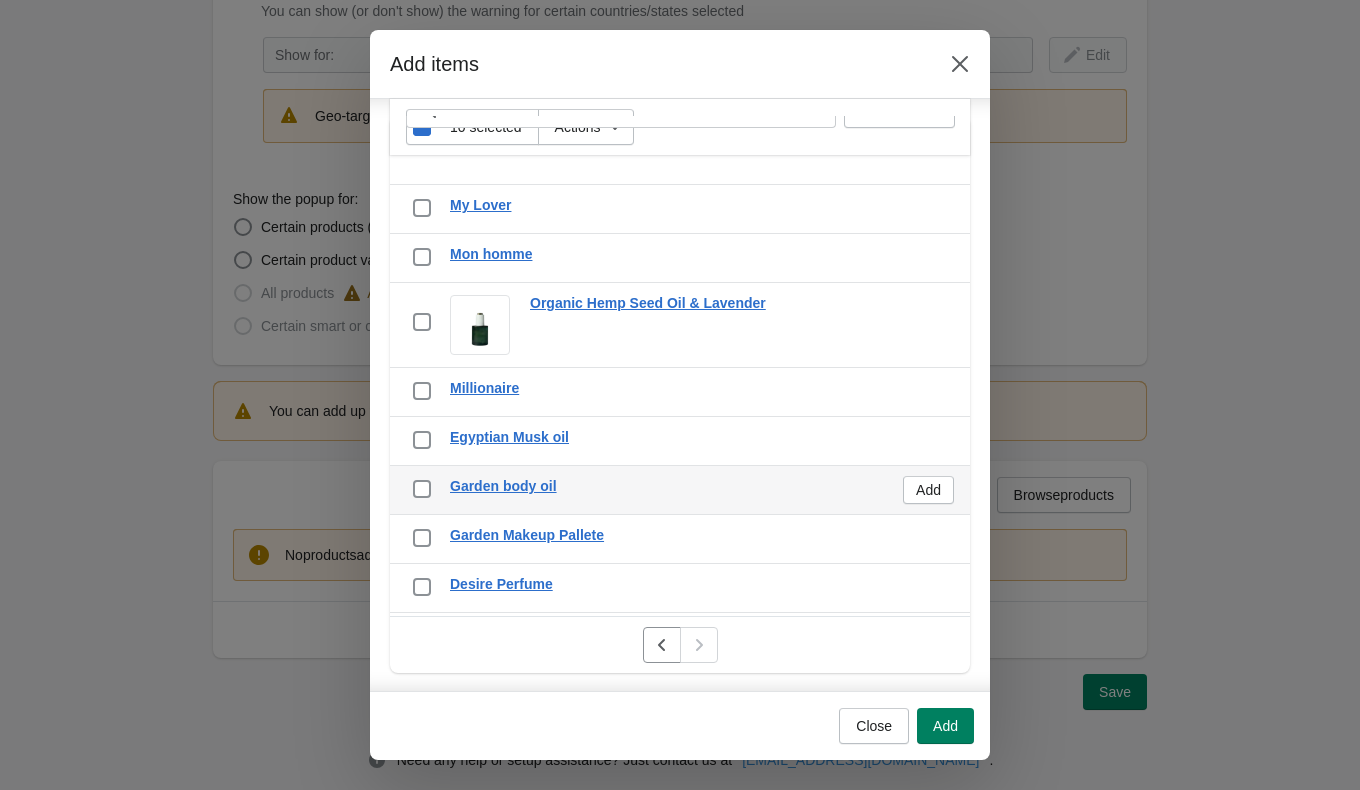 scroll, scrollTop: 0, scrollLeft: 0, axis: both 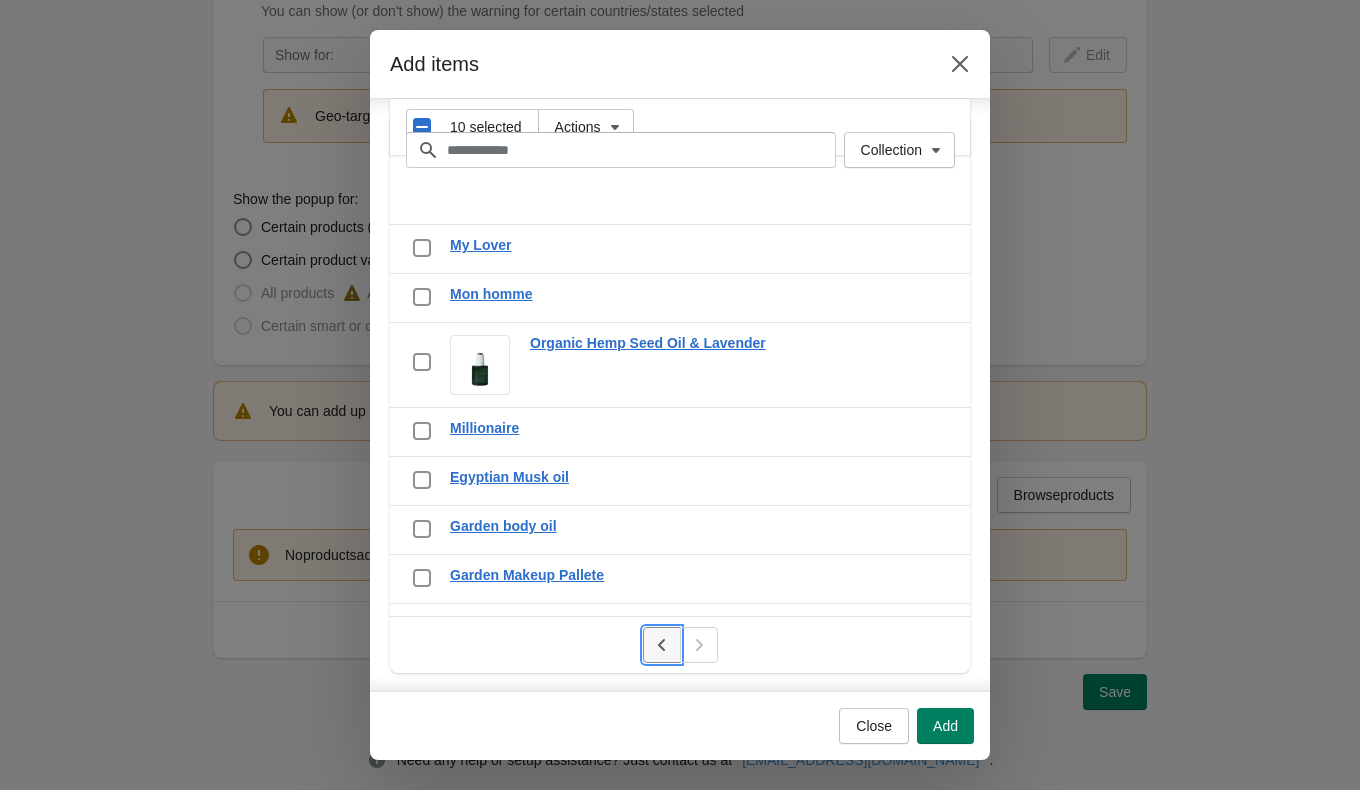click 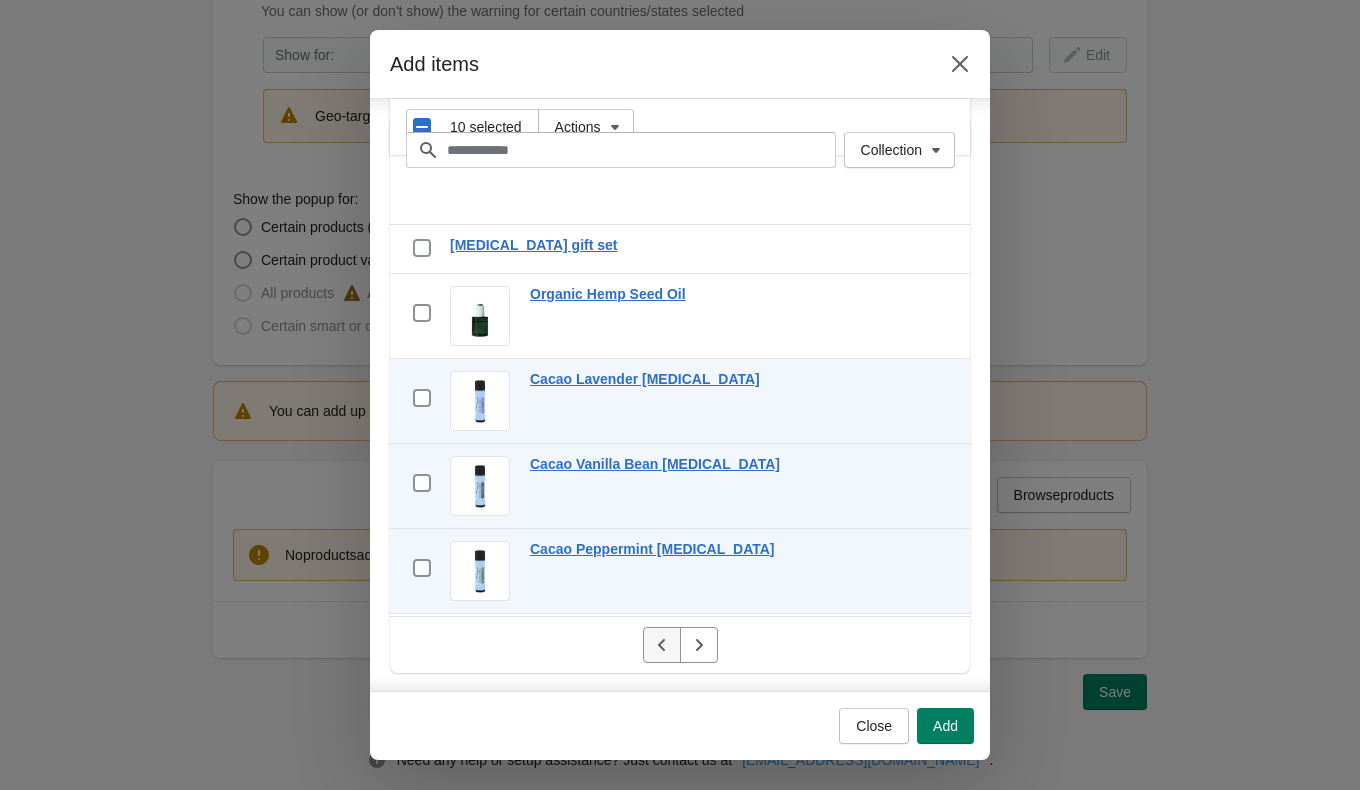 click 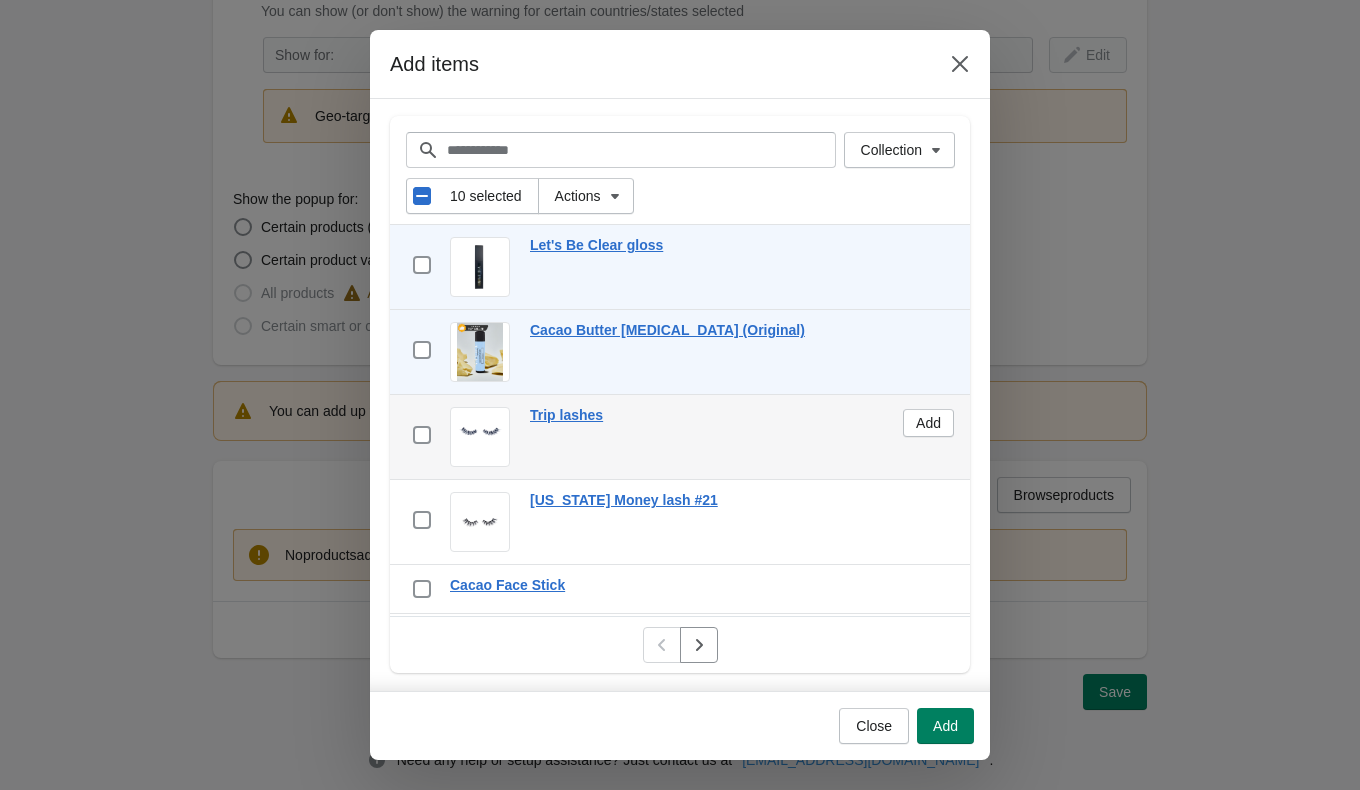 scroll, scrollTop: 0, scrollLeft: 0, axis: both 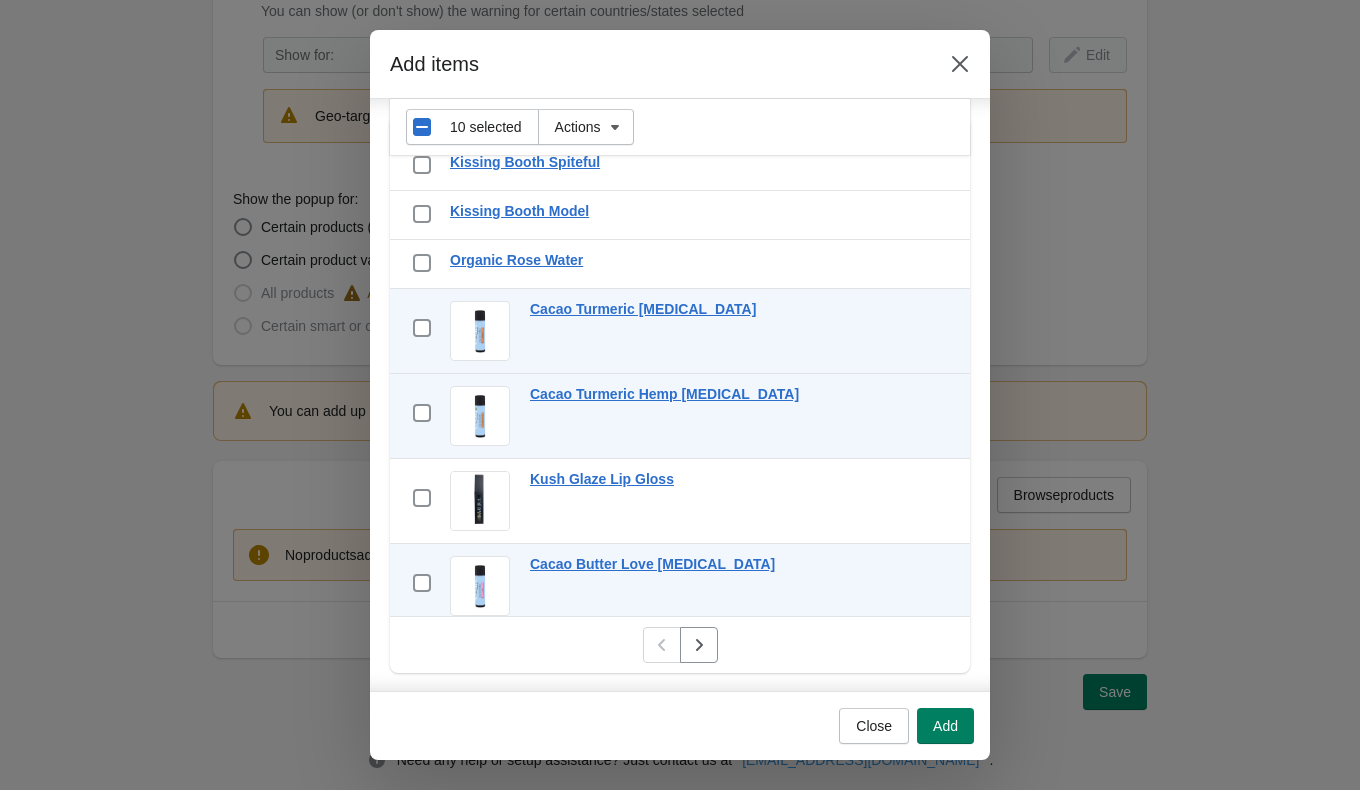 click on "Close Add" at bounding box center [680, 725] 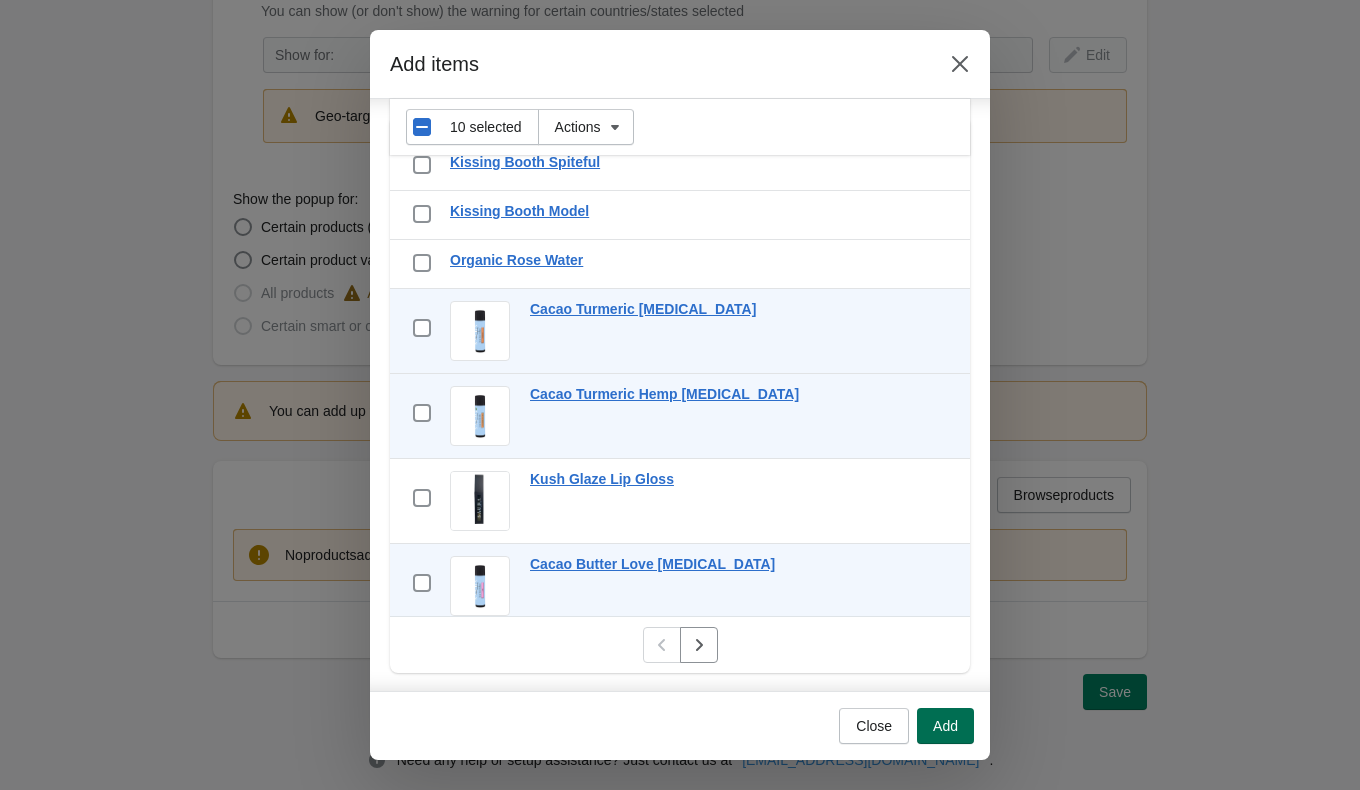click on "Add" at bounding box center (945, 726) 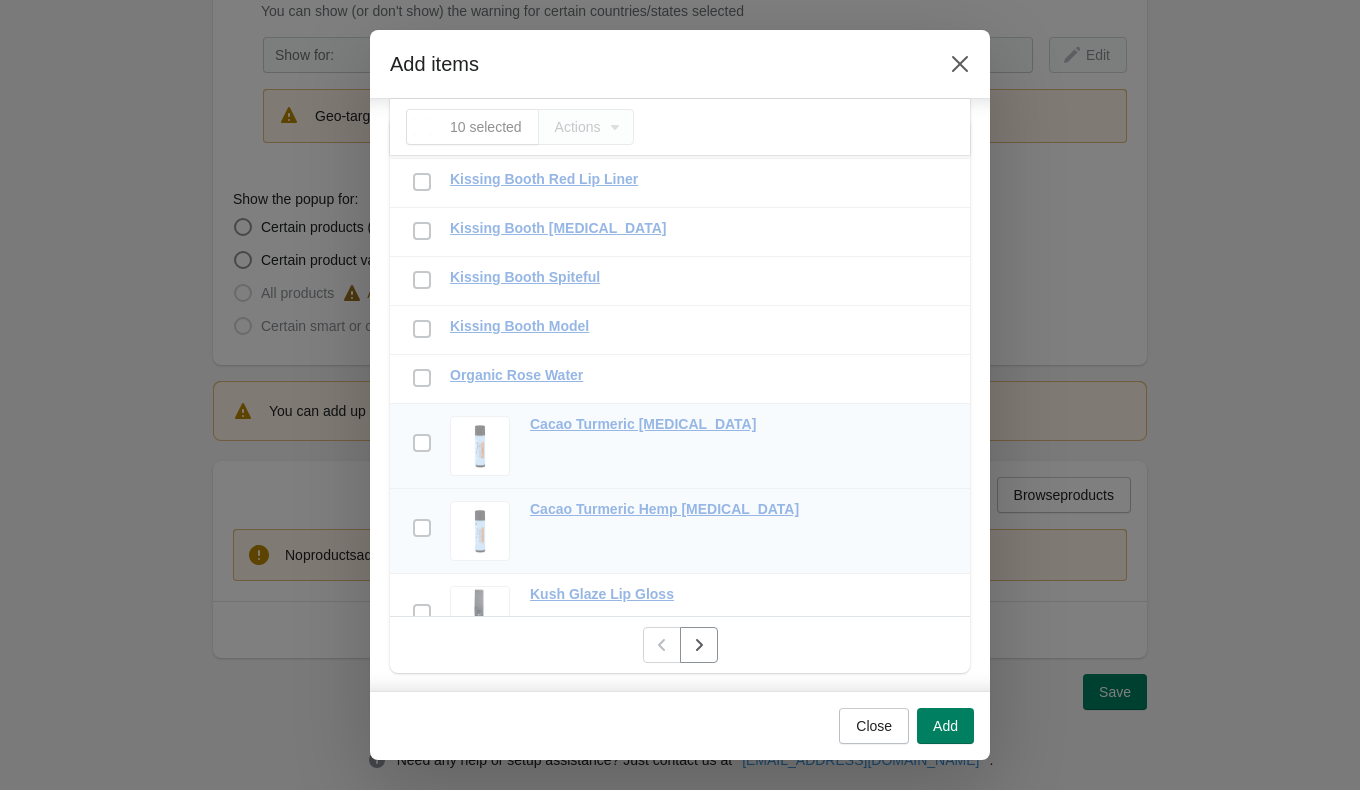 scroll, scrollTop: 1397, scrollLeft: 0, axis: vertical 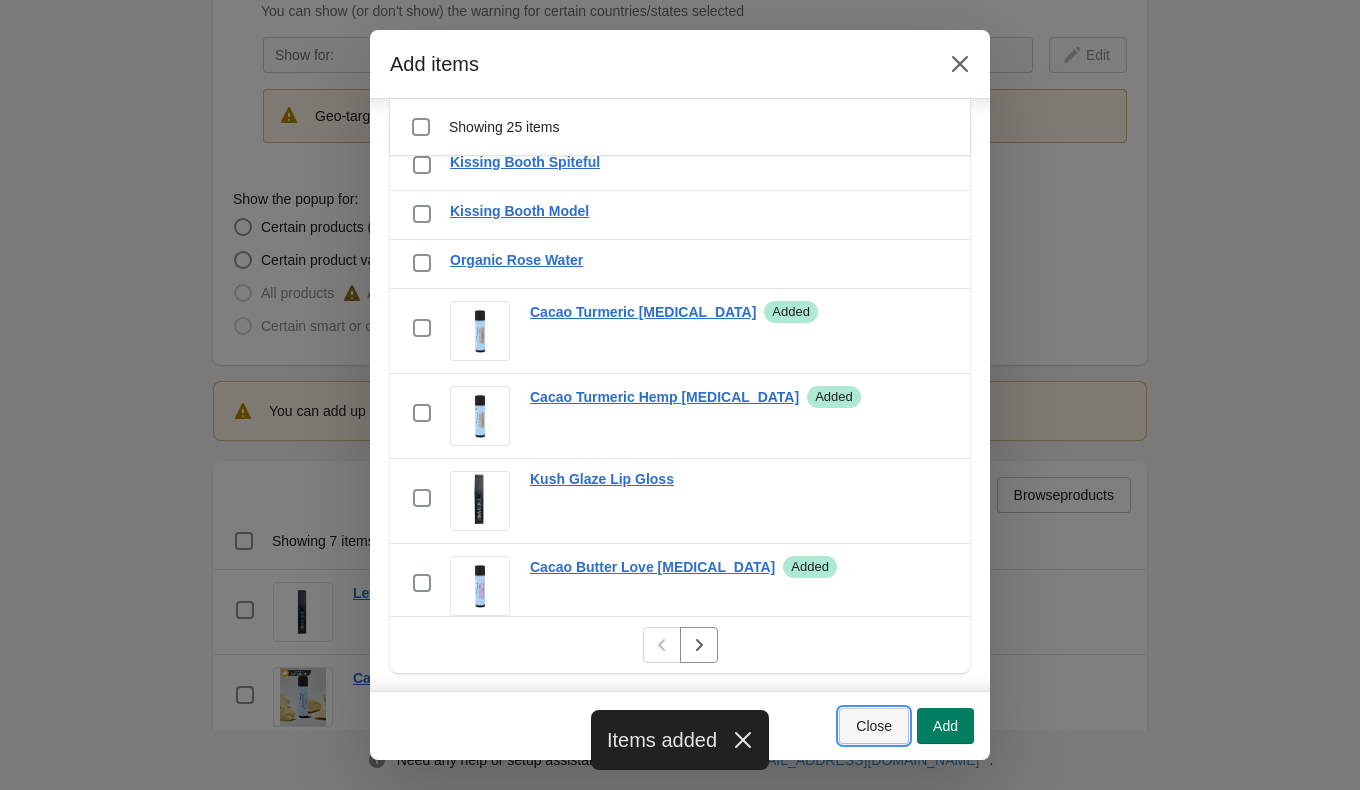 click on "Close" at bounding box center [874, 726] 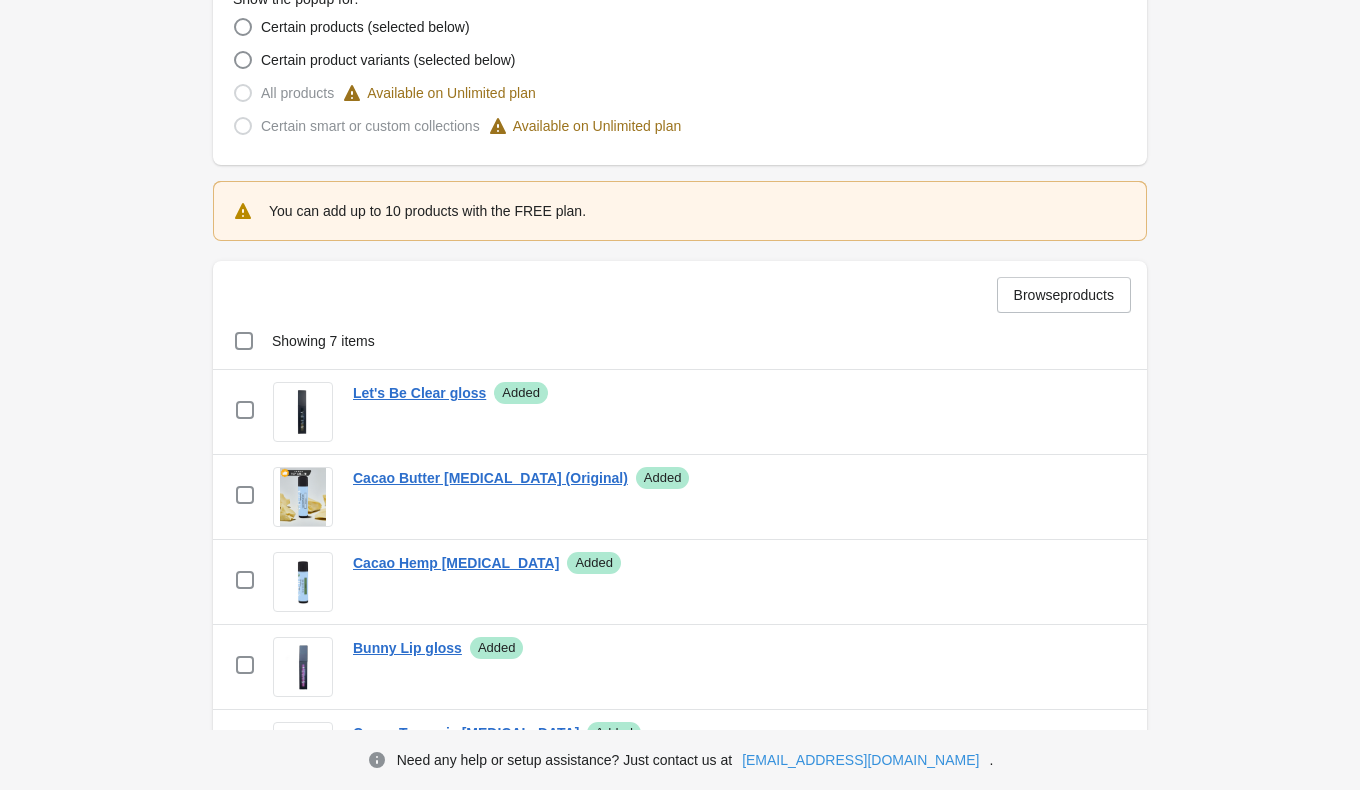 scroll, scrollTop: 727, scrollLeft: 0, axis: vertical 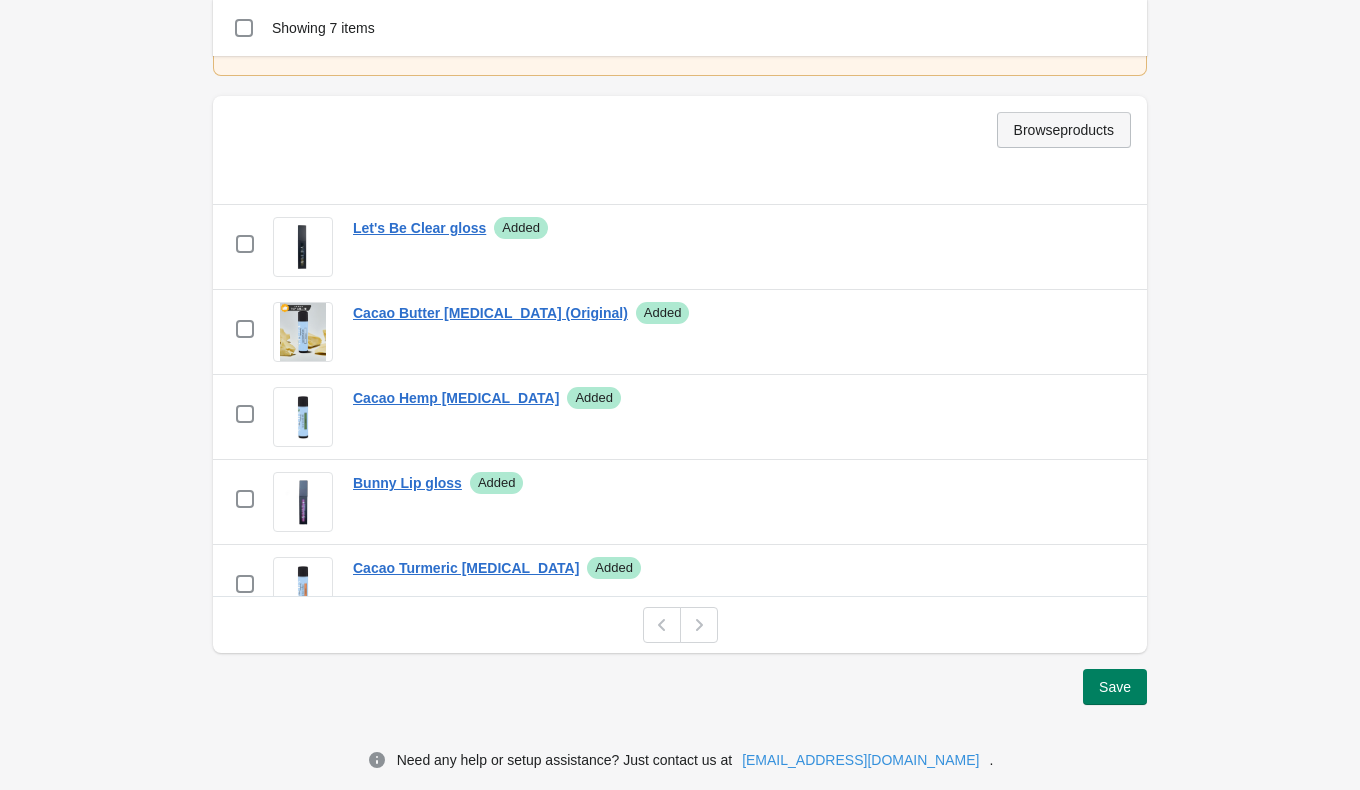 click on "Browse  products" at bounding box center [1064, 130] 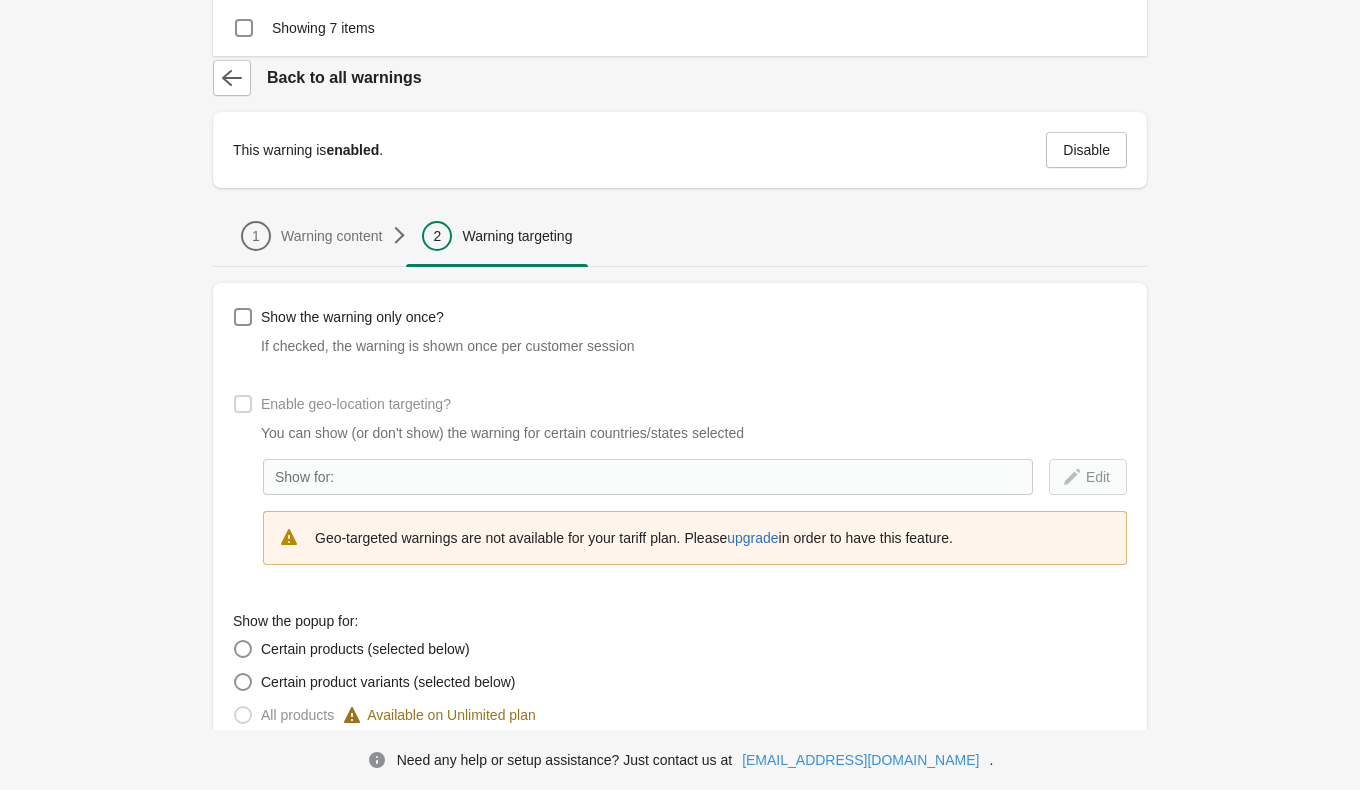 scroll, scrollTop: 787, scrollLeft: 0, axis: vertical 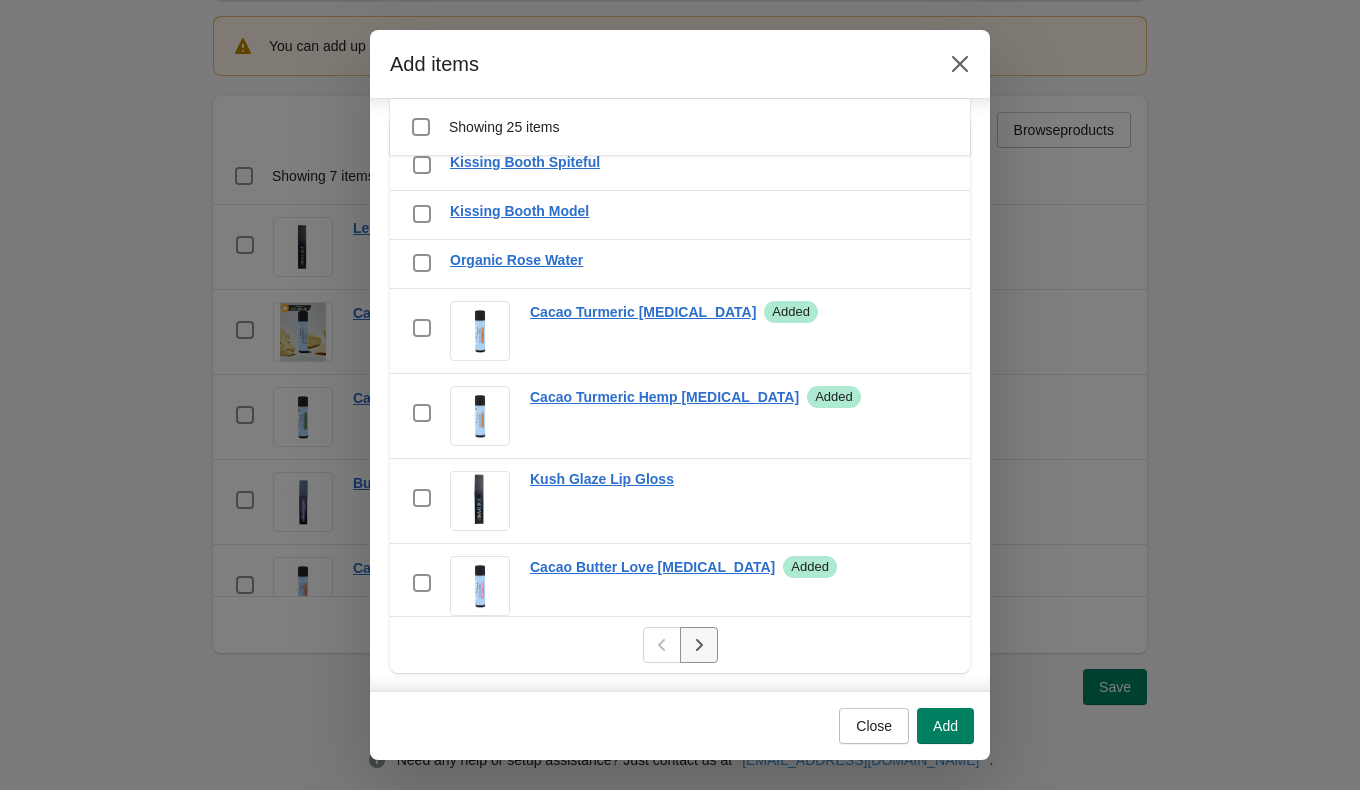 click 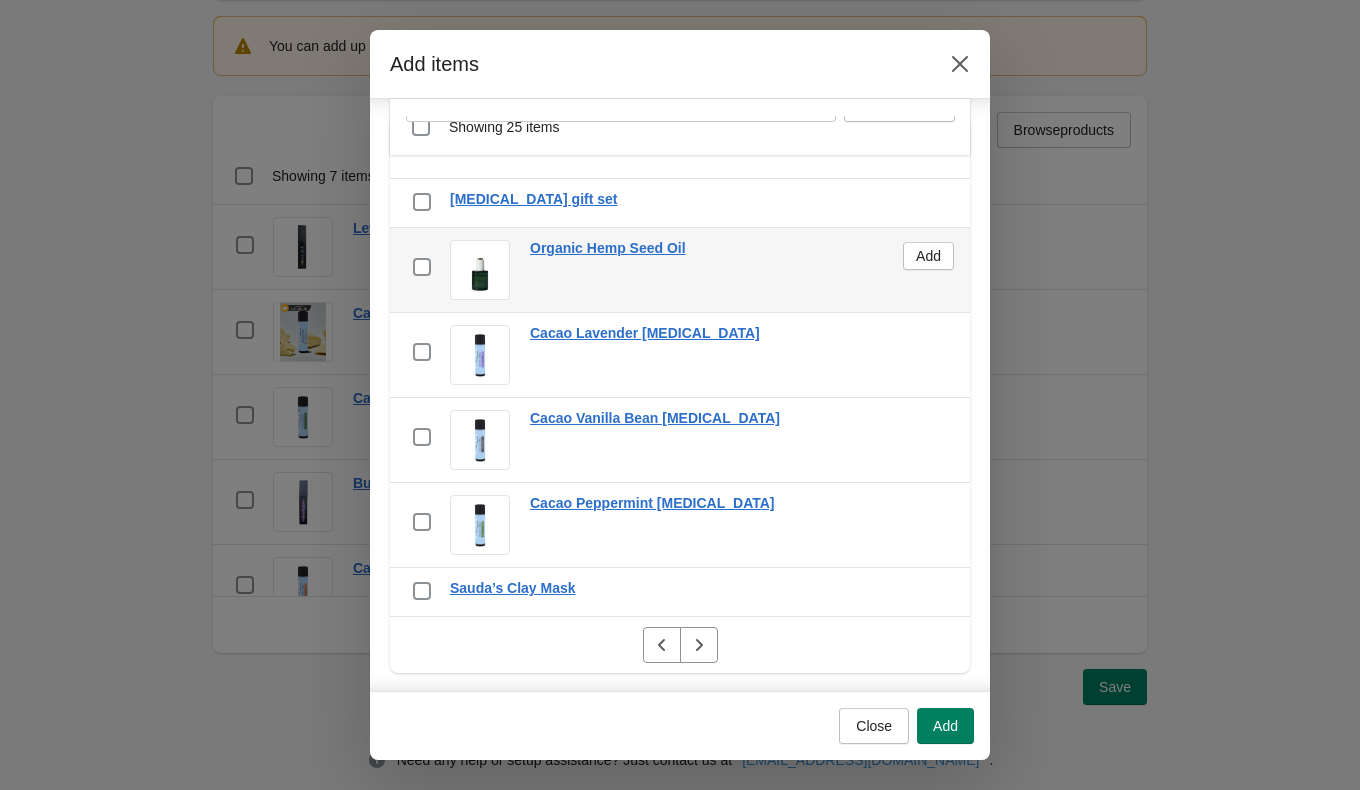 scroll, scrollTop: 74, scrollLeft: 0, axis: vertical 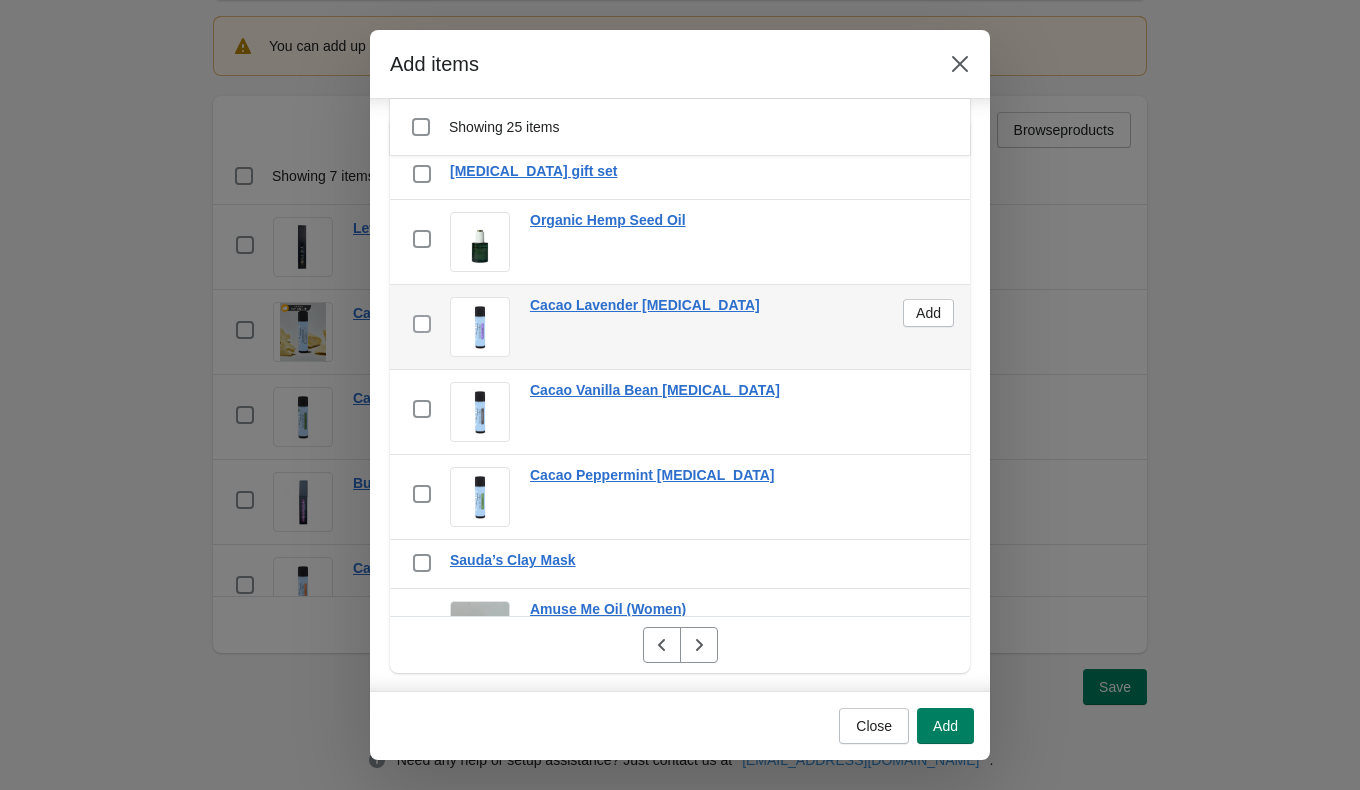 click at bounding box center [422, 324] 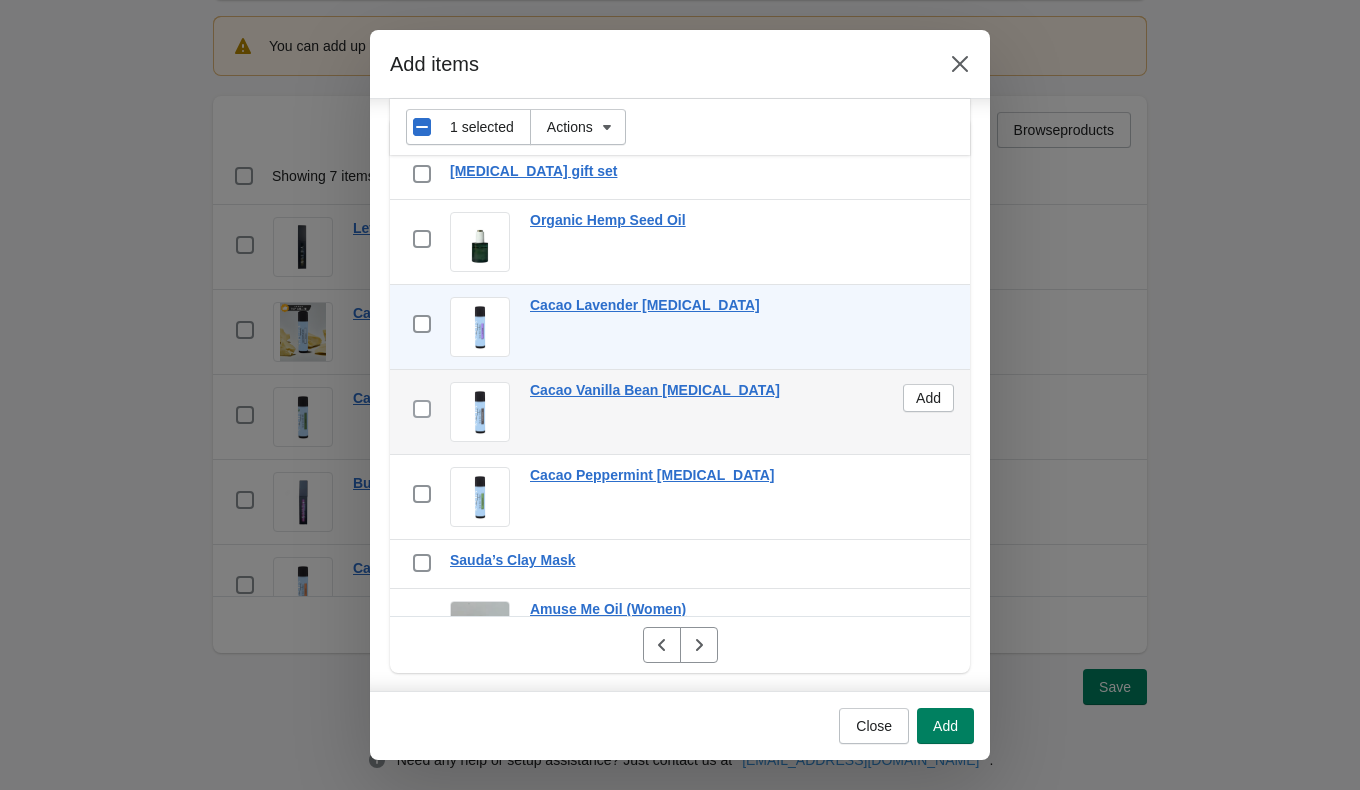 click at bounding box center [422, 409] 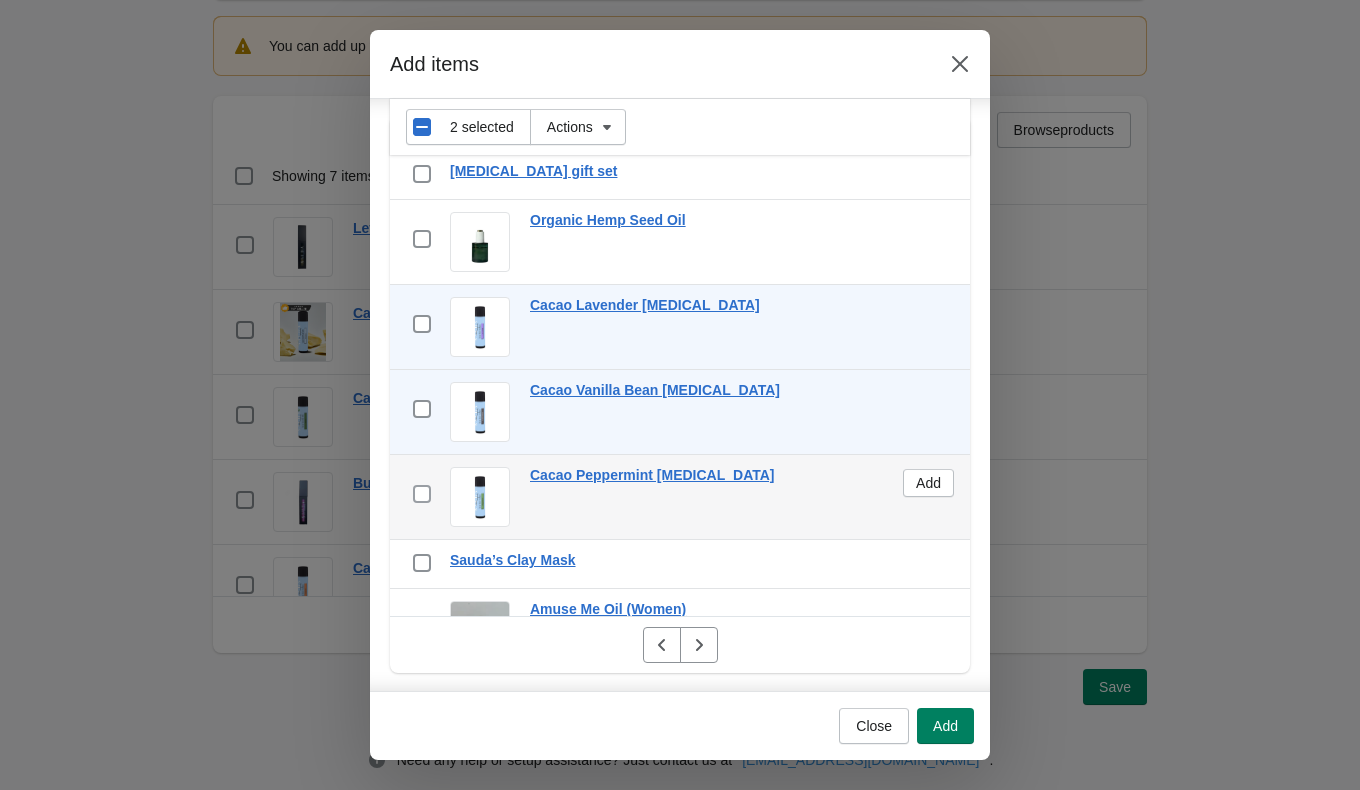 click at bounding box center (422, 494) 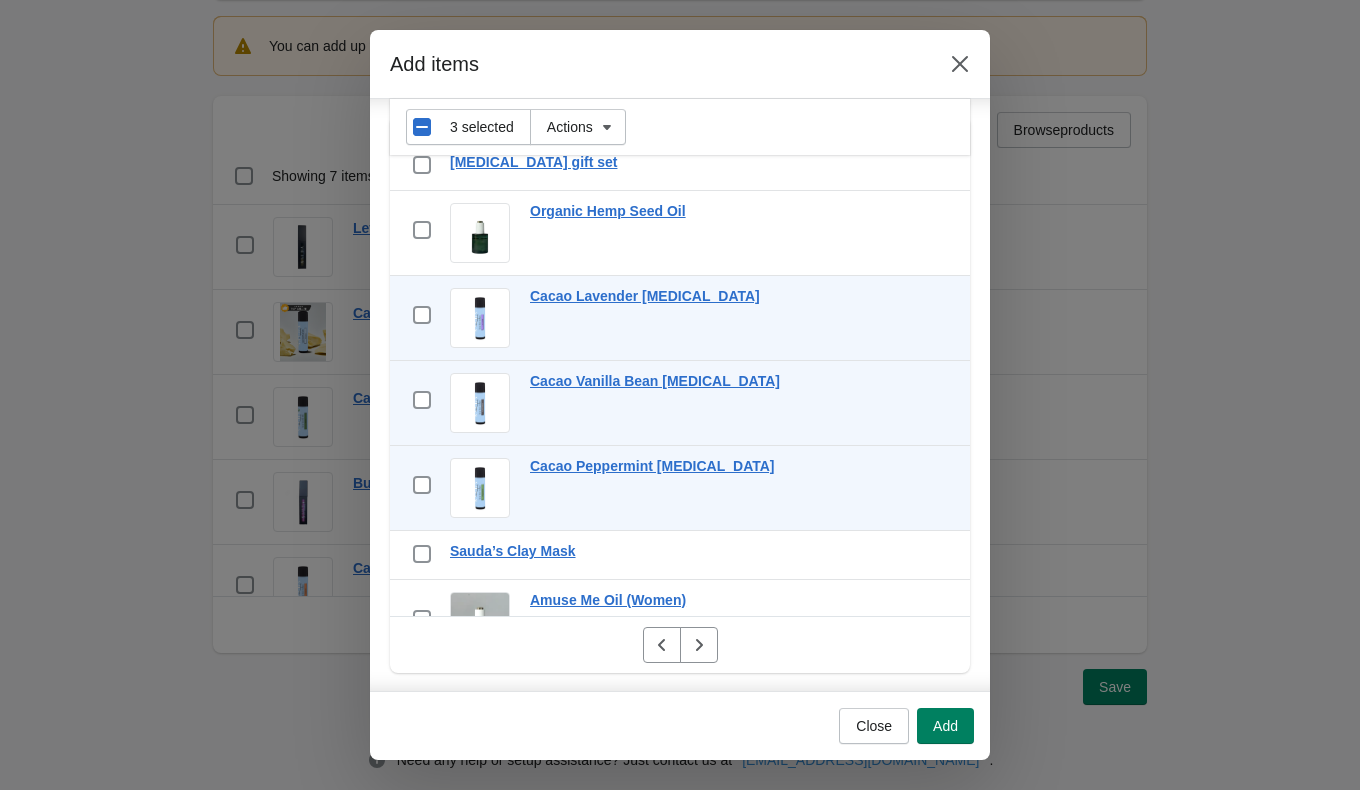 scroll, scrollTop: 0, scrollLeft: 0, axis: both 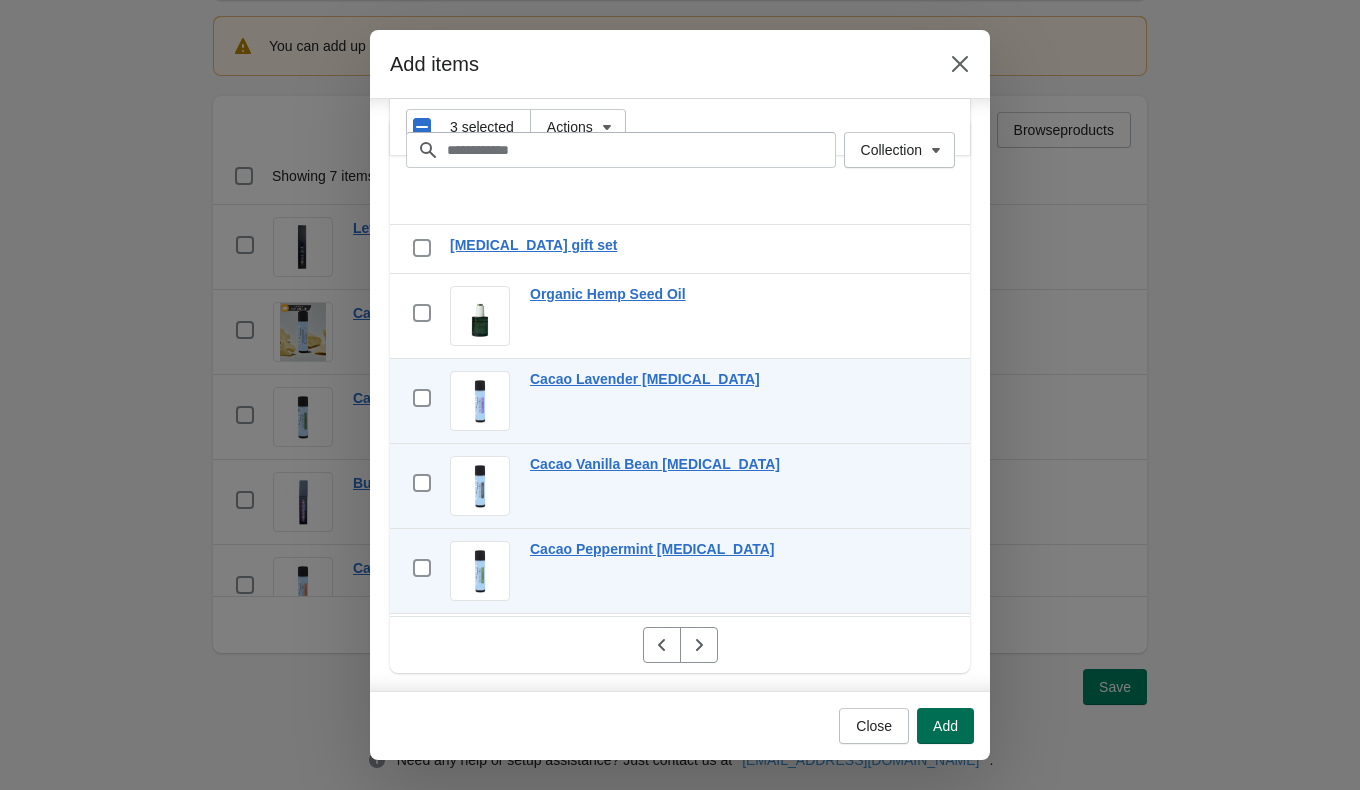 click on "Add" at bounding box center (945, 726) 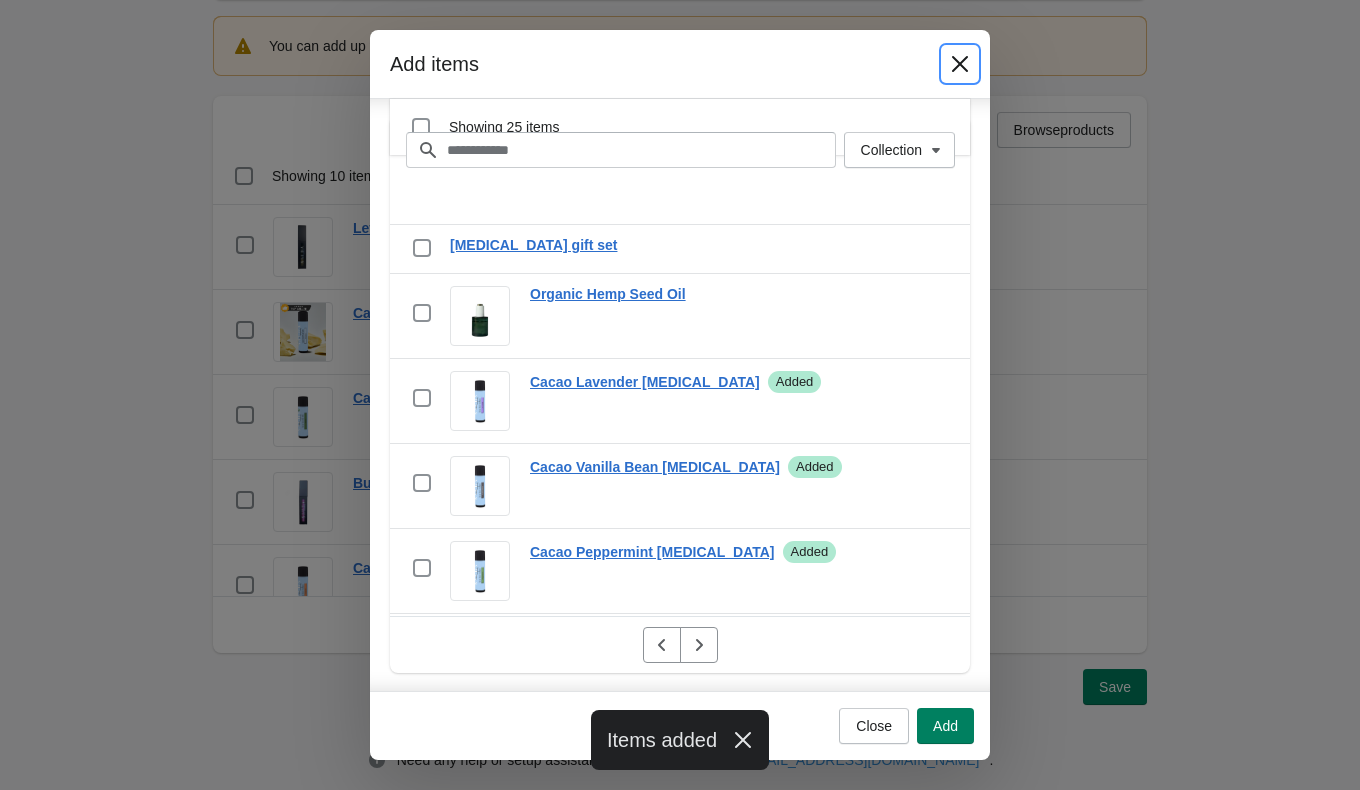 click 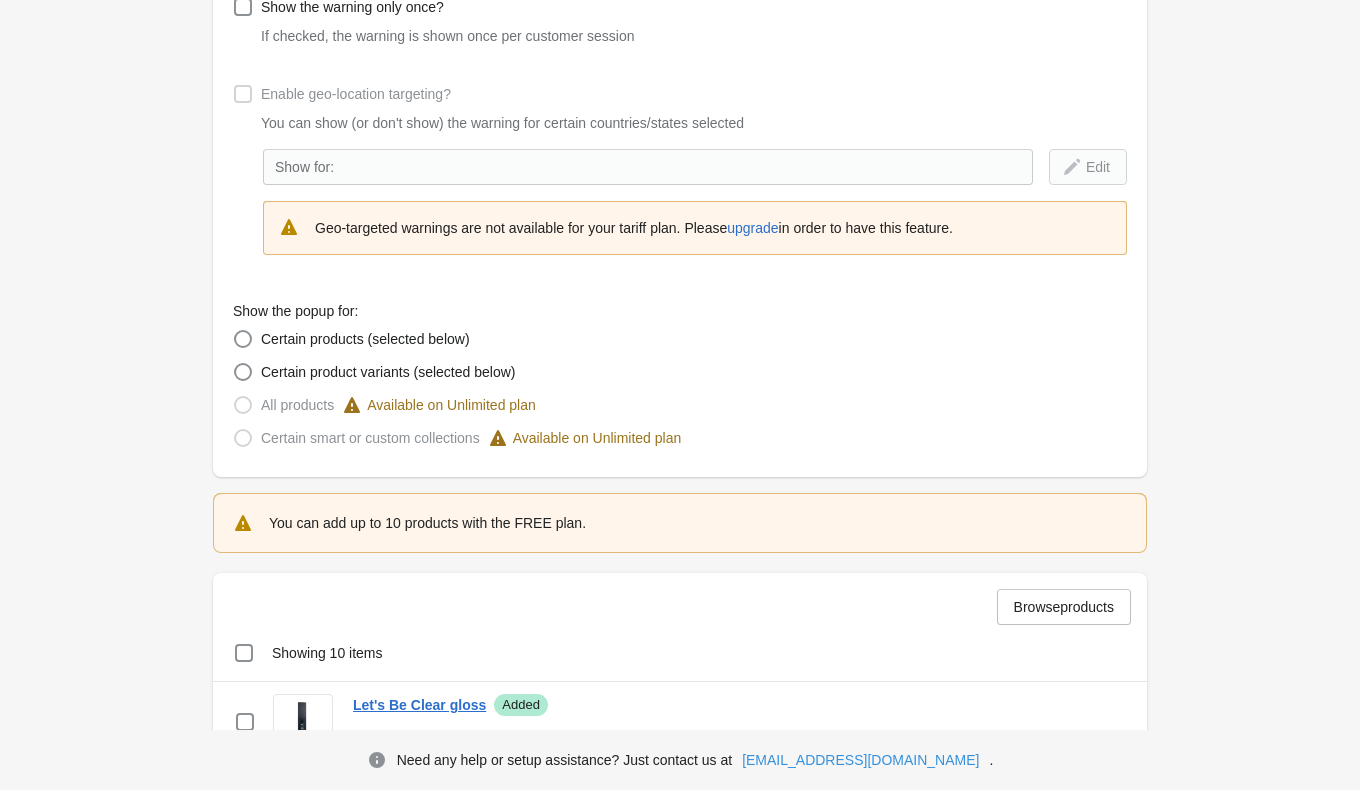 scroll, scrollTop: 306, scrollLeft: 0, axis: vertical 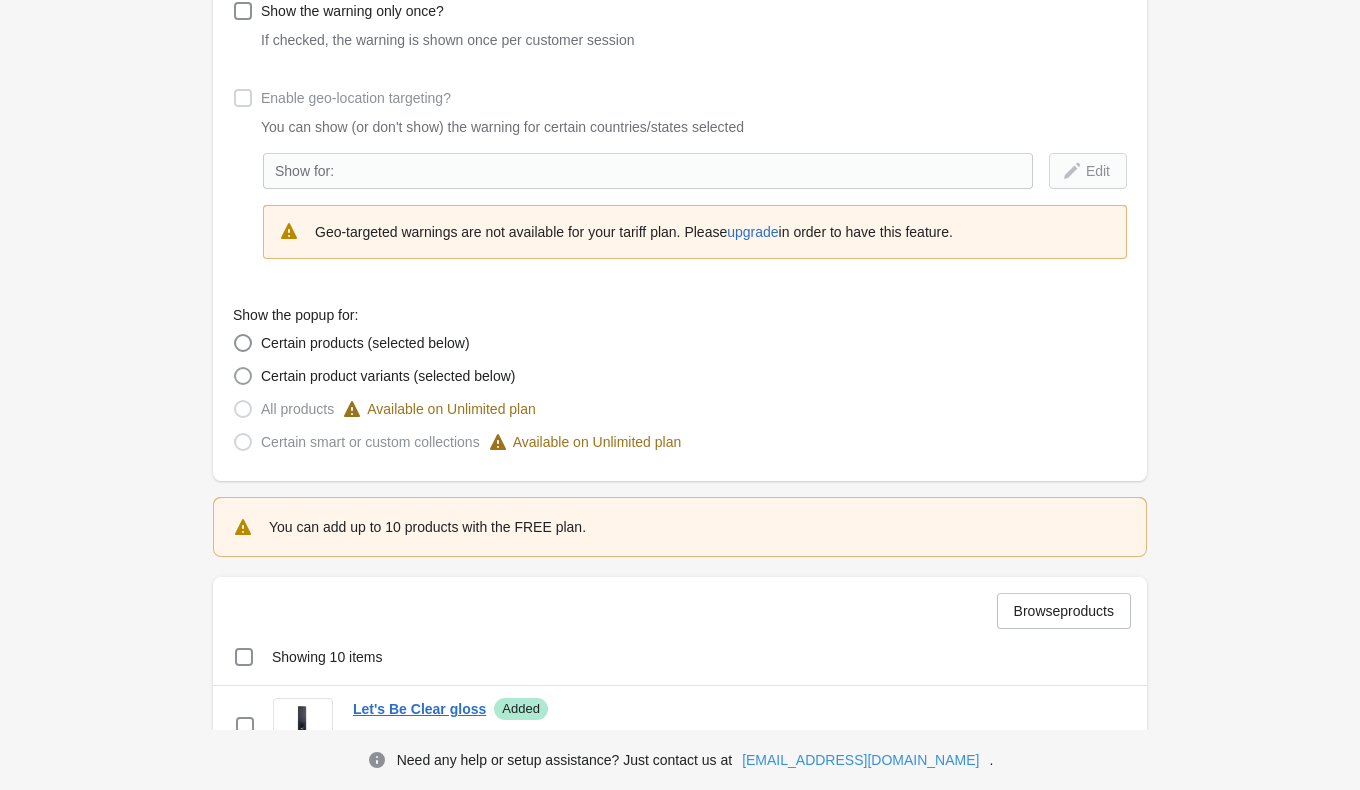click at bounding box center [243, 376] 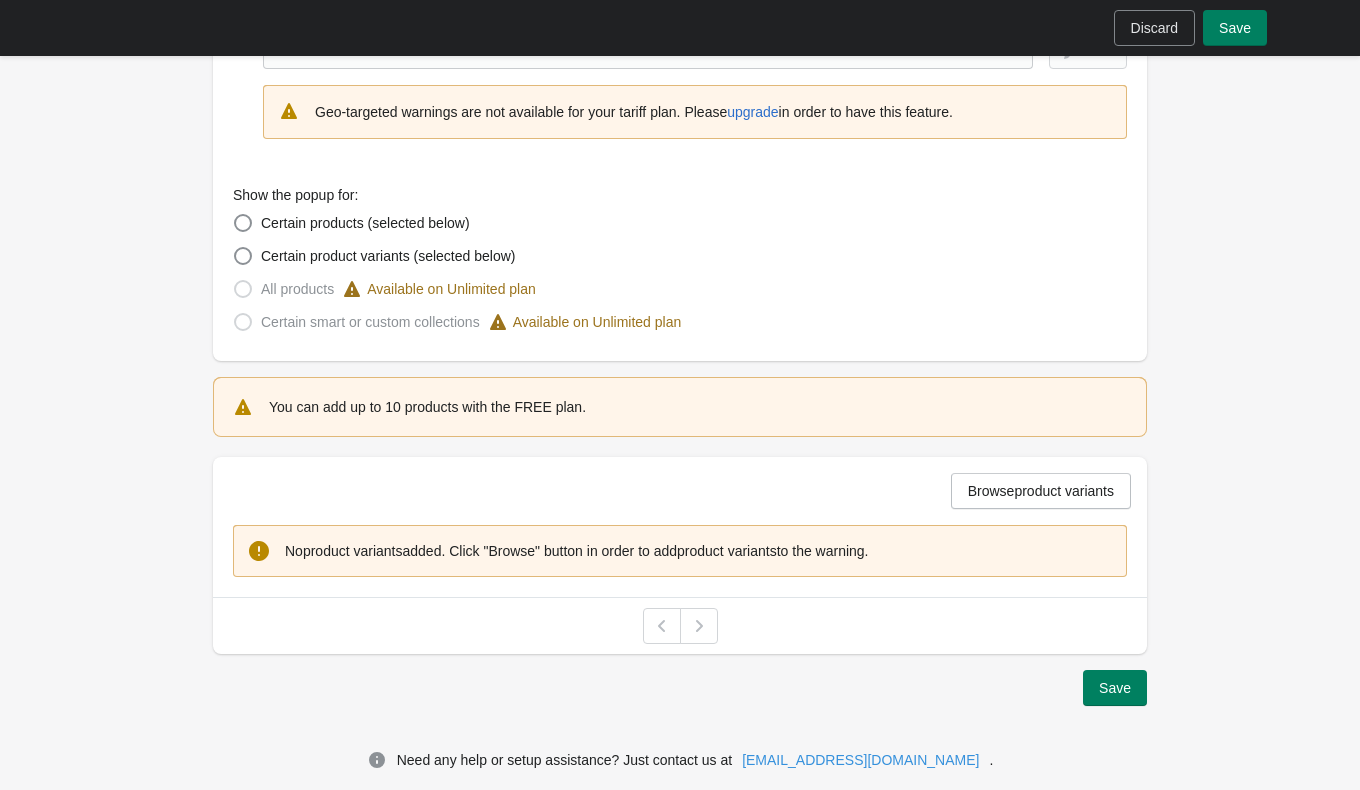 scroll, scrollTop: 426, scrollLeft: 0, axis: vertical 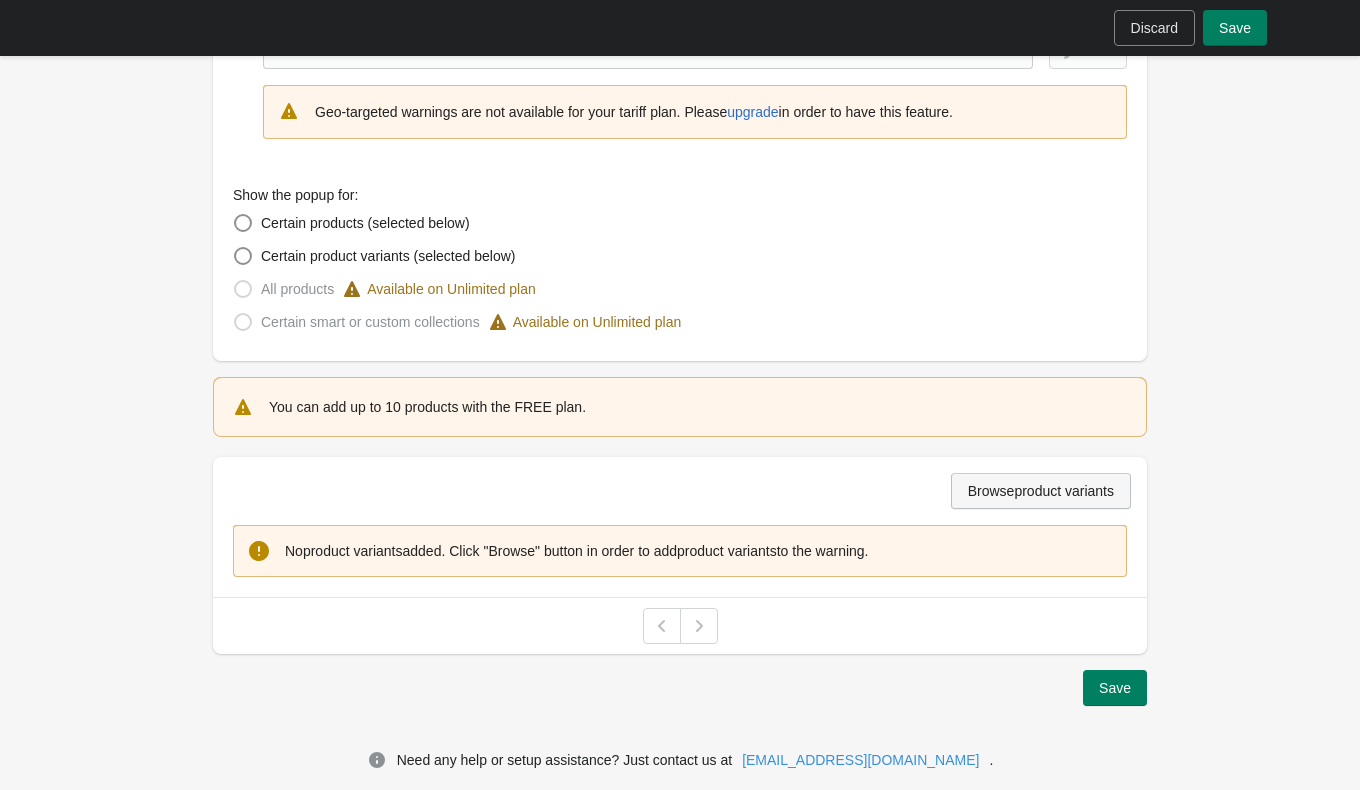 click on "Browse  product variants" at bounding box center (1041, 491) 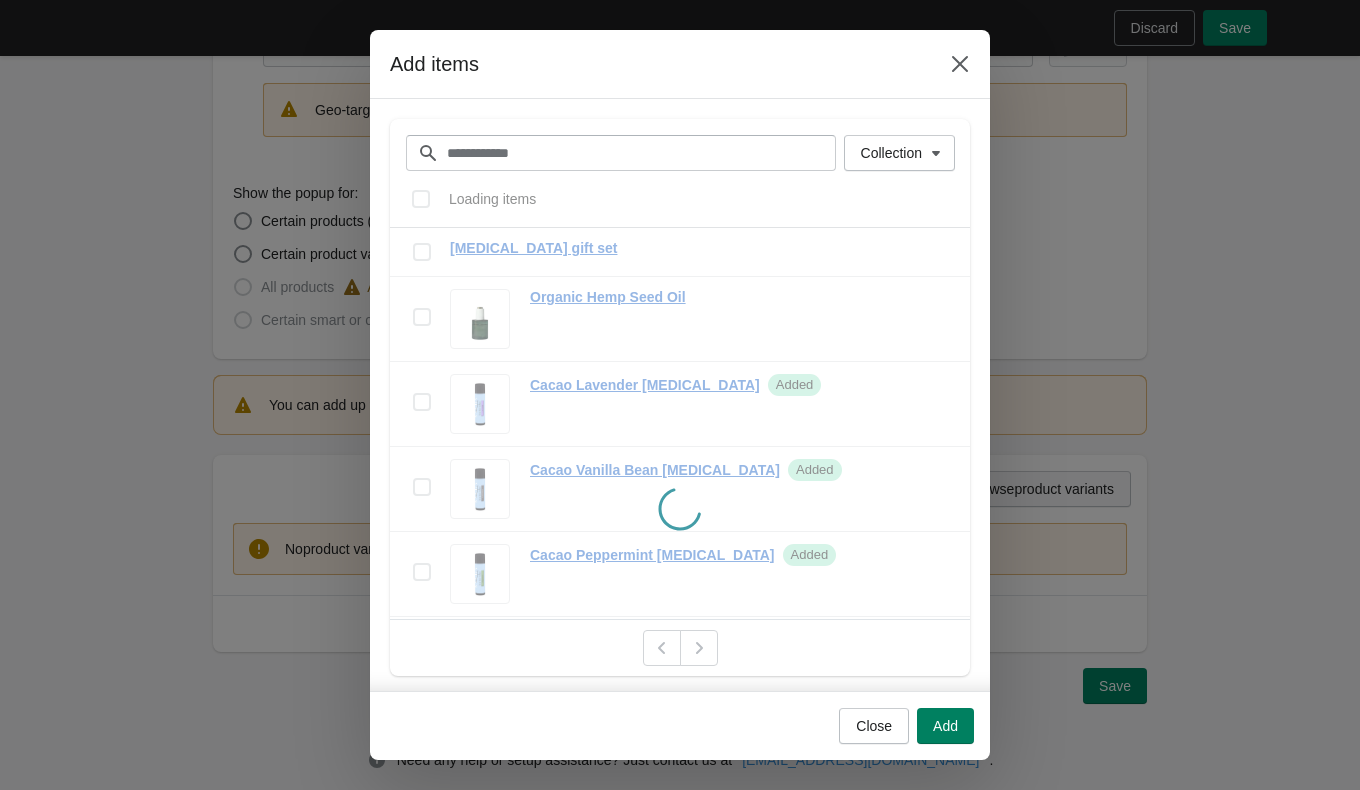 scroll, scrollTop: 0, scrollLeft: 0, axis: both 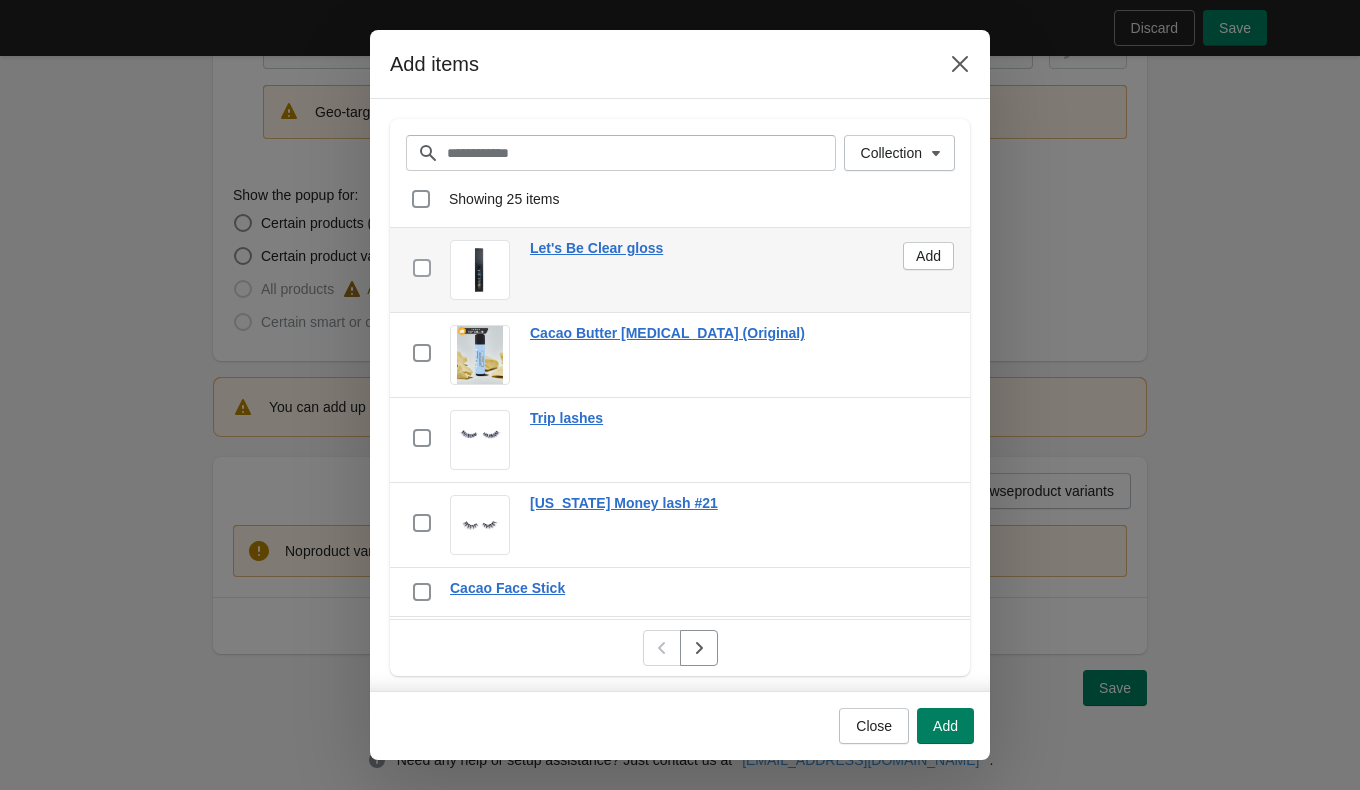 click at bounding box center [422, 268] 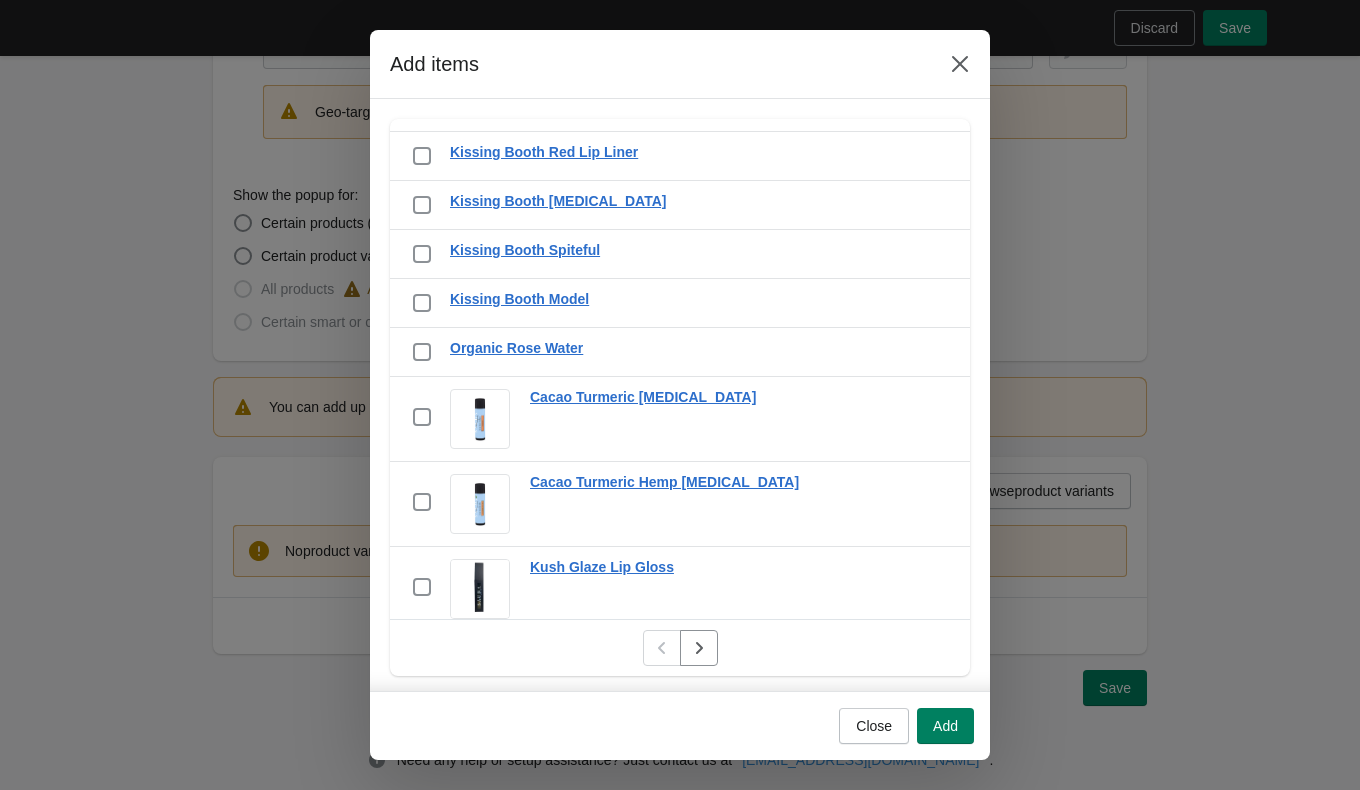 scroll, scrollTop: 1397, scrollLeft: 0, axis: vertical 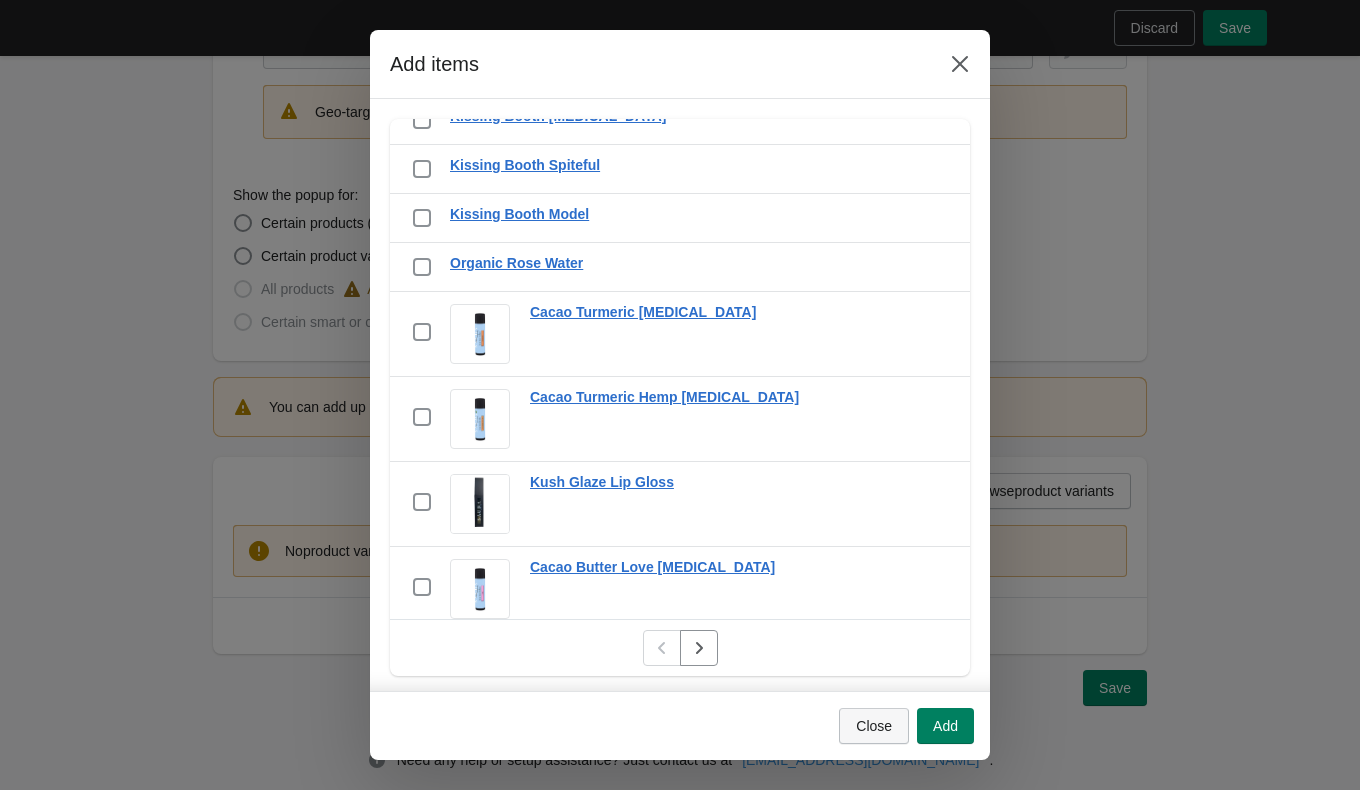 click on "Close" at bounding box center [874, 726] 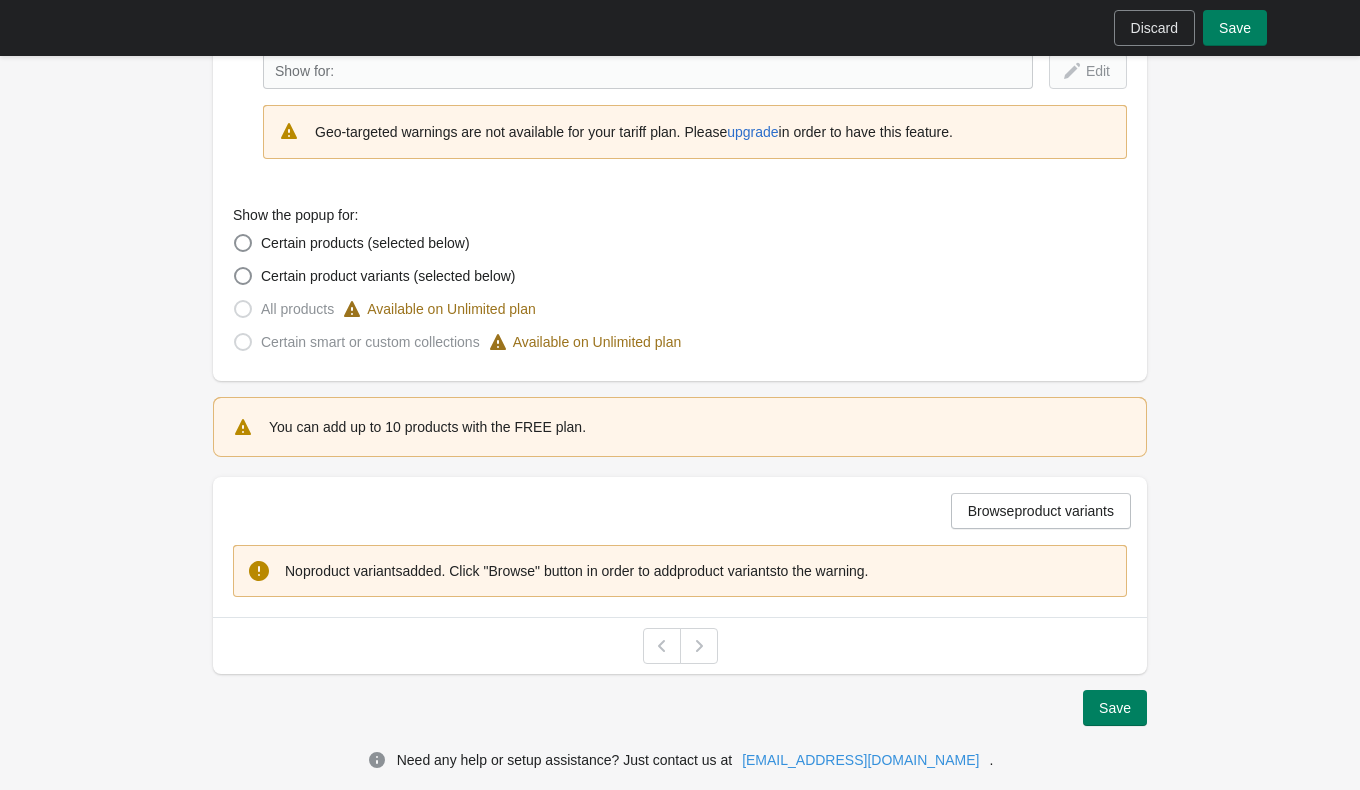 scroll, scrollTop: 405, scrollLeft: 0, axis: vertical 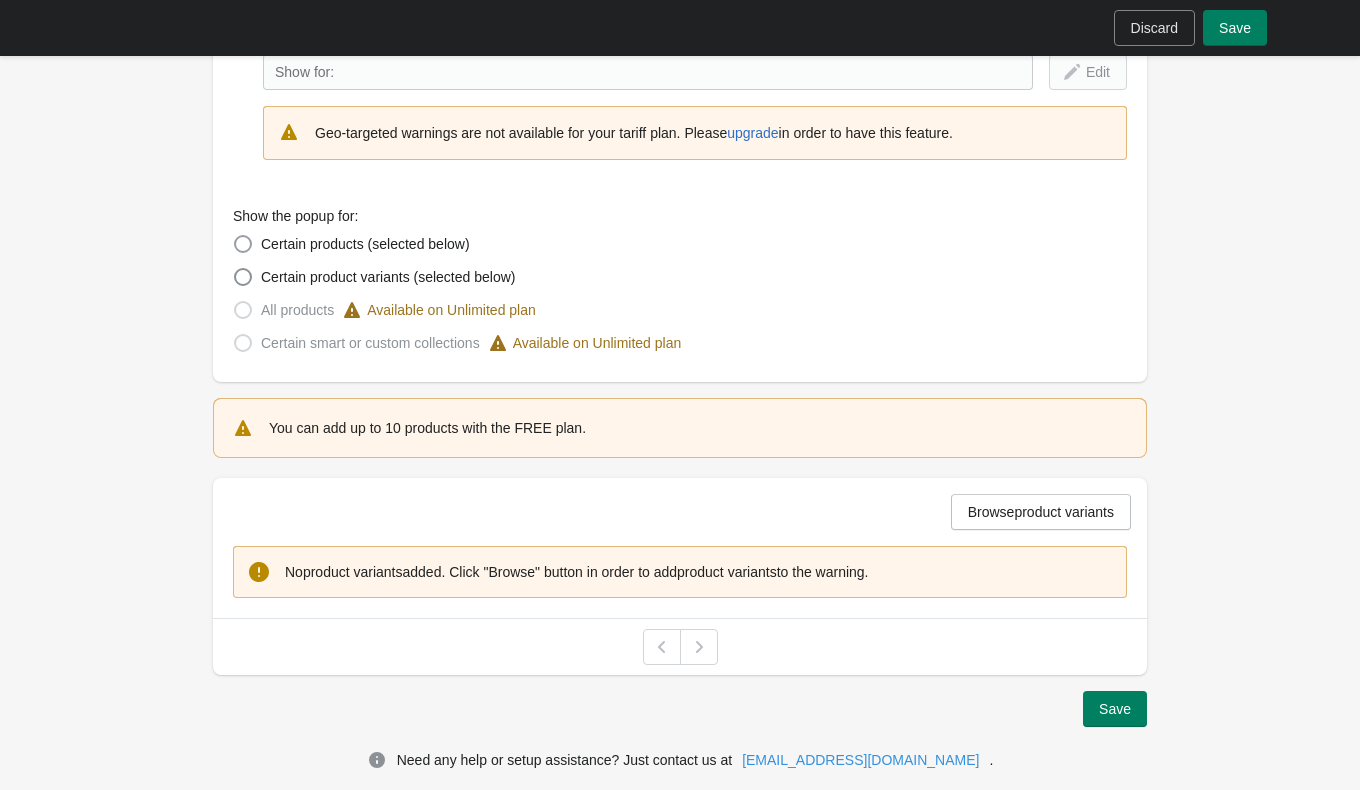 click at bounding box center [243, 244] 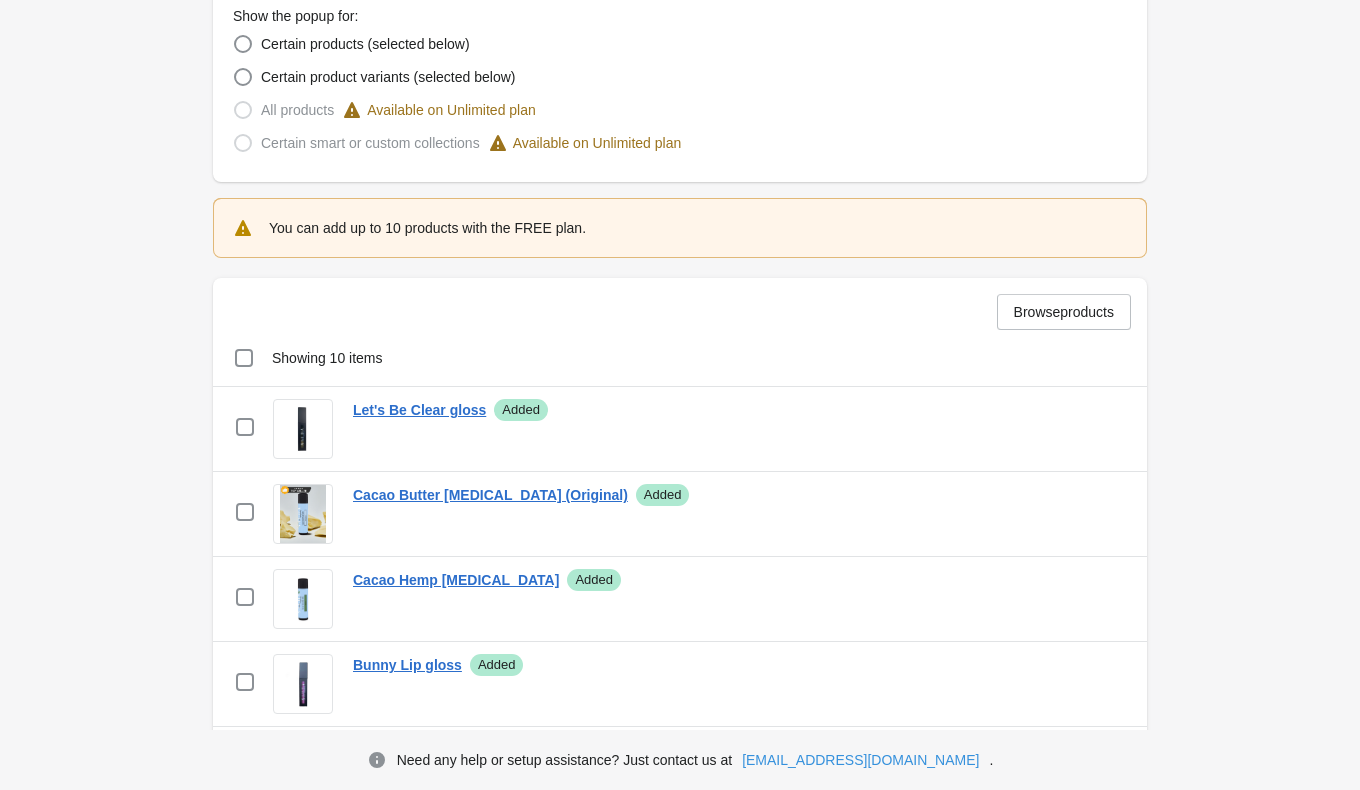 scroll, scrollTop: 621, scrollLeft: 0, axis: vertical 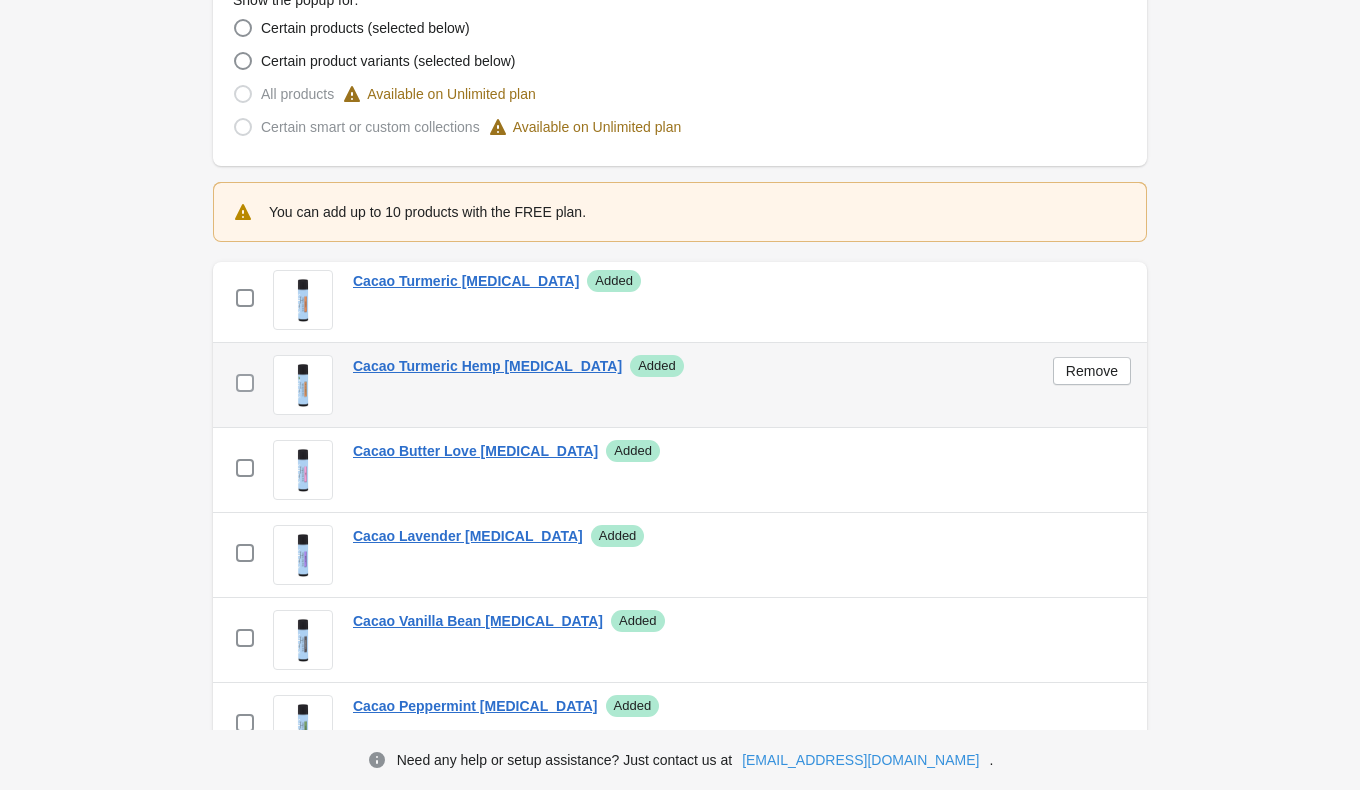 click at bounding box center [245, 383] 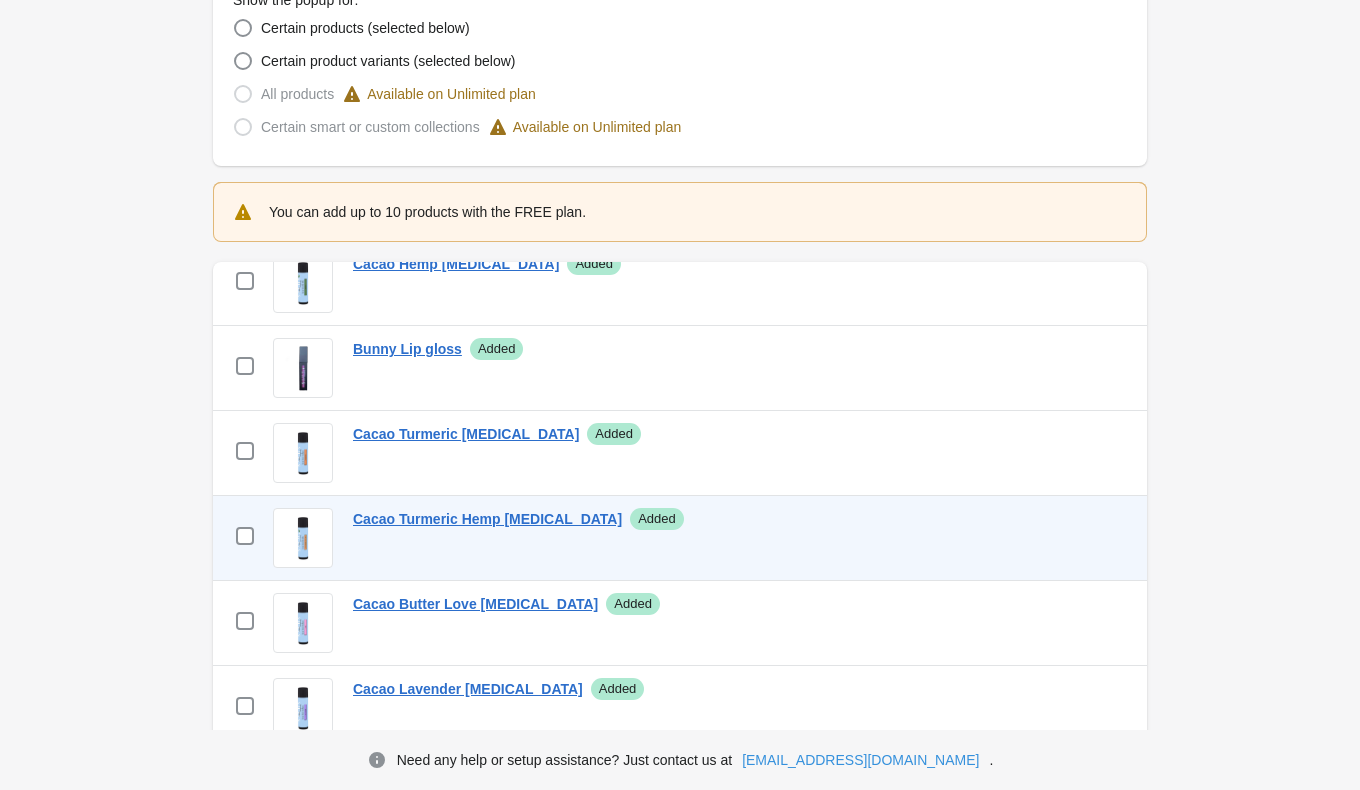 scroll, scrollTop: 453, scrollLeft: 0, axis: vertical 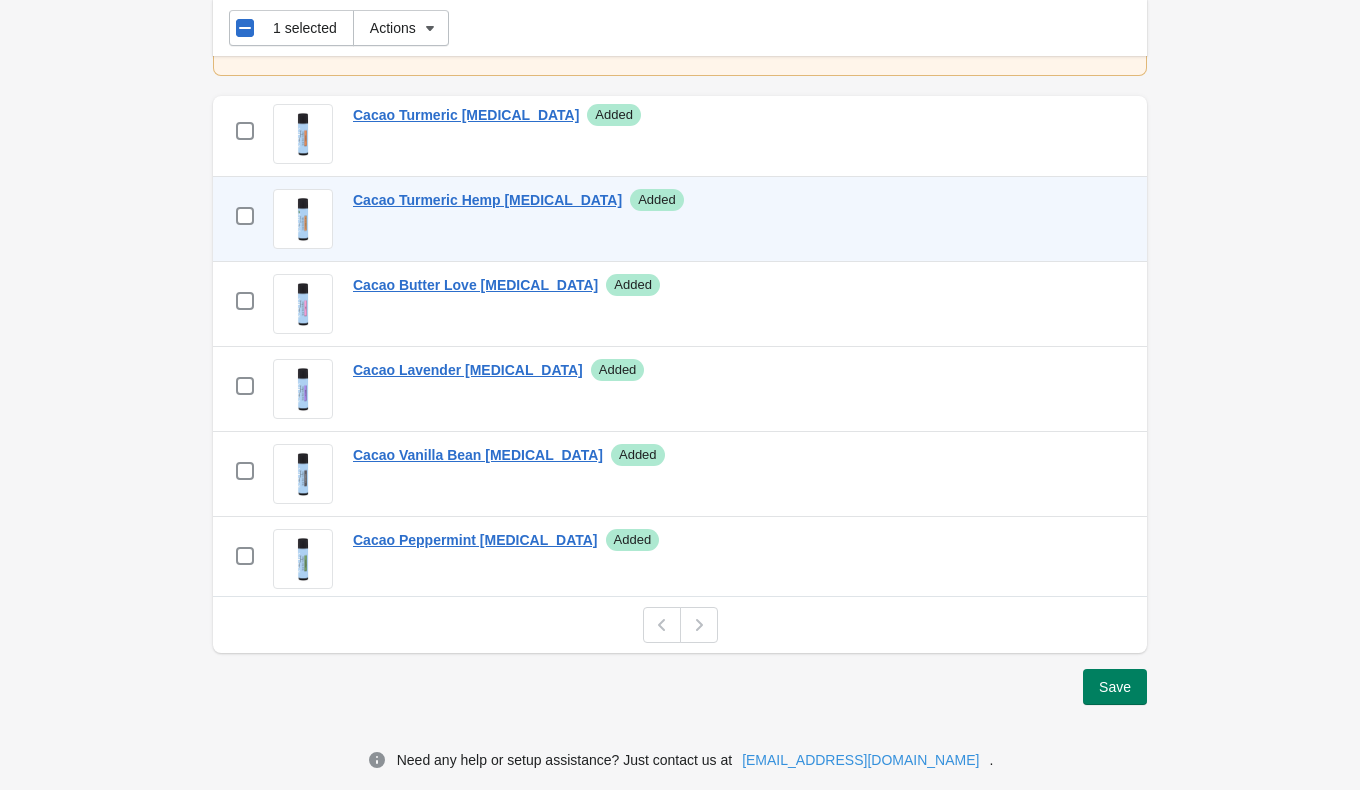 click on "Save" at bounding box center (672, 679) 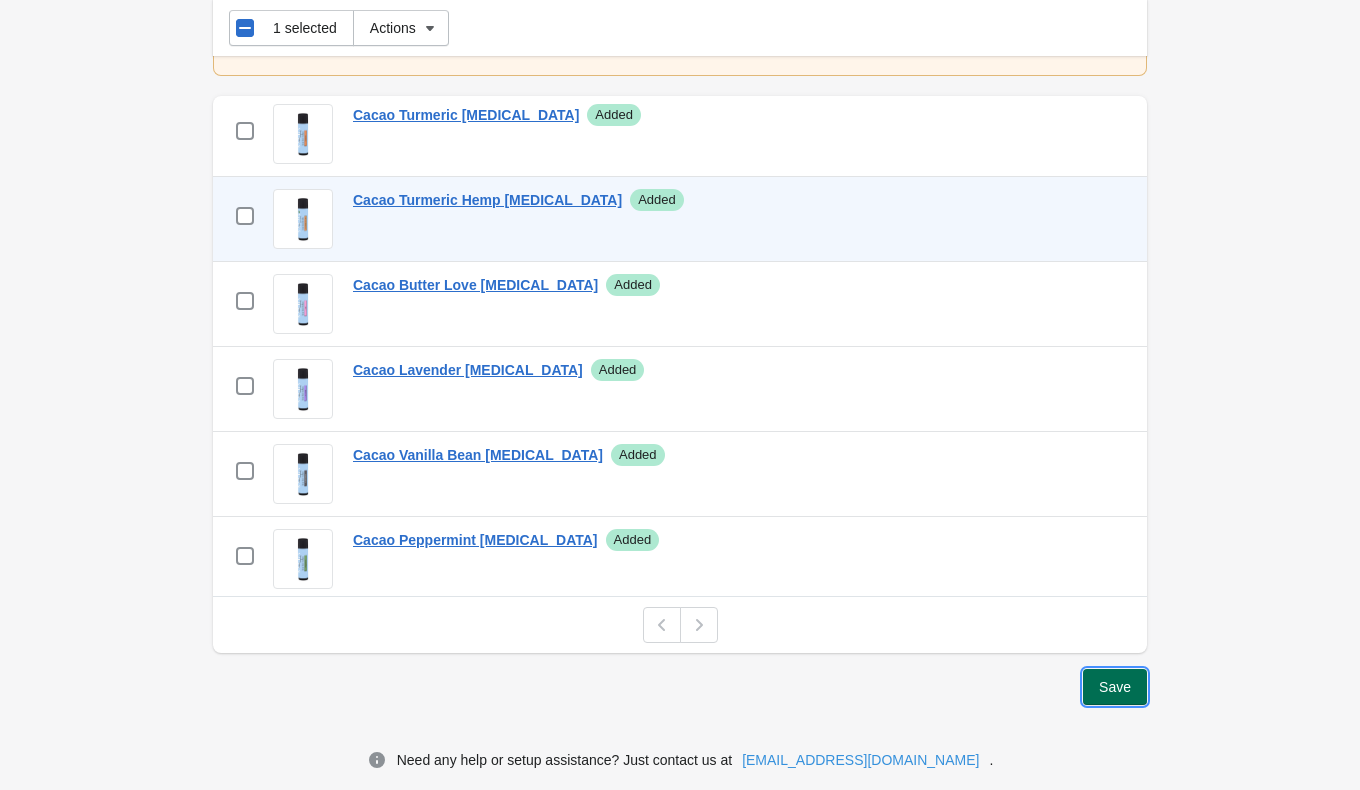 click on "Save" at bounding box center (1115, 687) 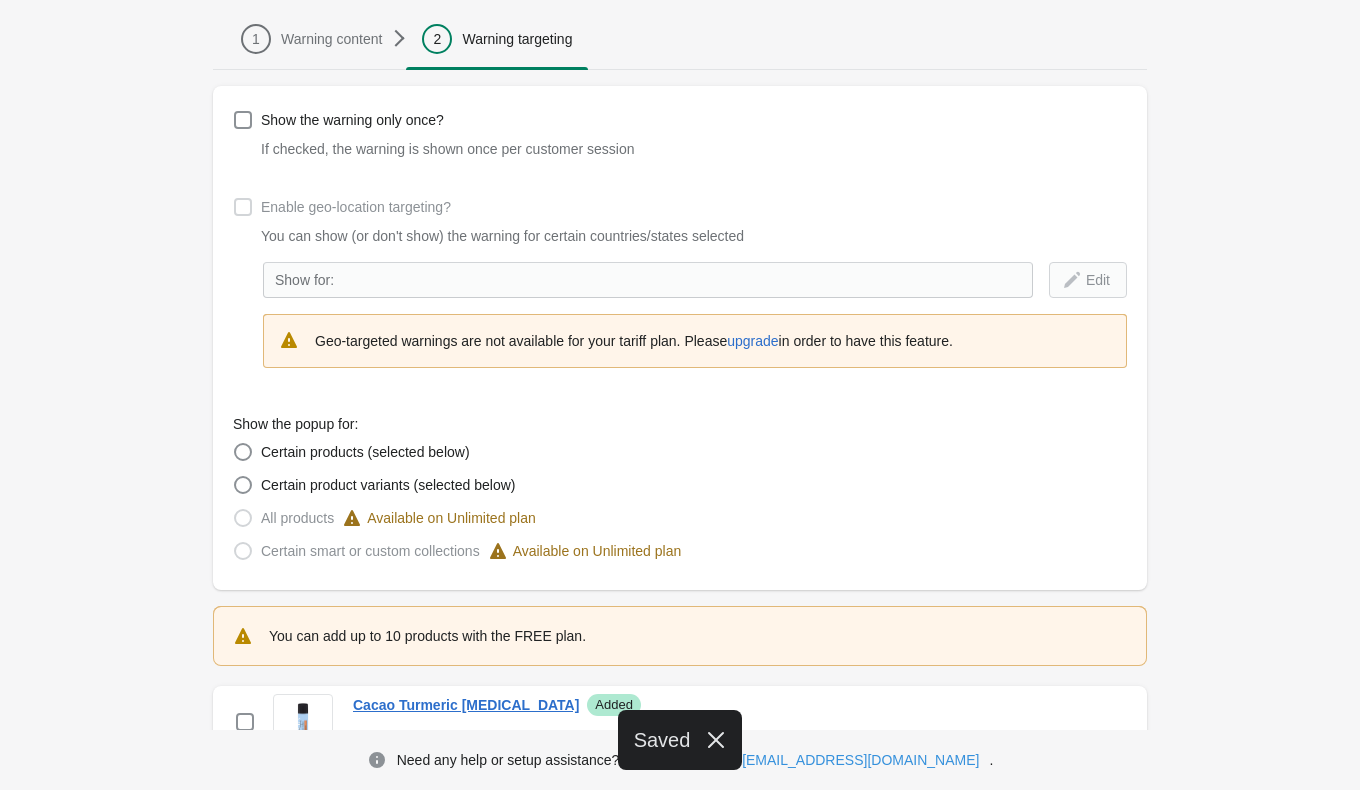 scroll, scrollTop: 0, scrollLeft: 0, axis: both 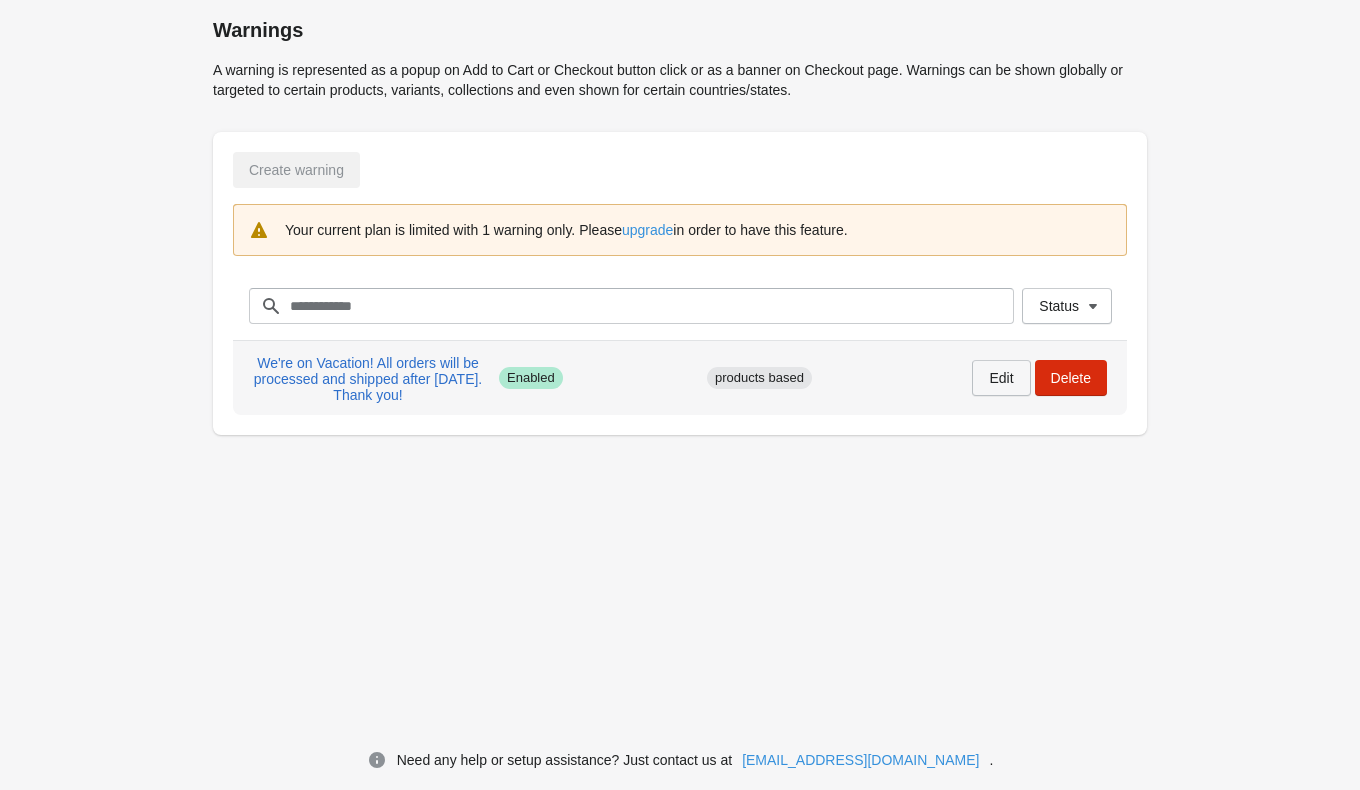 click on "Edit" at bounding box center [1001, 378] 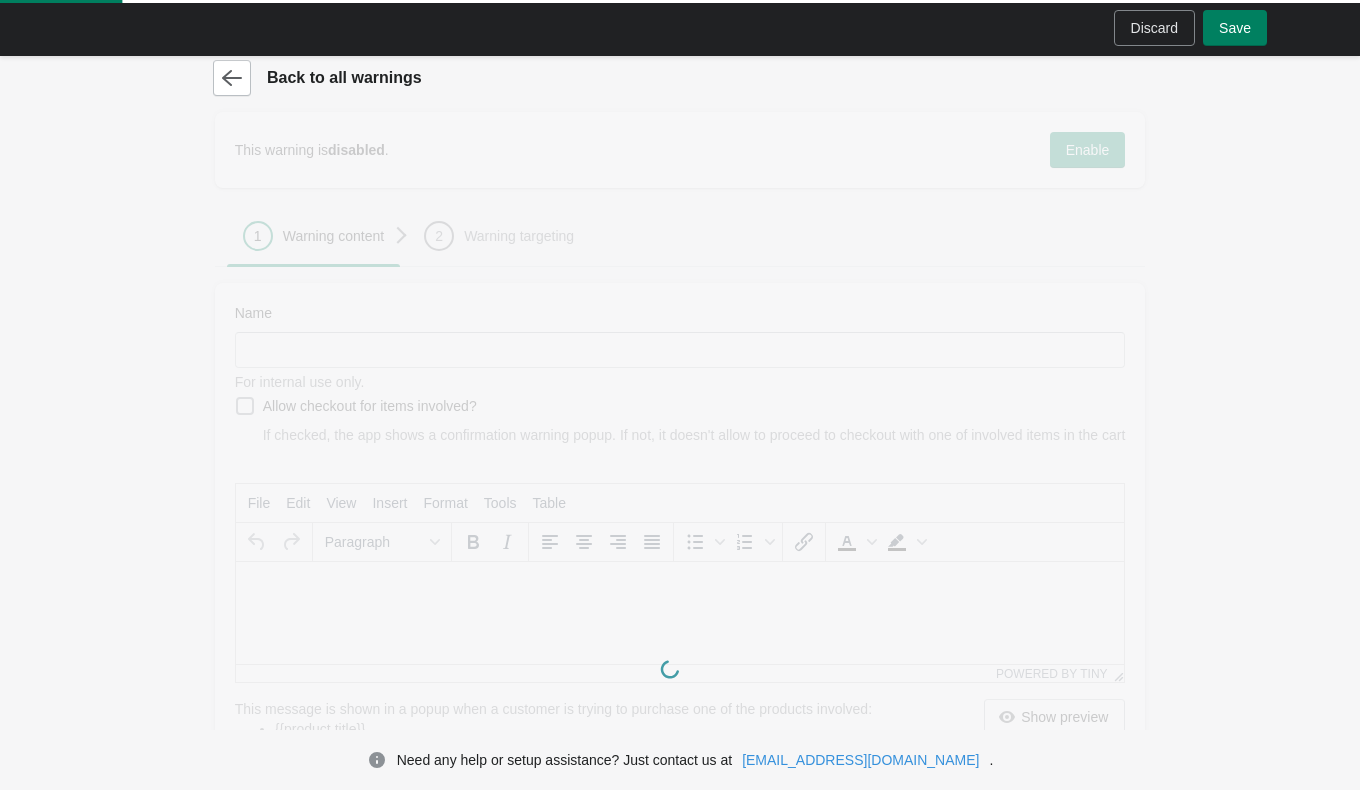 type on "**********" 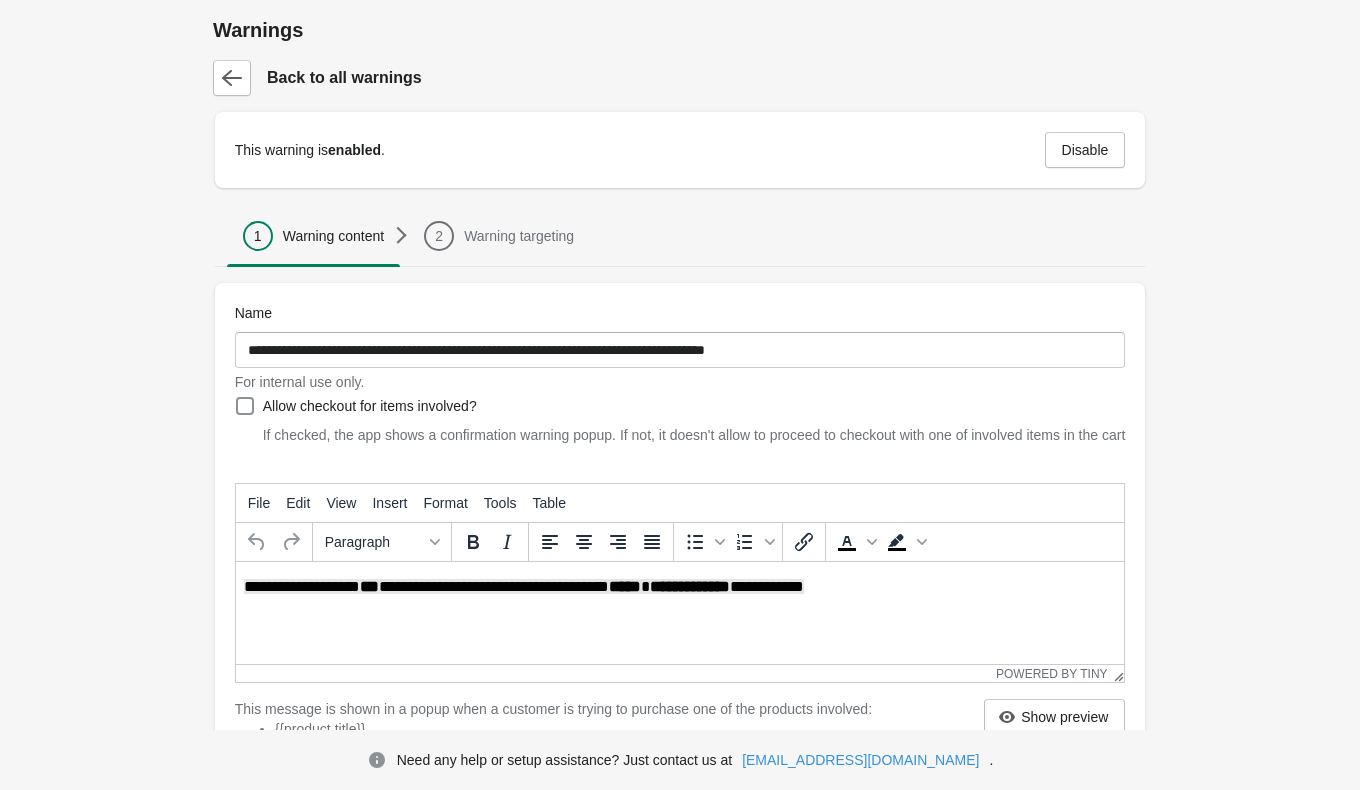 scroll, scrollTop: 6, scrollLeft: 0, axis: vertical 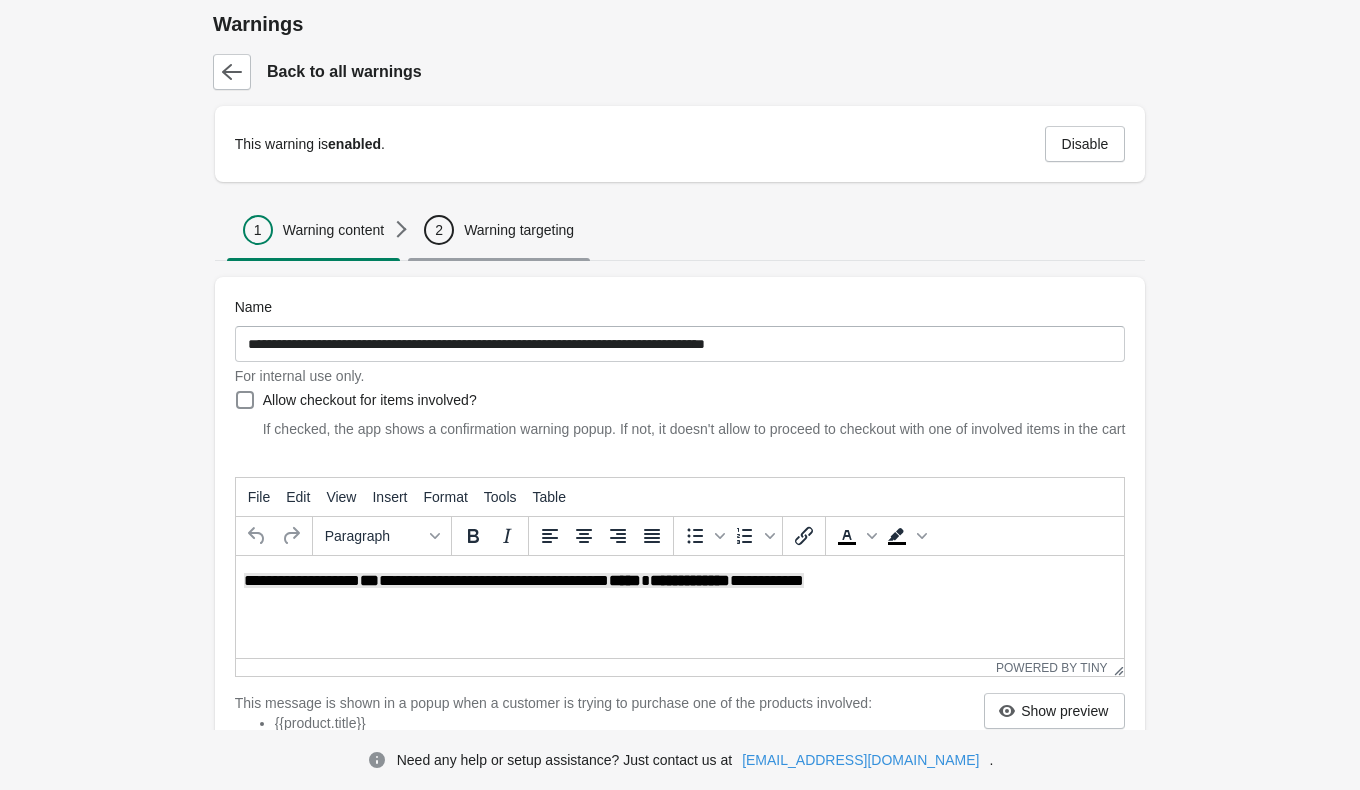 click on "Warning targeting" at bounding box center (519, 230) 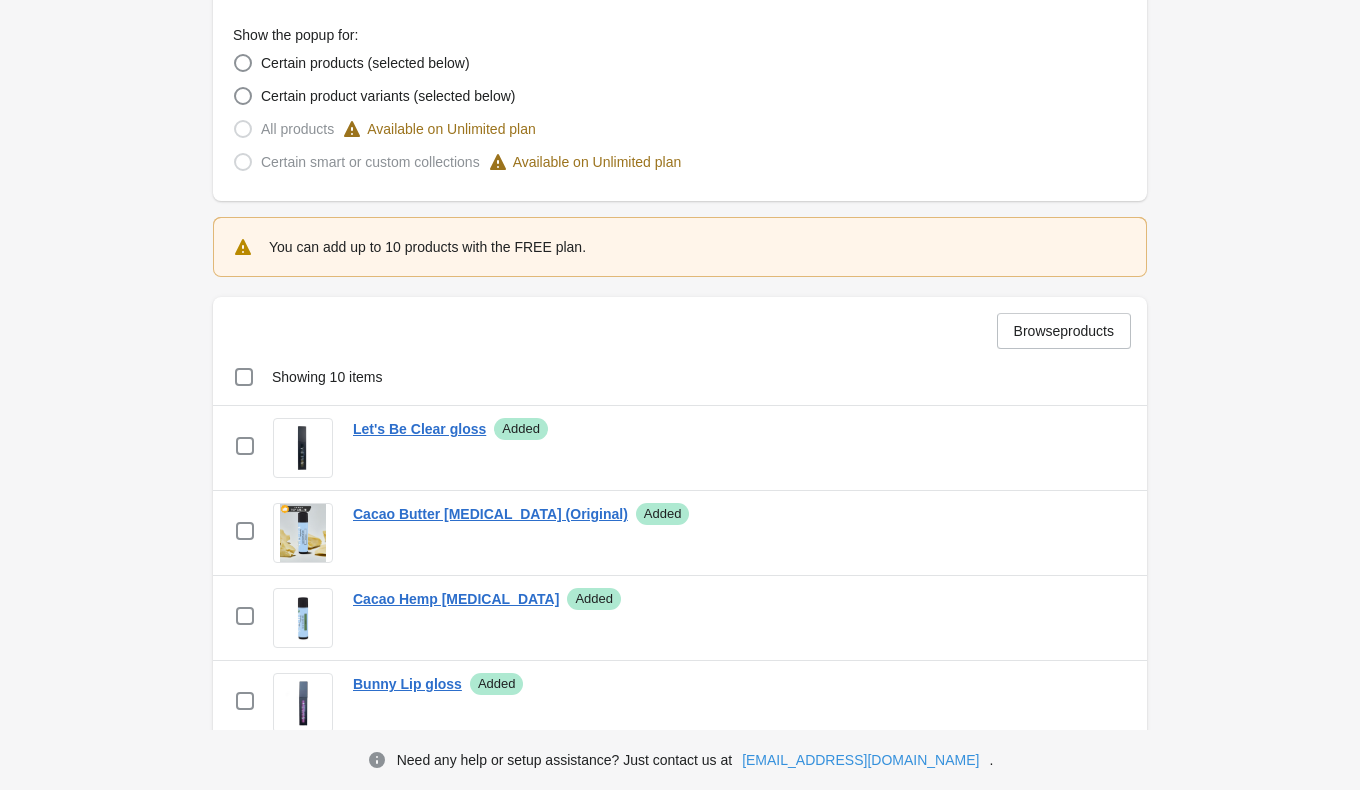 scroll, scrollTop: 590, scrollLeft: 0, axis: vertical 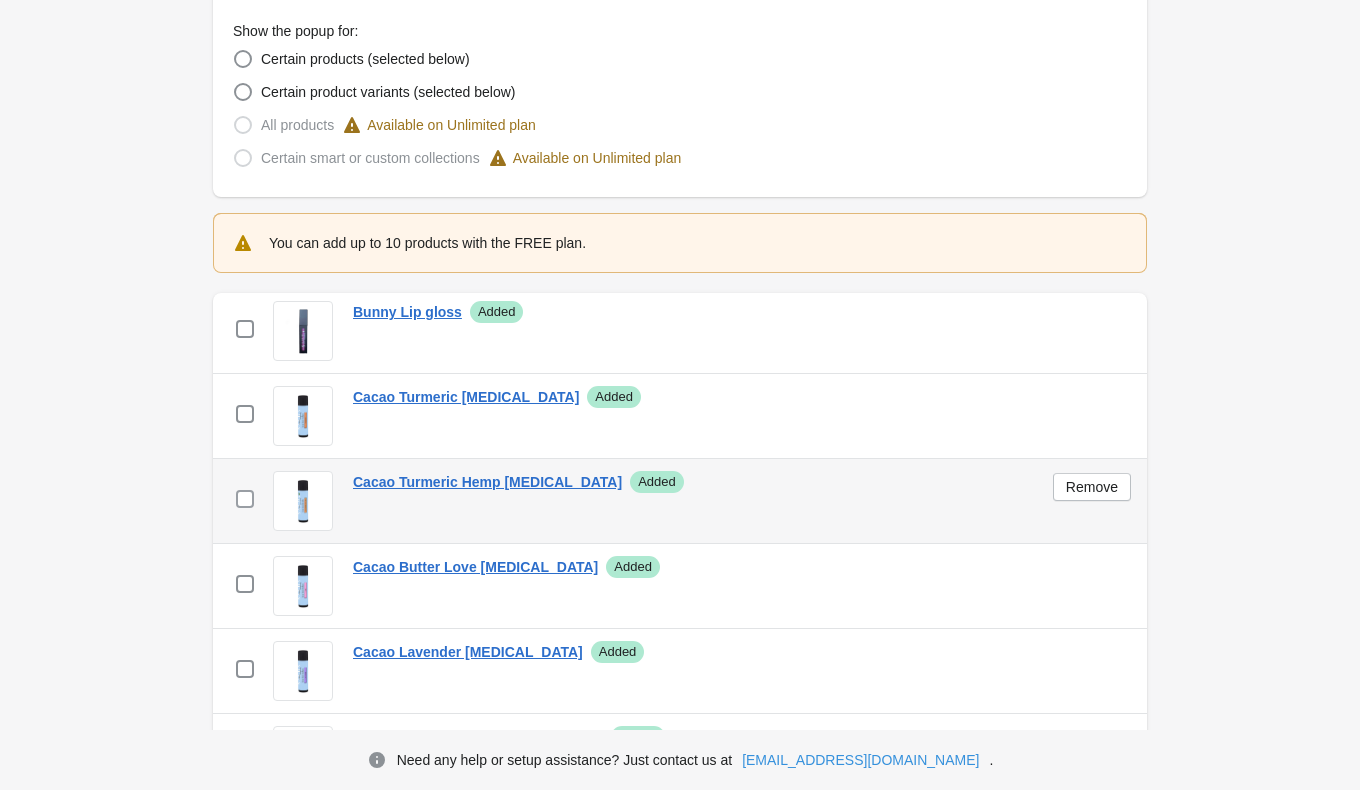 click at bounding box center [245, 499] 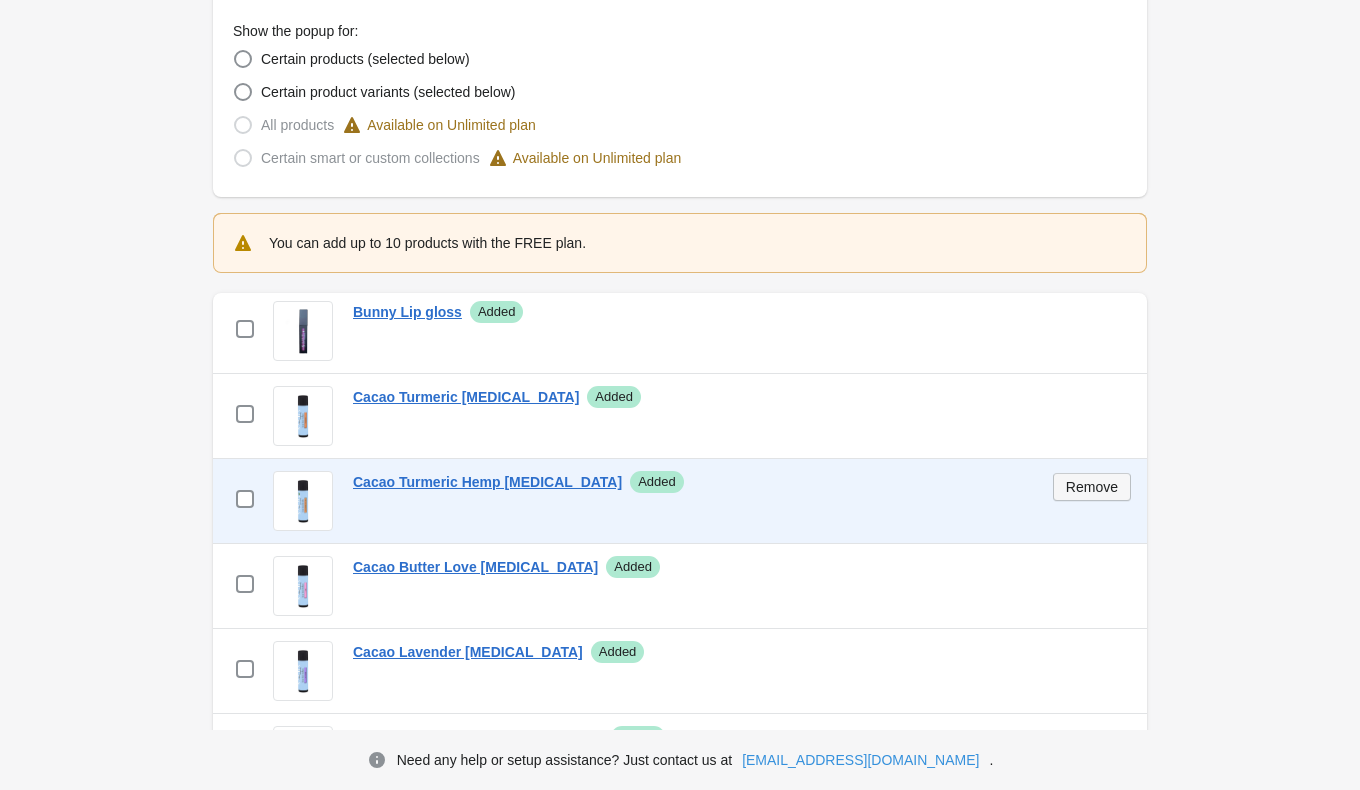 click on "Remove" at bounding box center (1092, 487) 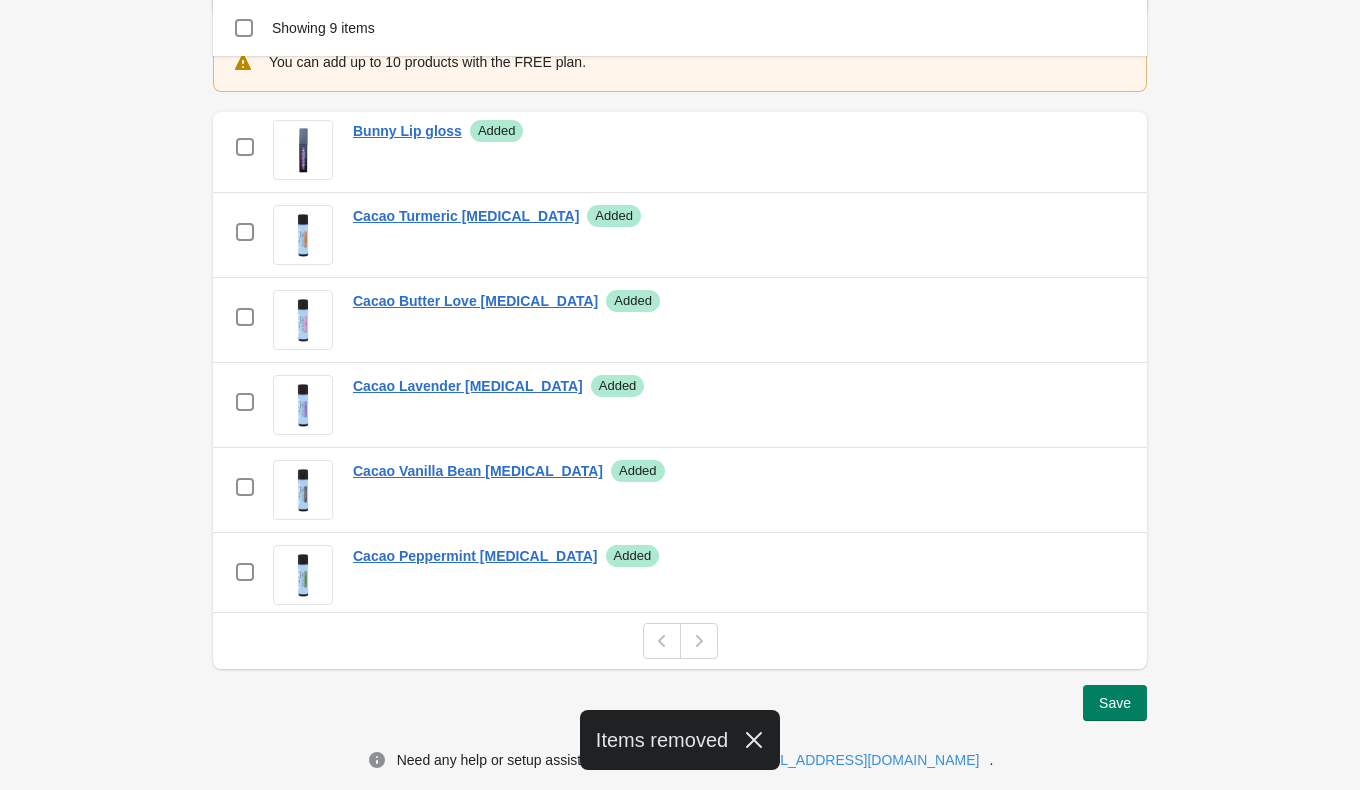 scroll, scrollTop: 787, scrollLeft: 0, axis: vertical 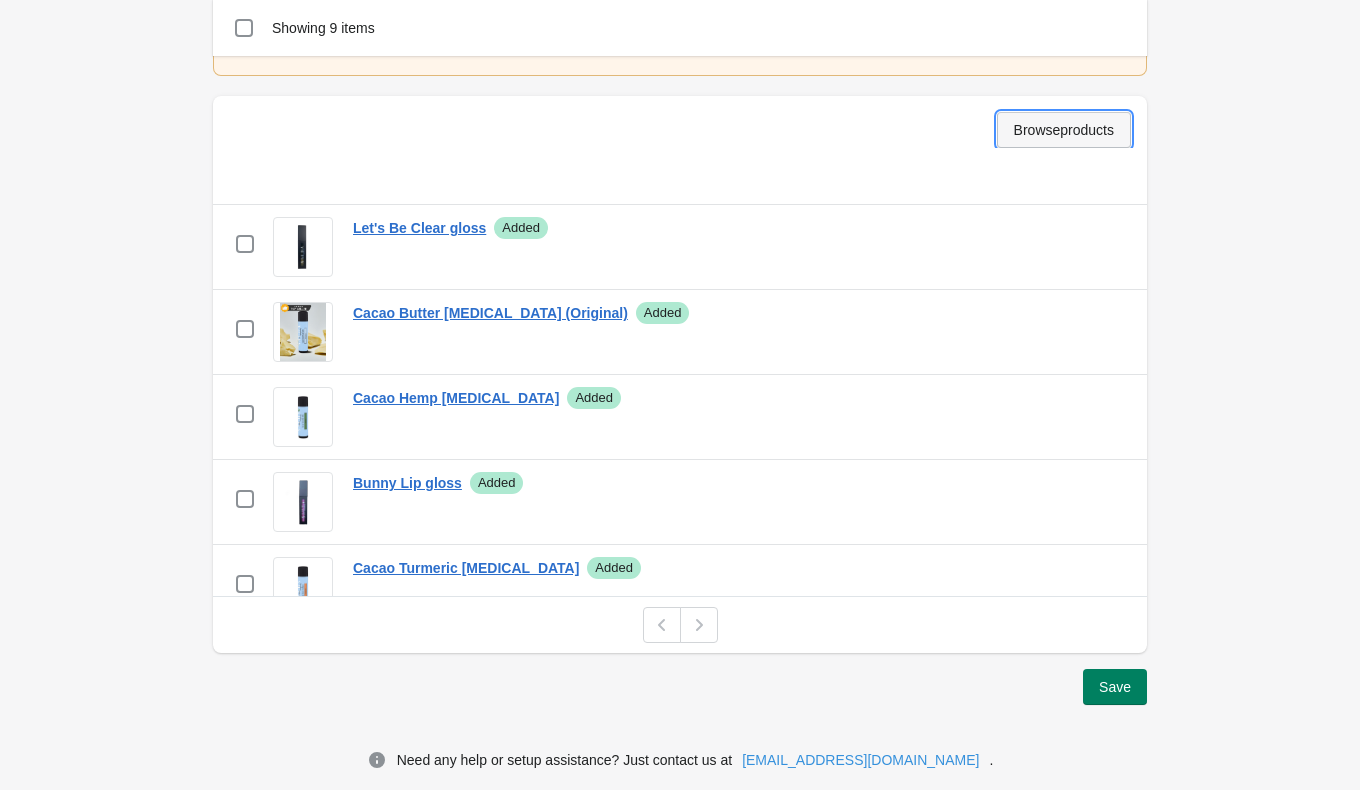 click on "Browse  products" at bounding box center (1064, 130) 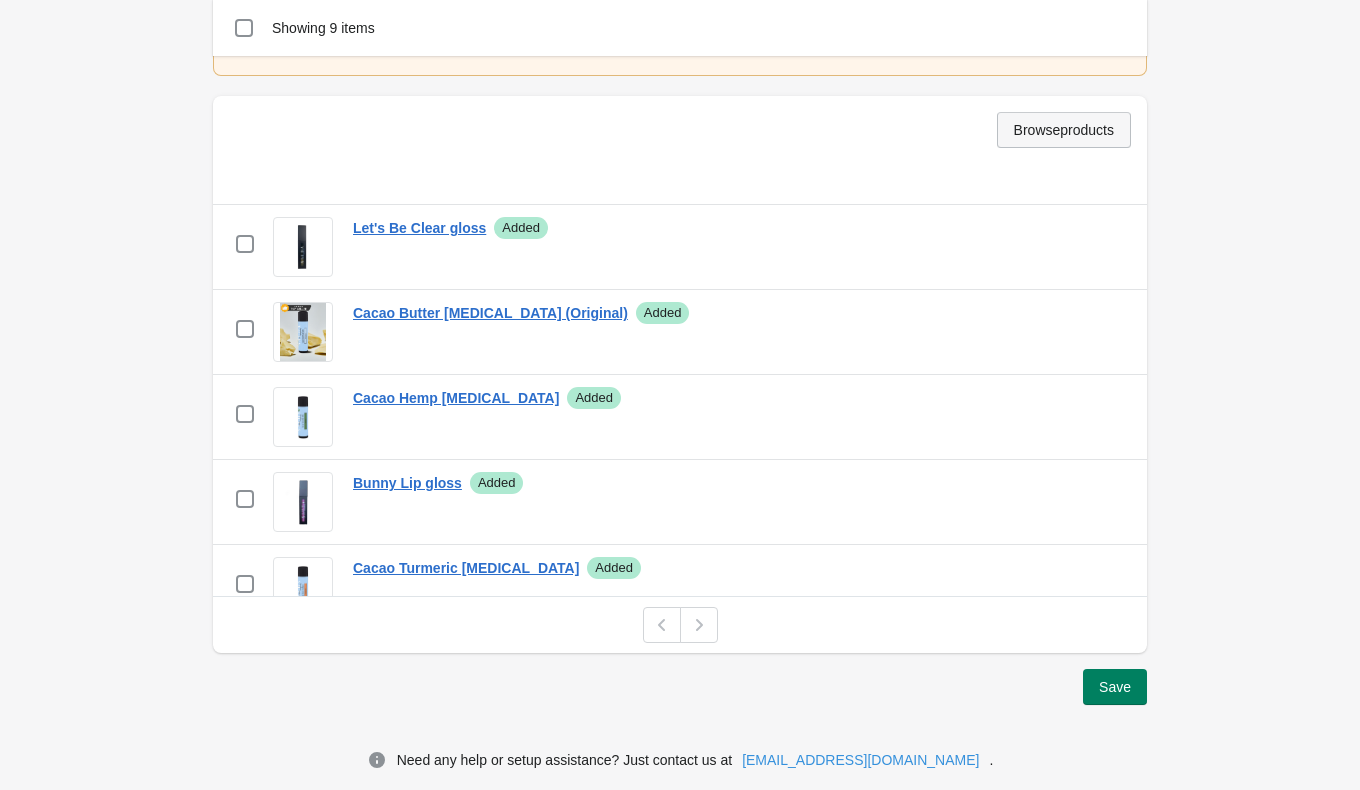 scroll, scrollTop: 0, scrollLeft: 0, axis: both 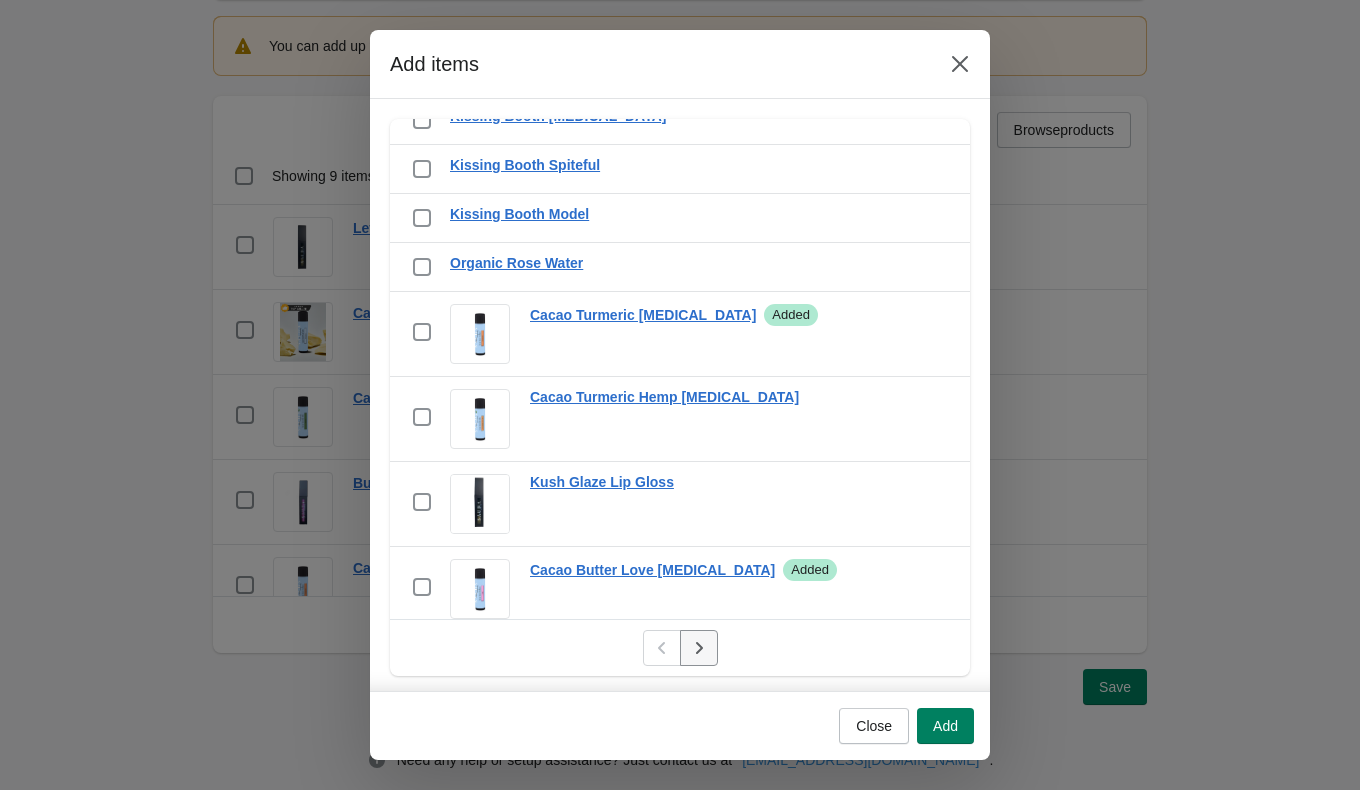 click 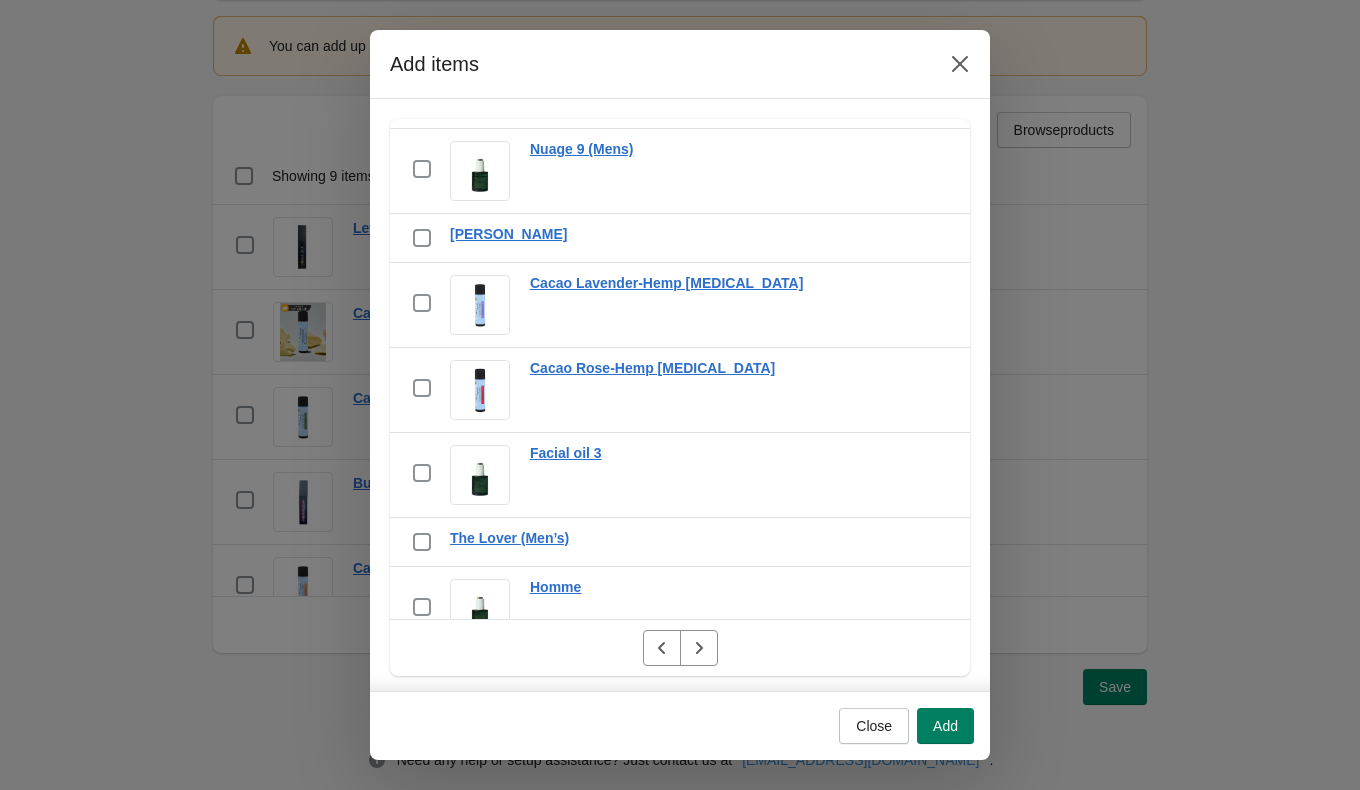 scroll, scrollTop: 1577, scrollLeft: 0, axis: vertical 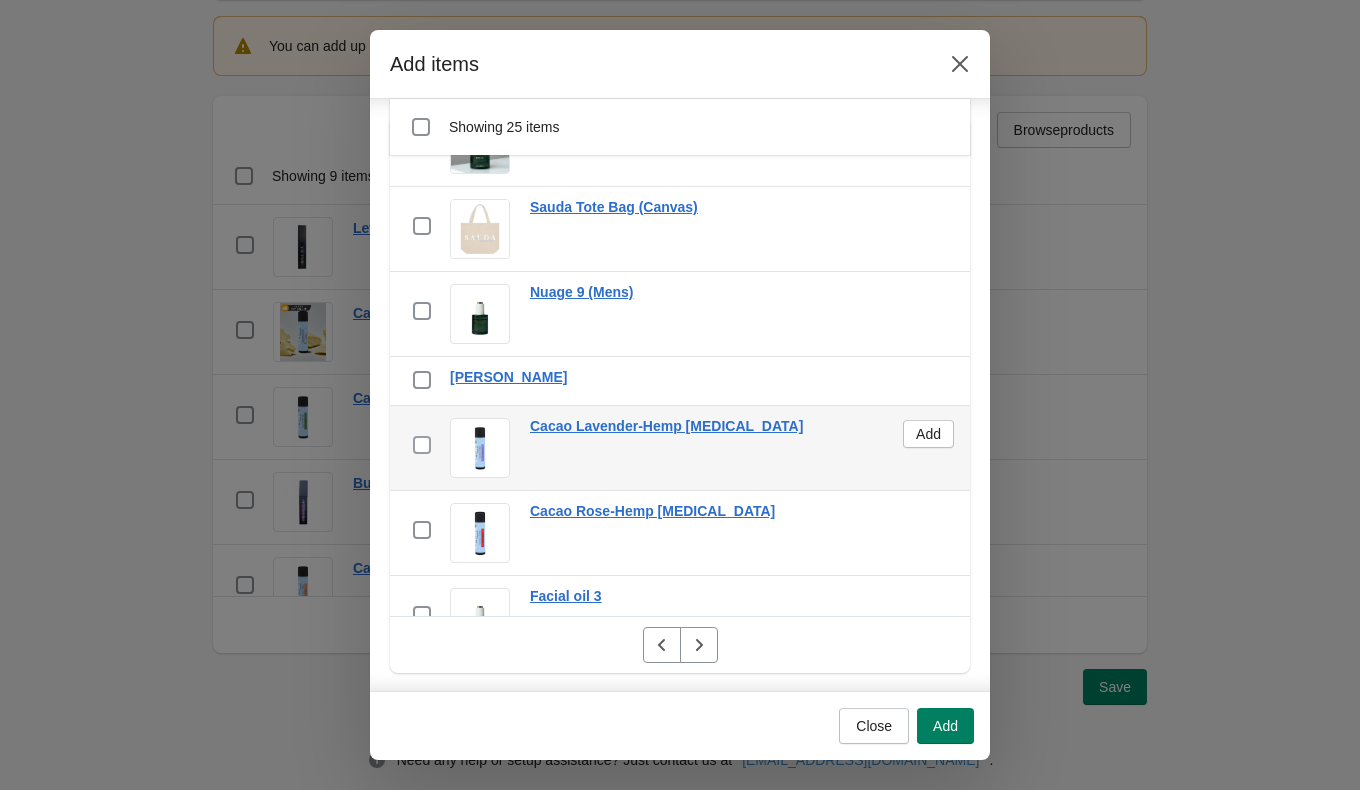 click at bounding box center [422, 445] 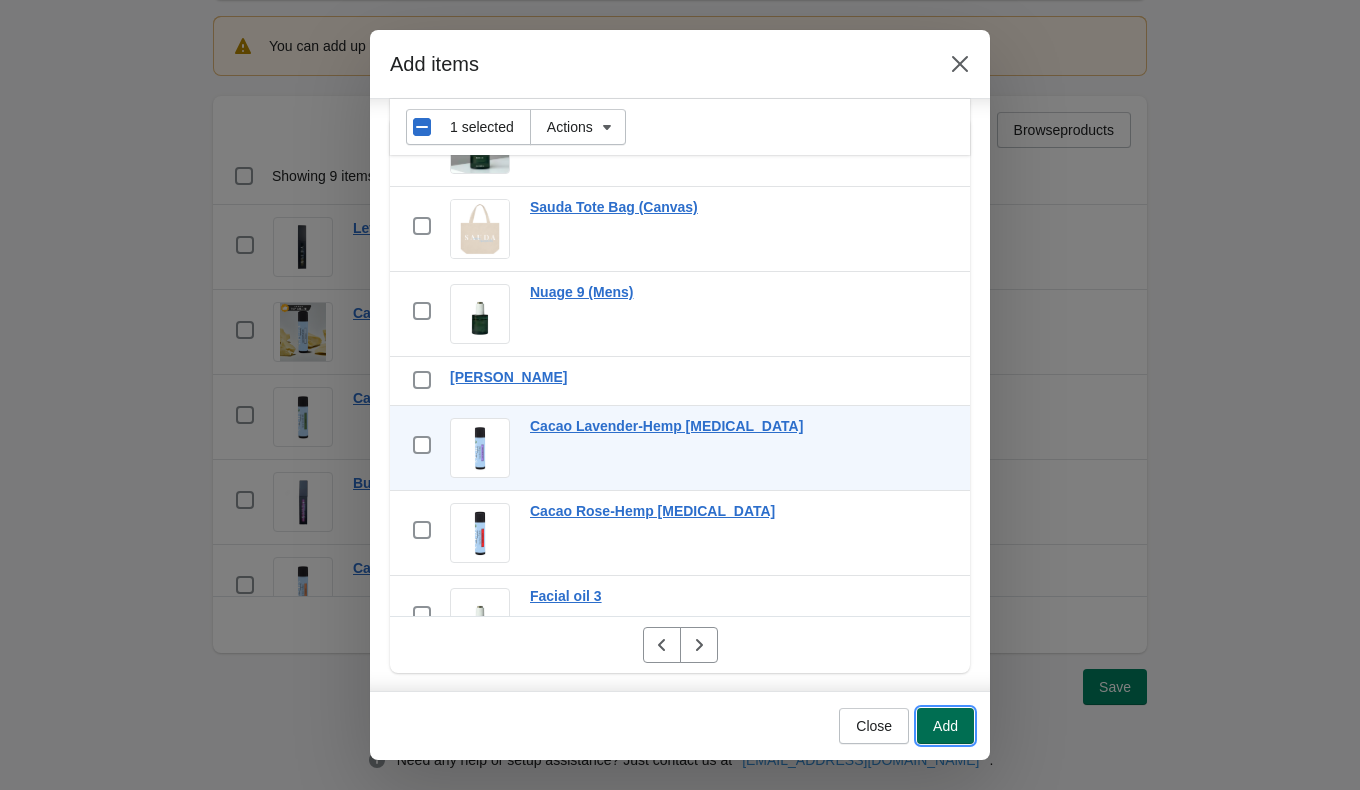 click on "Add" at bounding box center [945, 726] 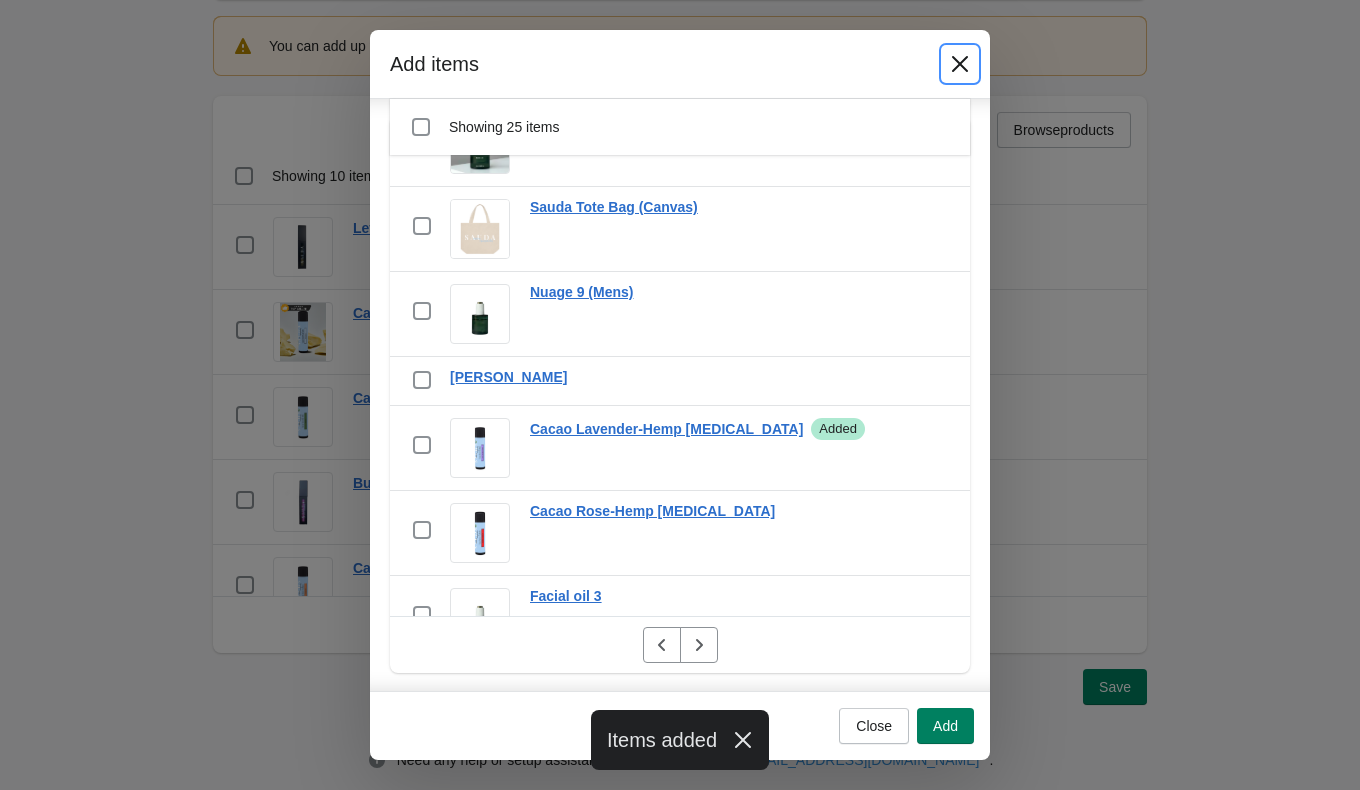 click 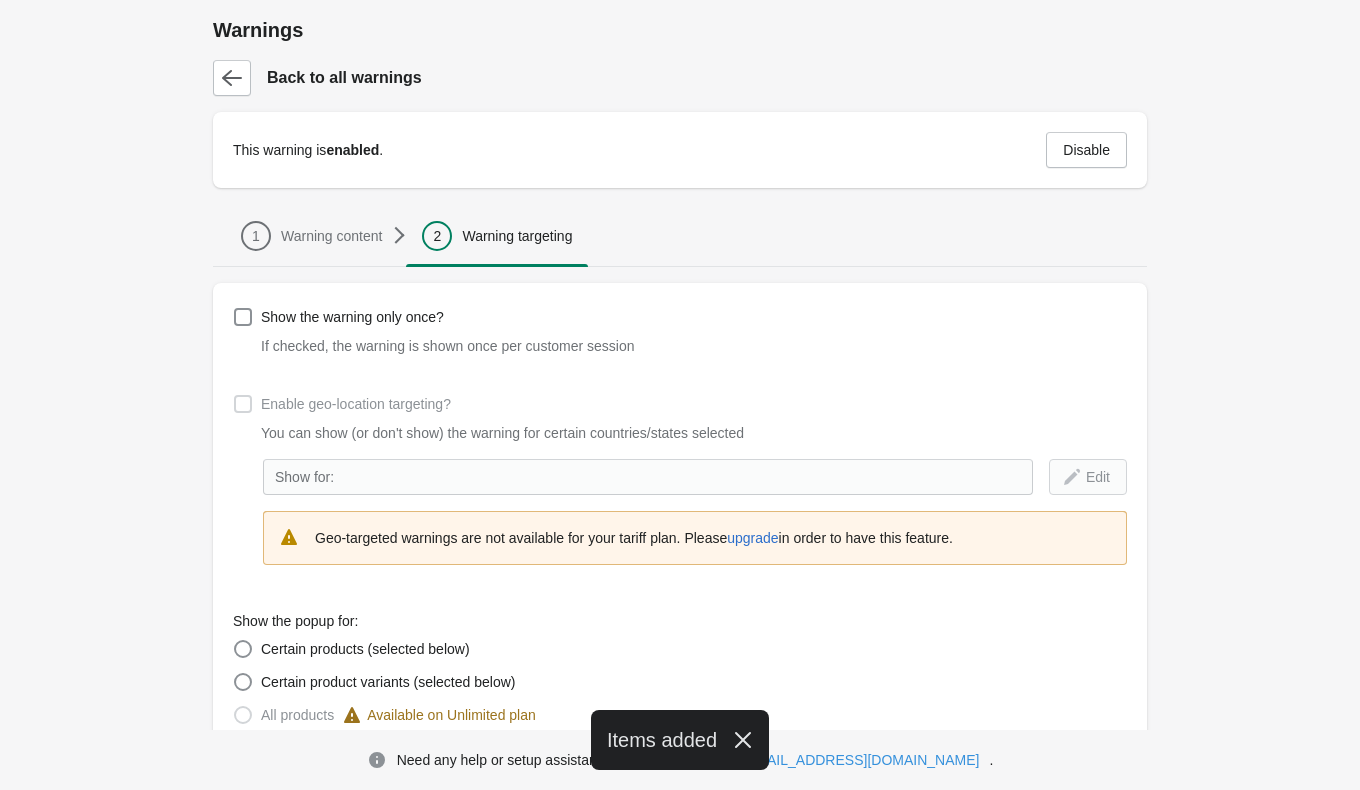 scroll, scrollTop: 787, scrollLeft: 0, axis: vertical 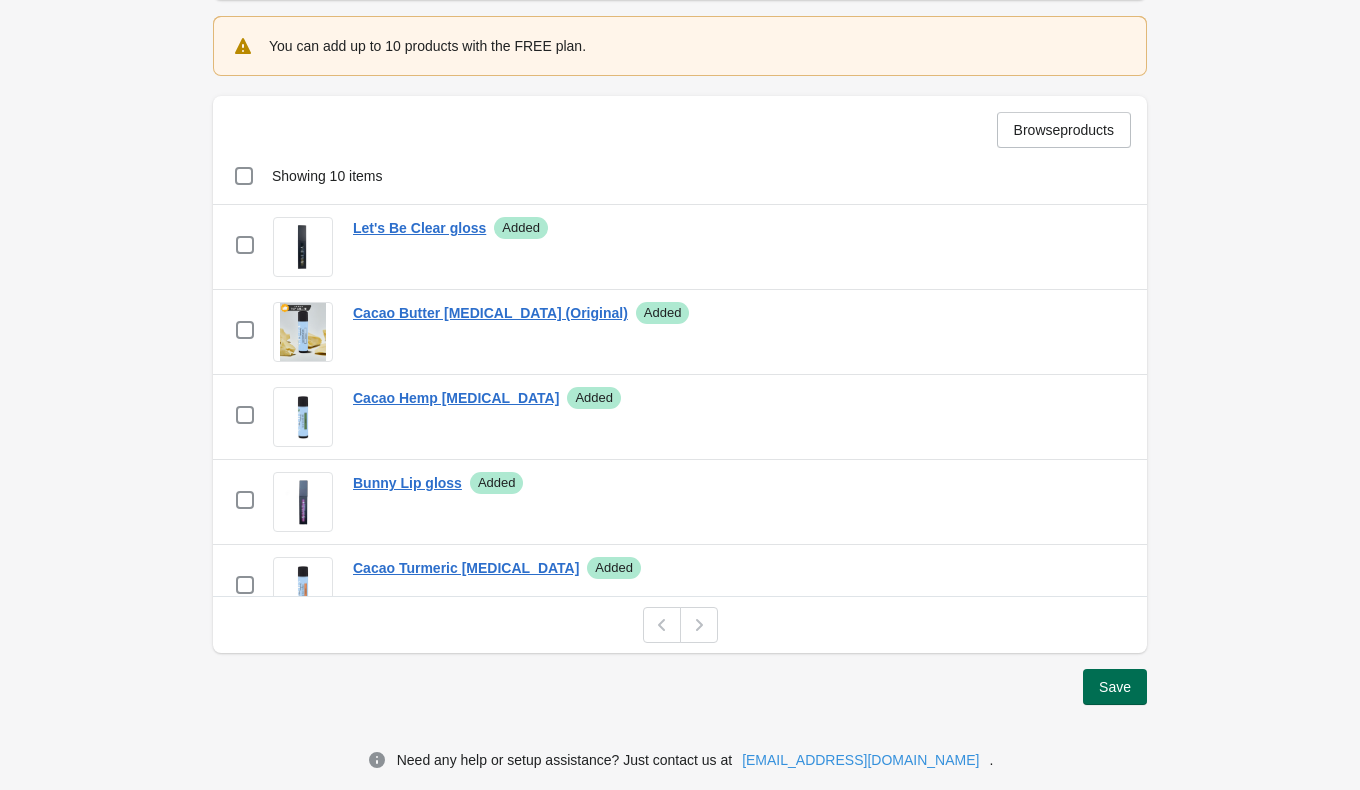 click on "Save" at bounding box center (1115, 687) 